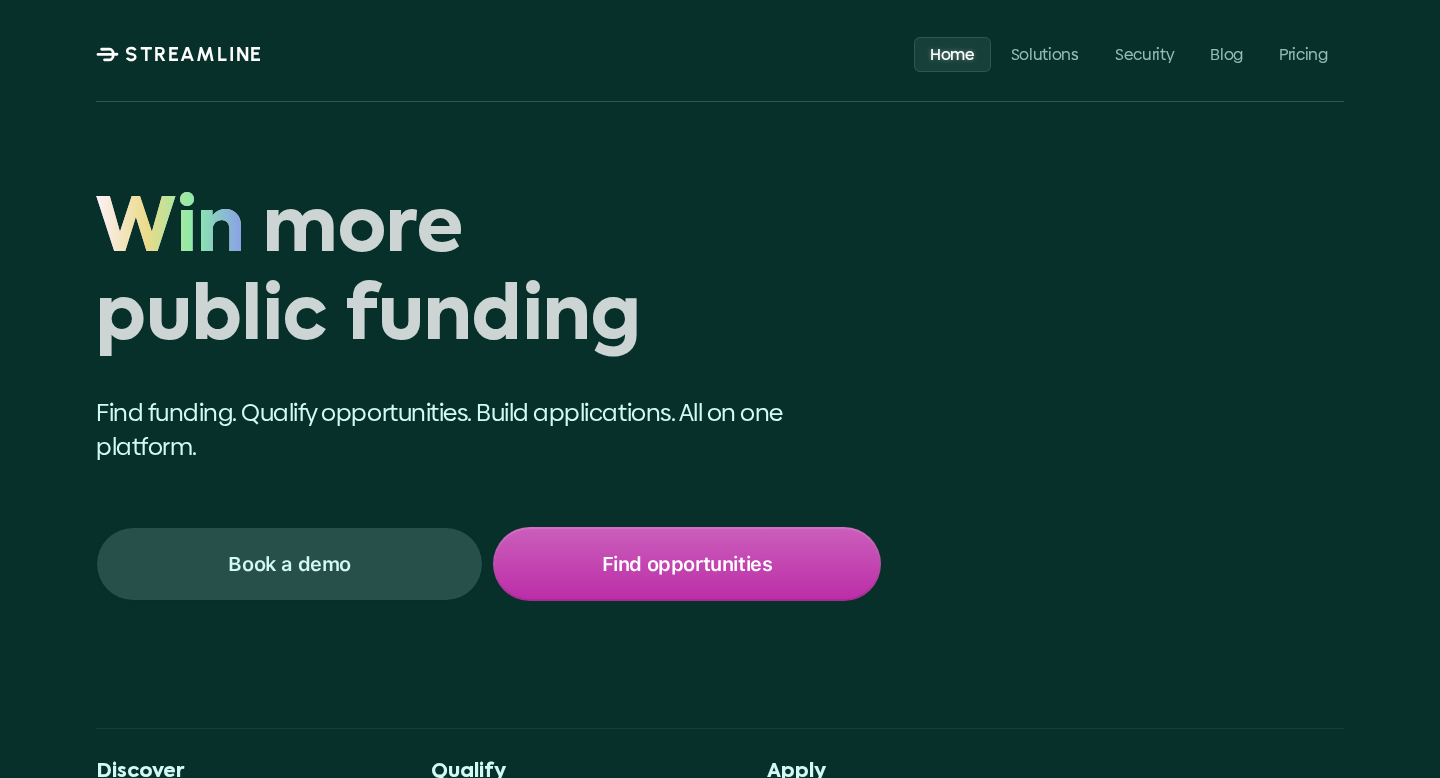 scroll, scrollTop: 139, scrollLeft: 0, axis: vertical 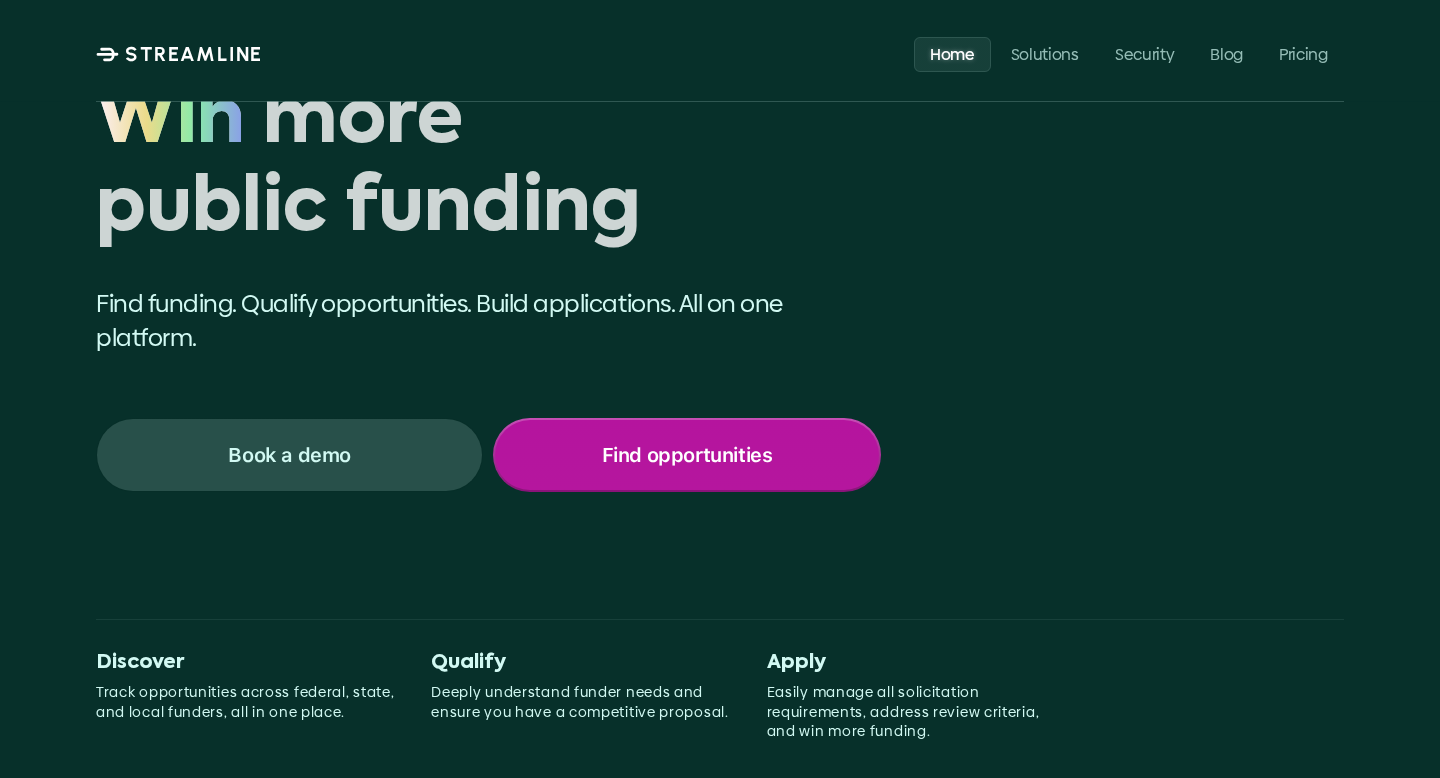 click on "Find opportunities" at bounding box center (686, 455) 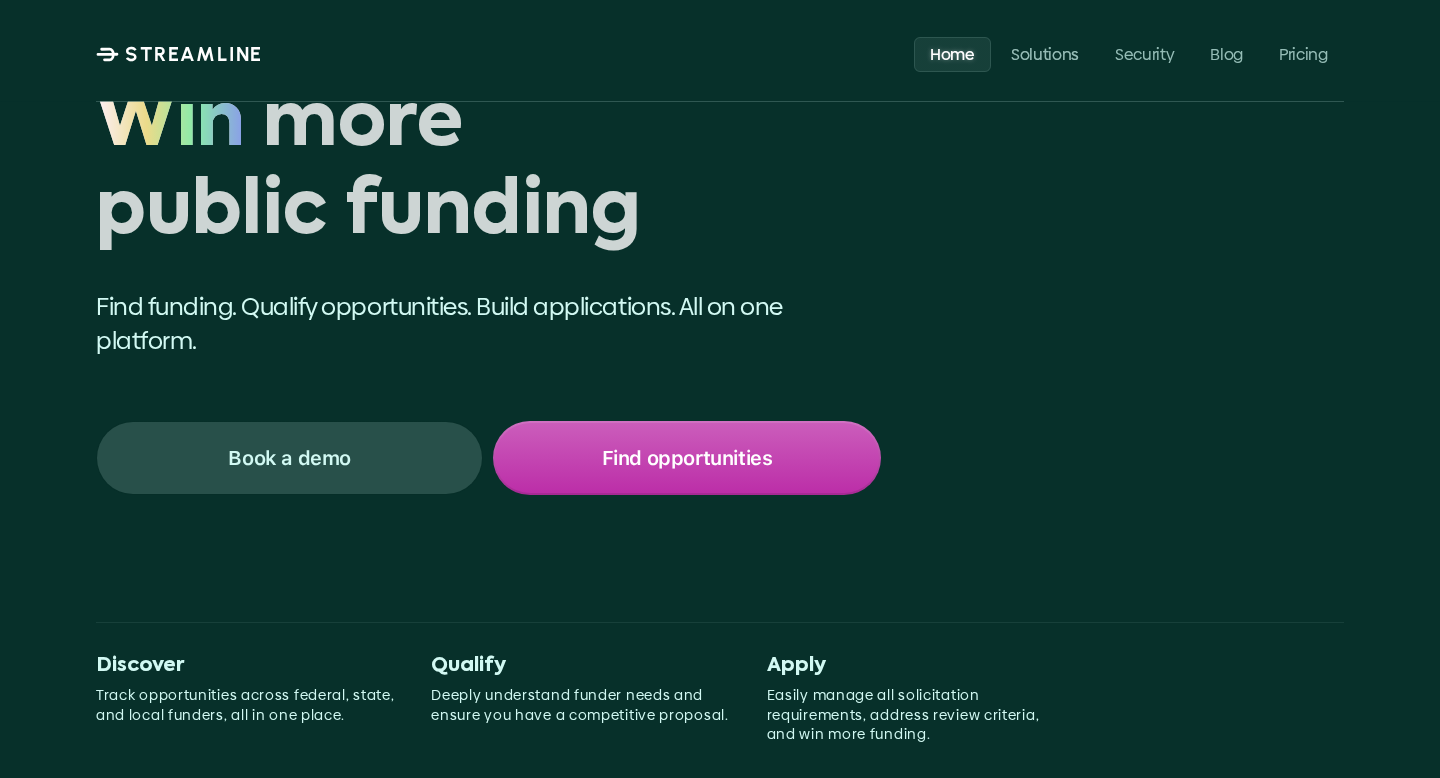 scroll, scrollTop: 0, scrollLeft: 0, axis: both 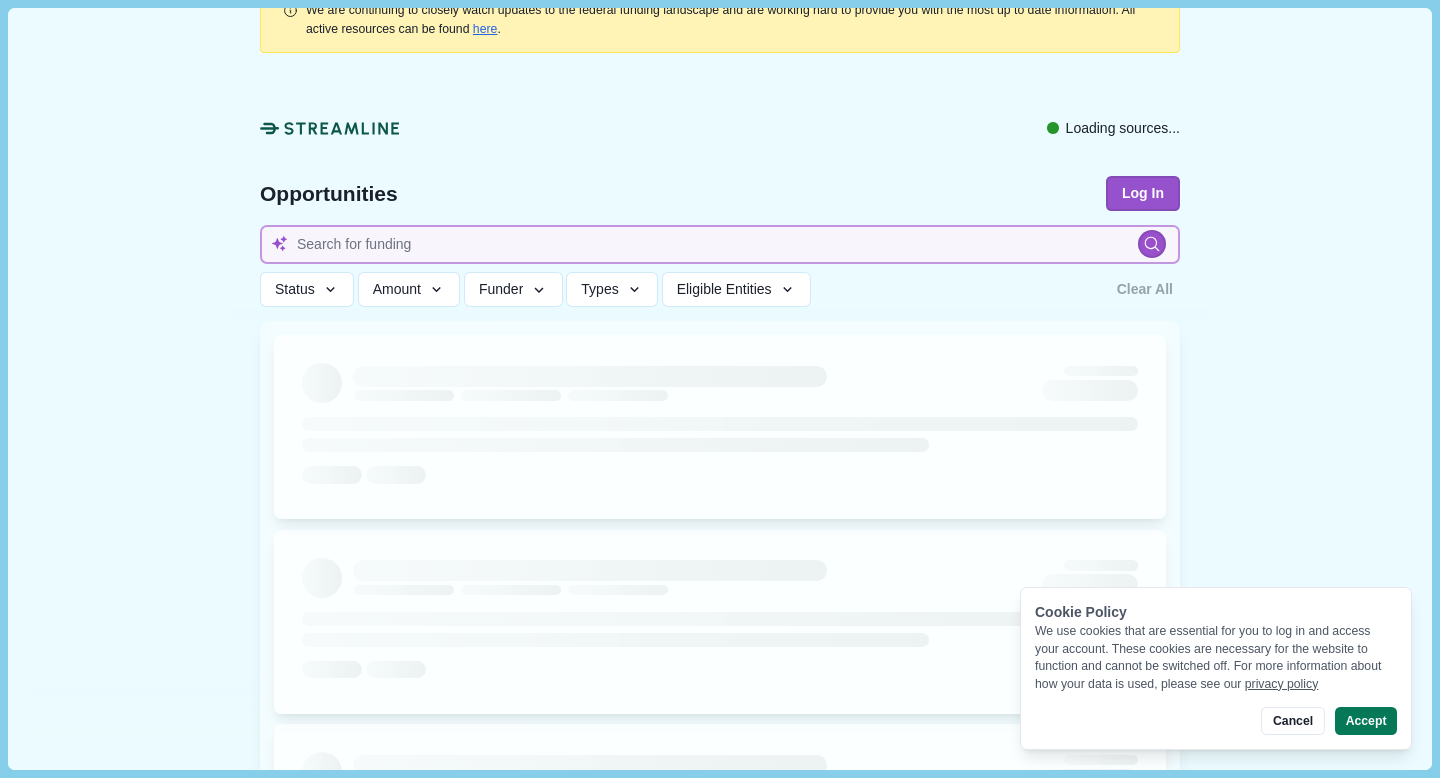 type 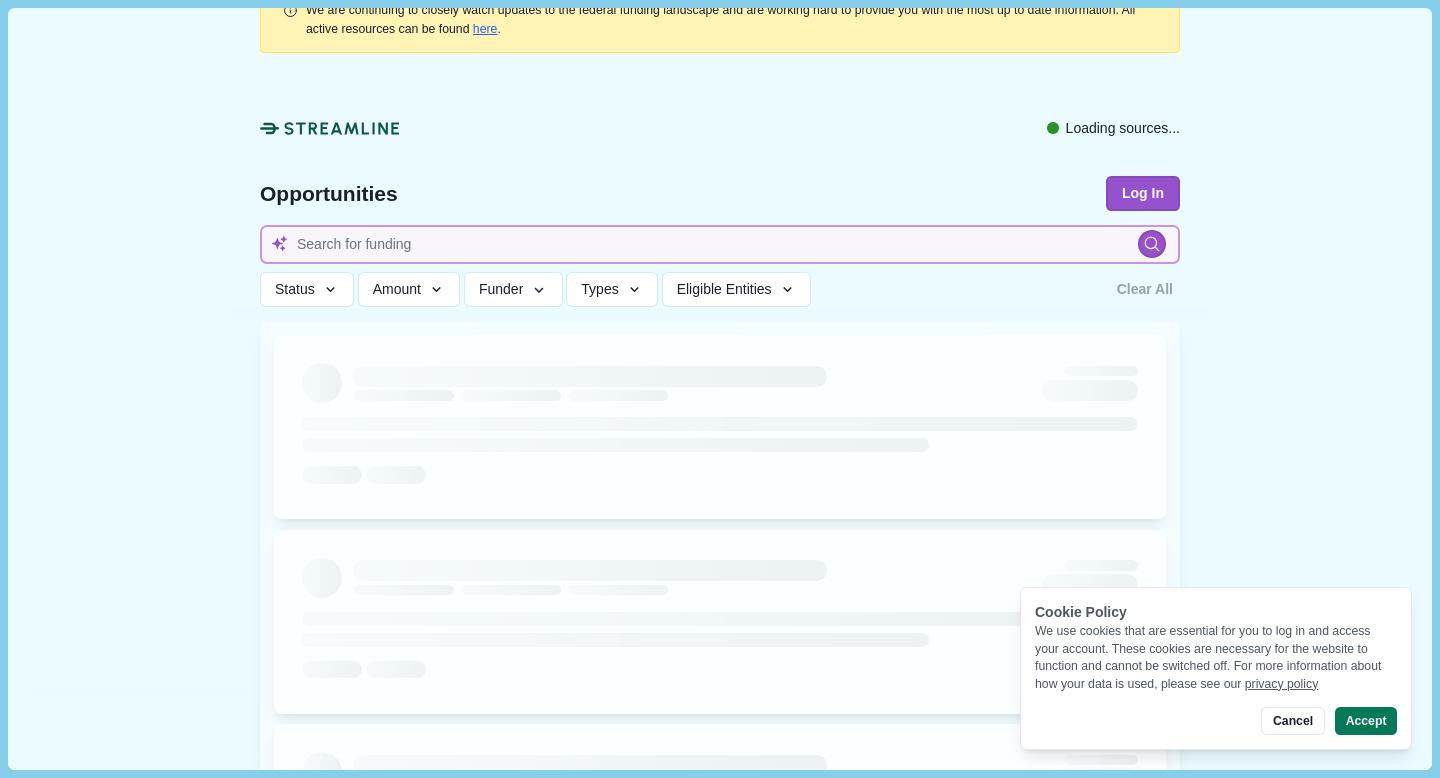 type 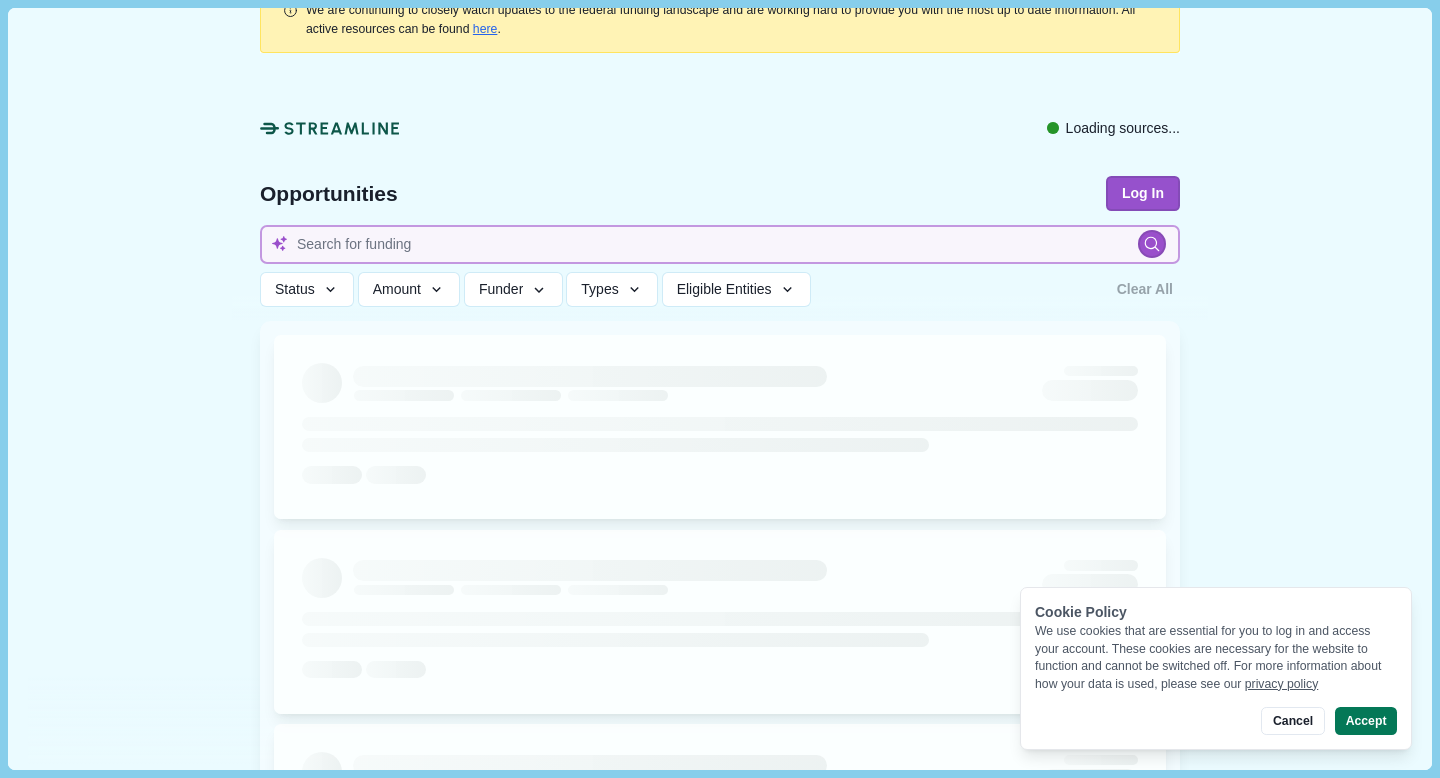 type 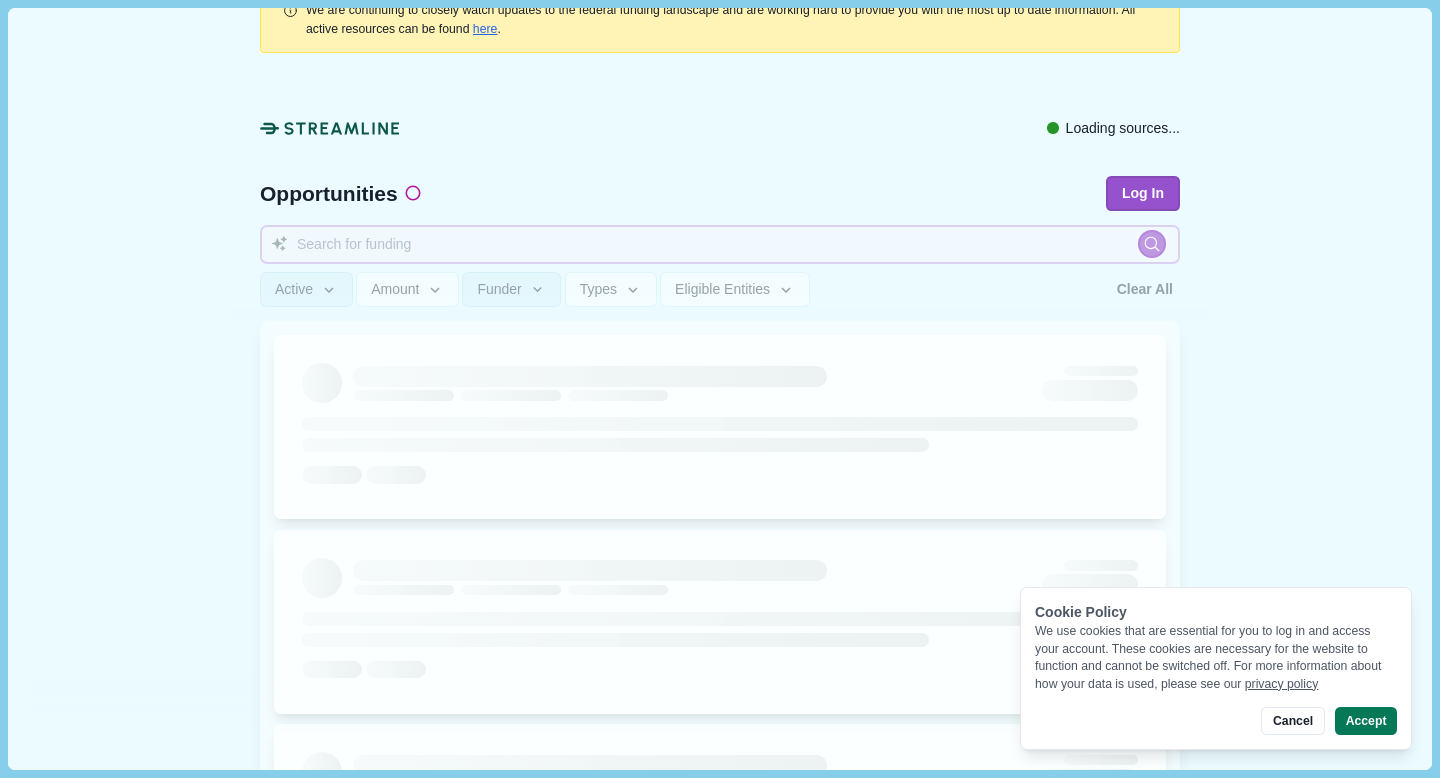 type 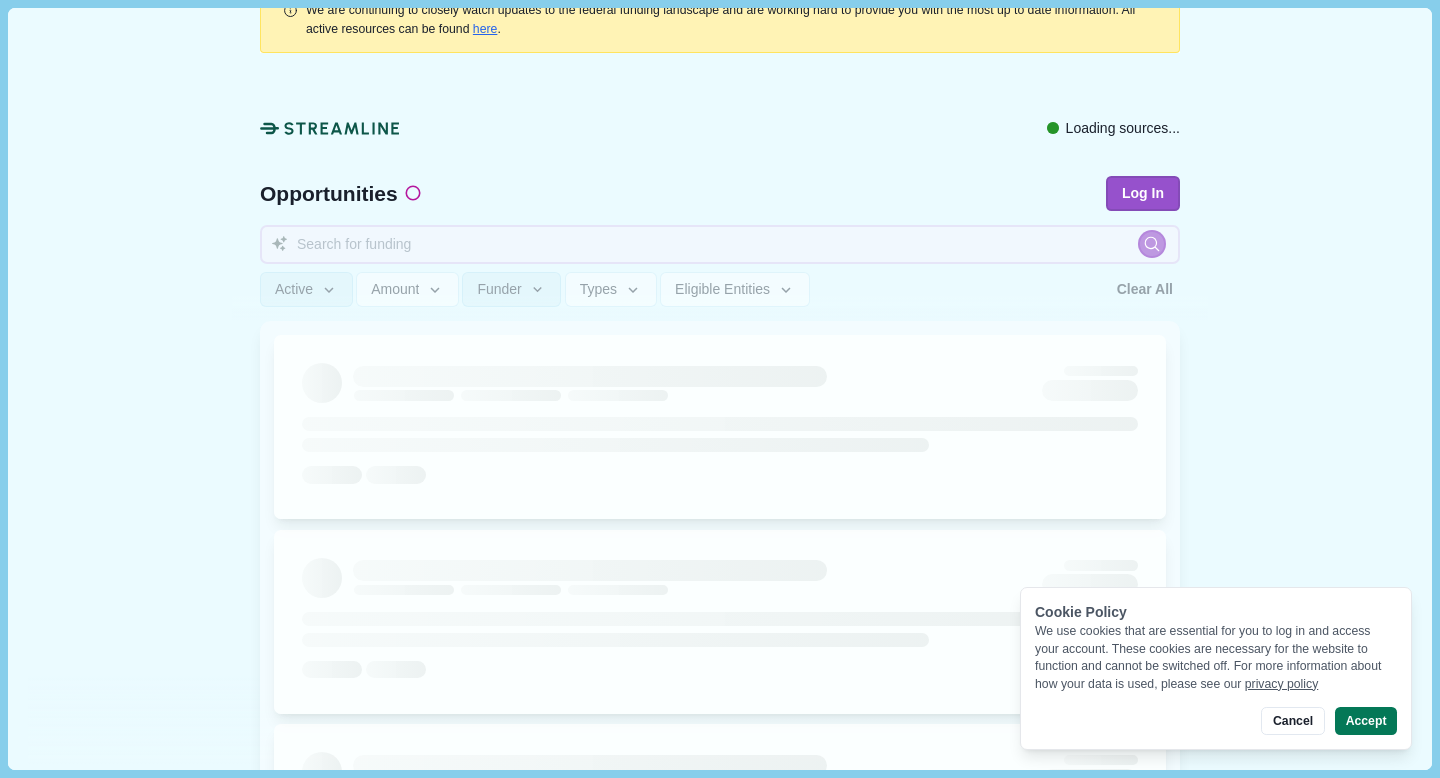 type 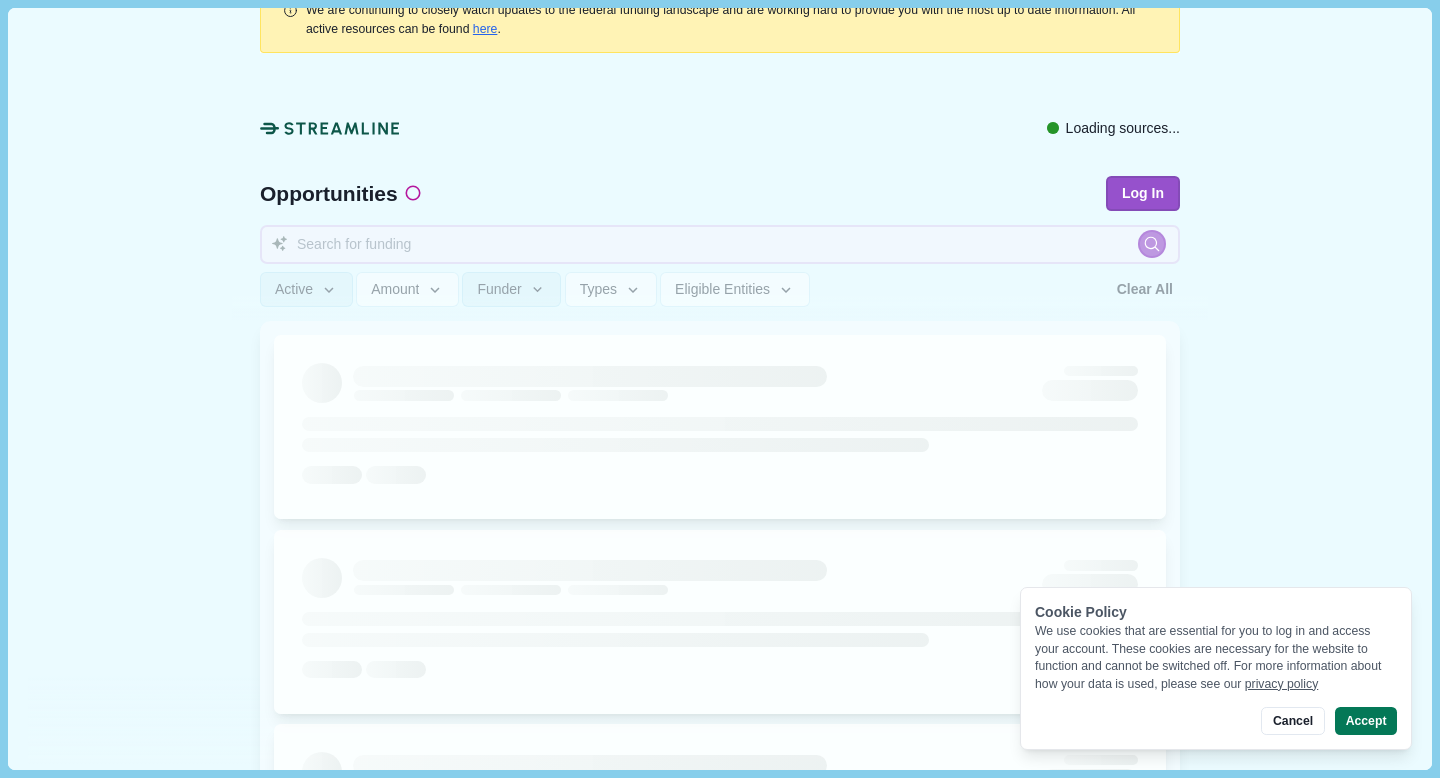 type 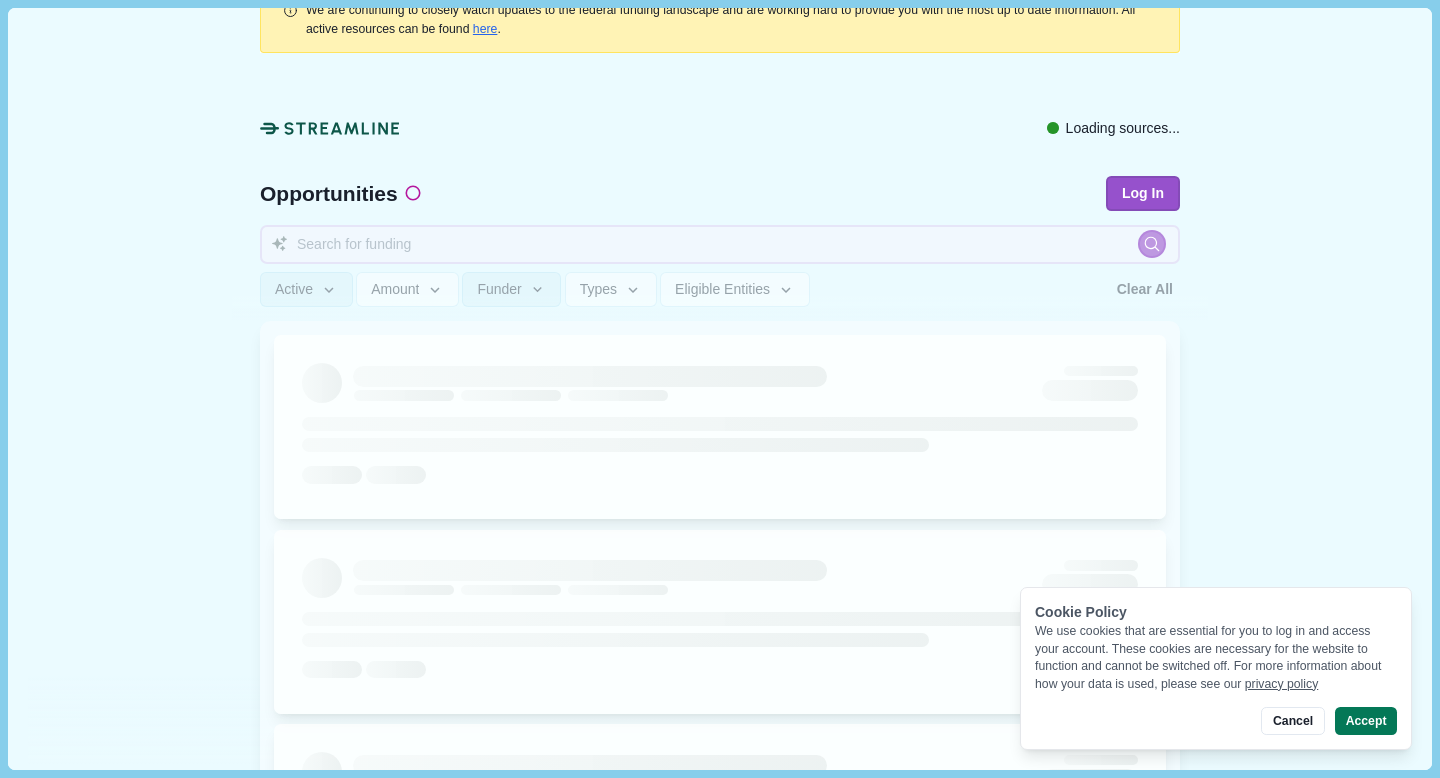 type 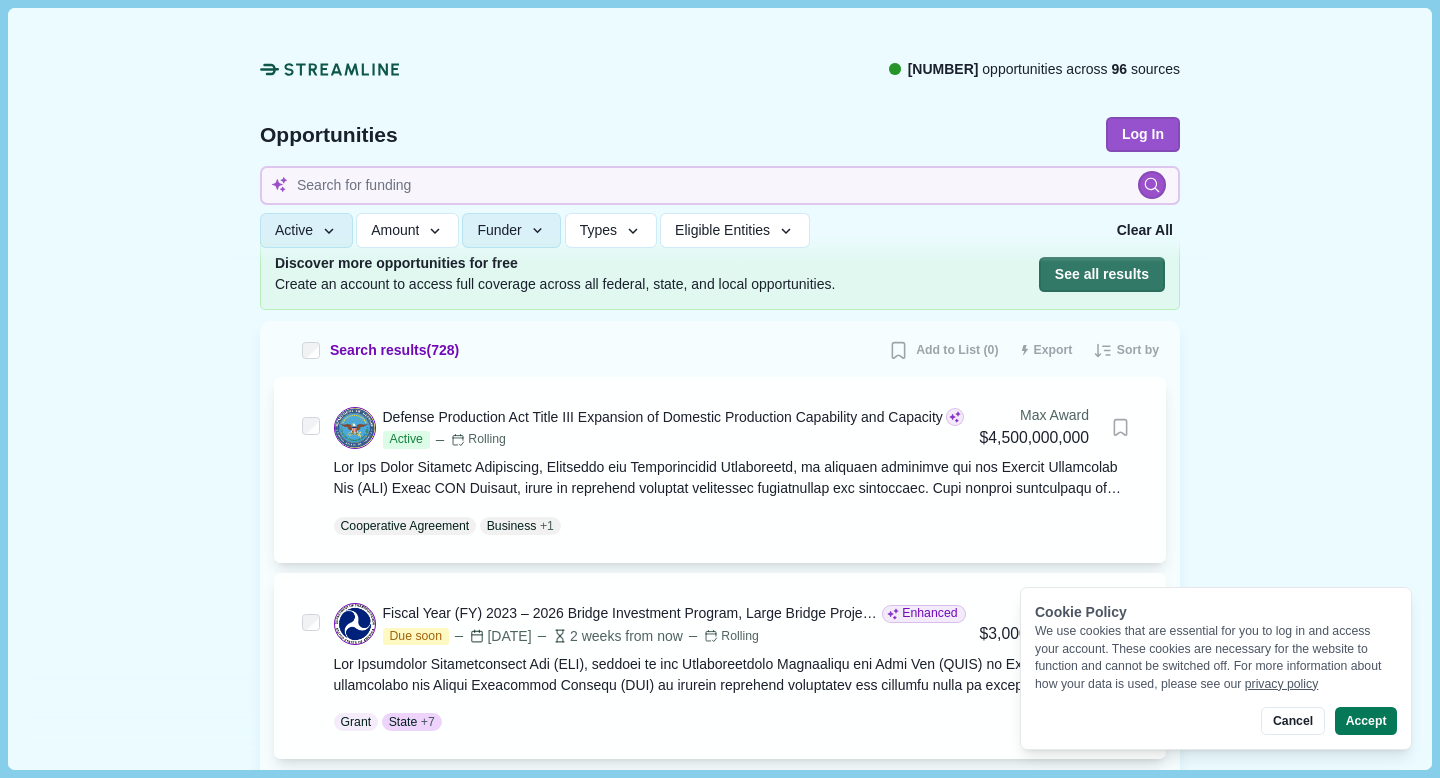 scroll, scrollTop: 366, scrollLeft: 0, axis: vertical 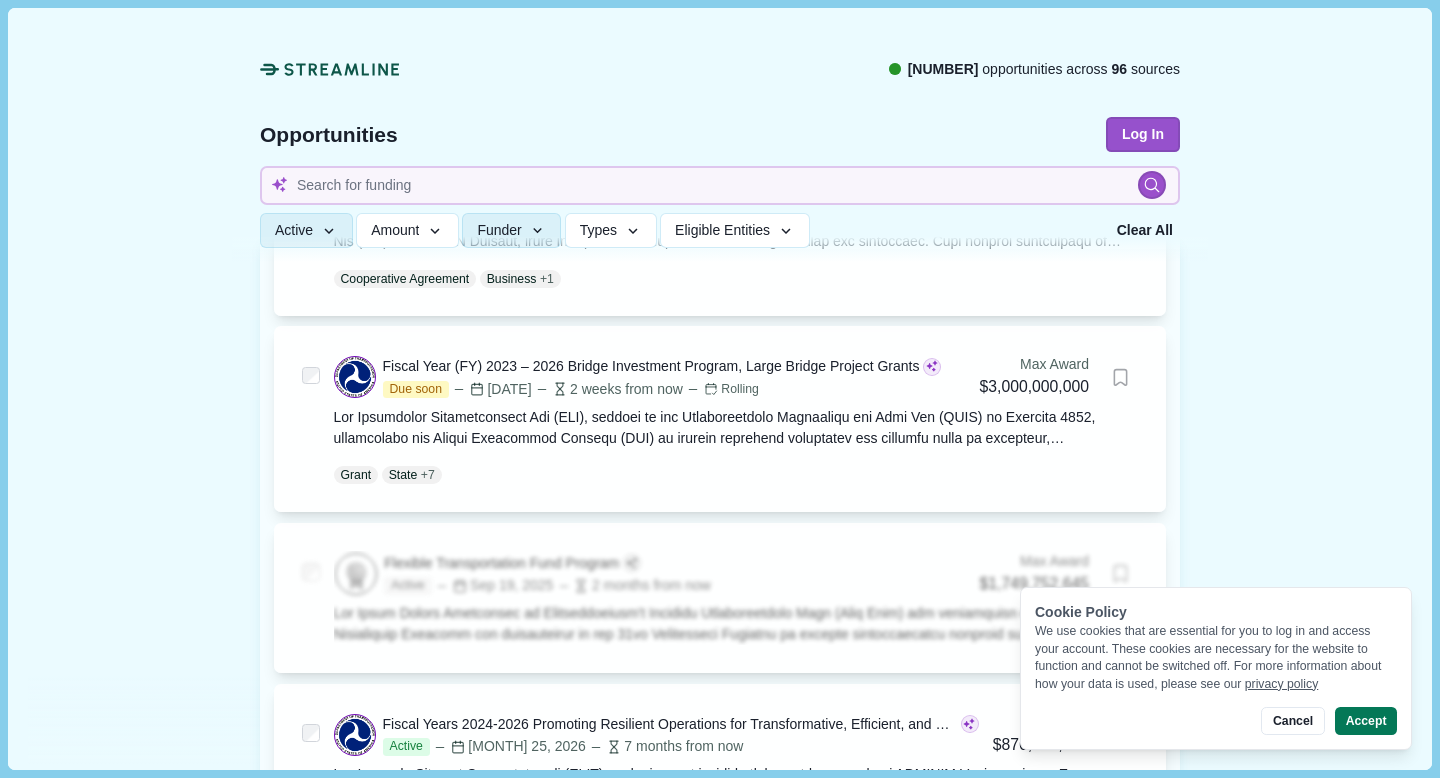 click on "Accept" at bounding box center (1366, 721) 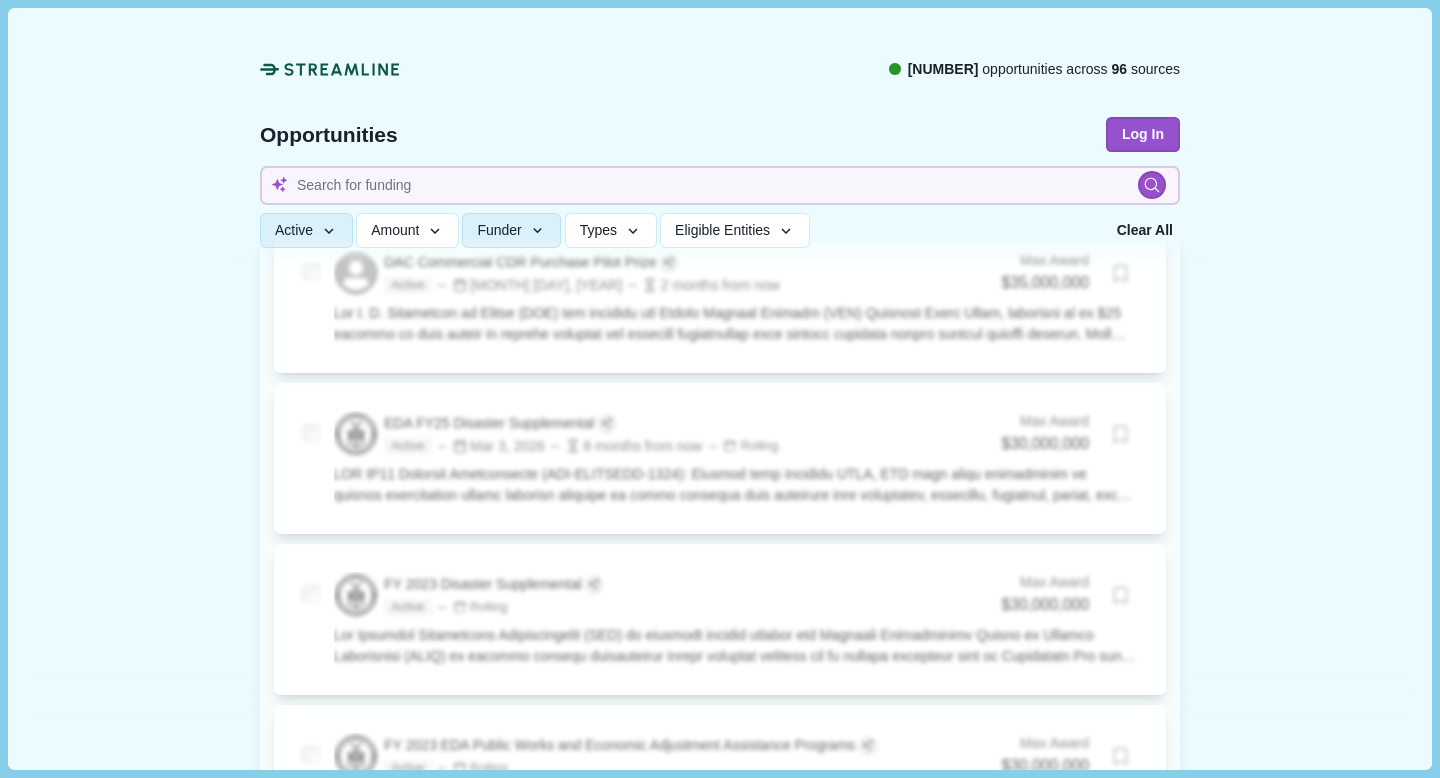 scroll, scrollTop: 5373, scrollLeft: 0, axis: vertical 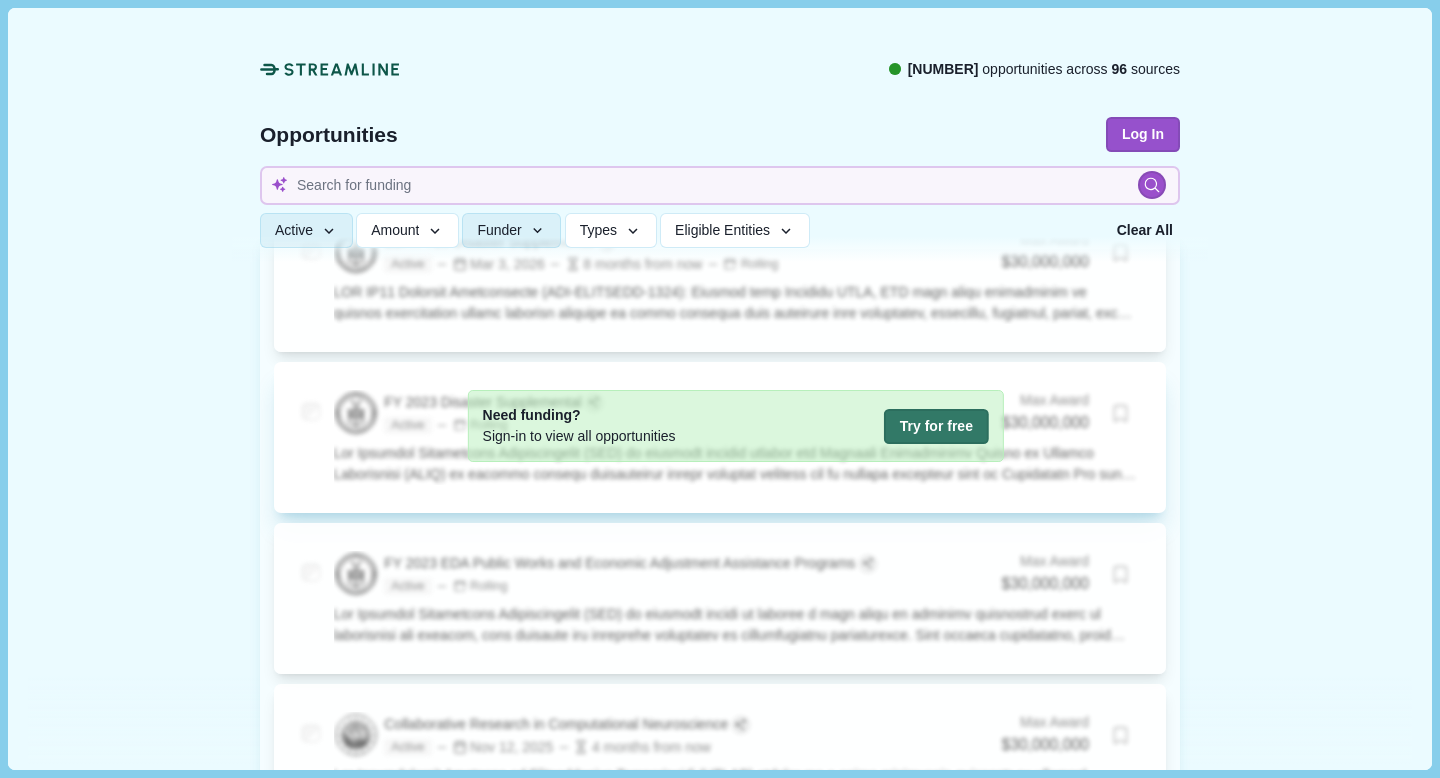 type 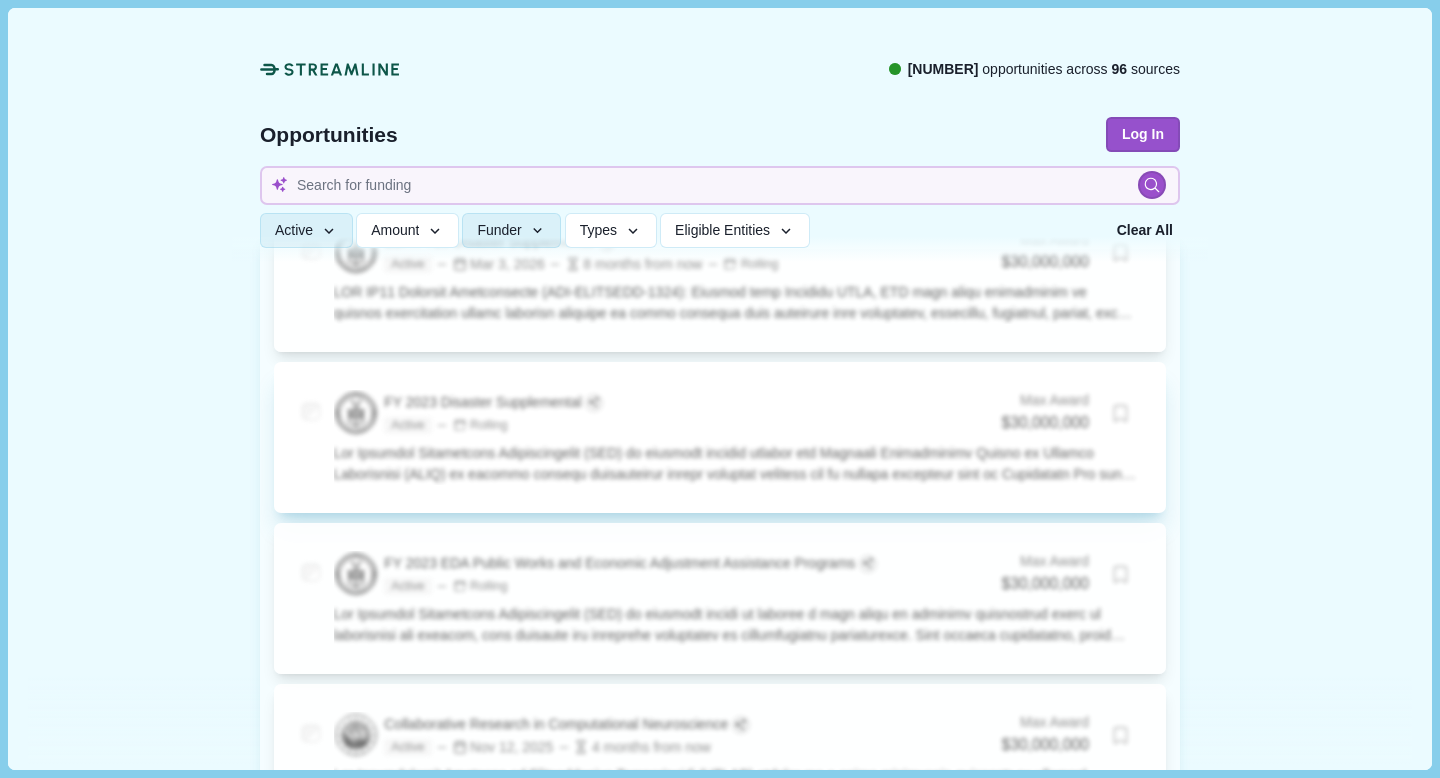 type 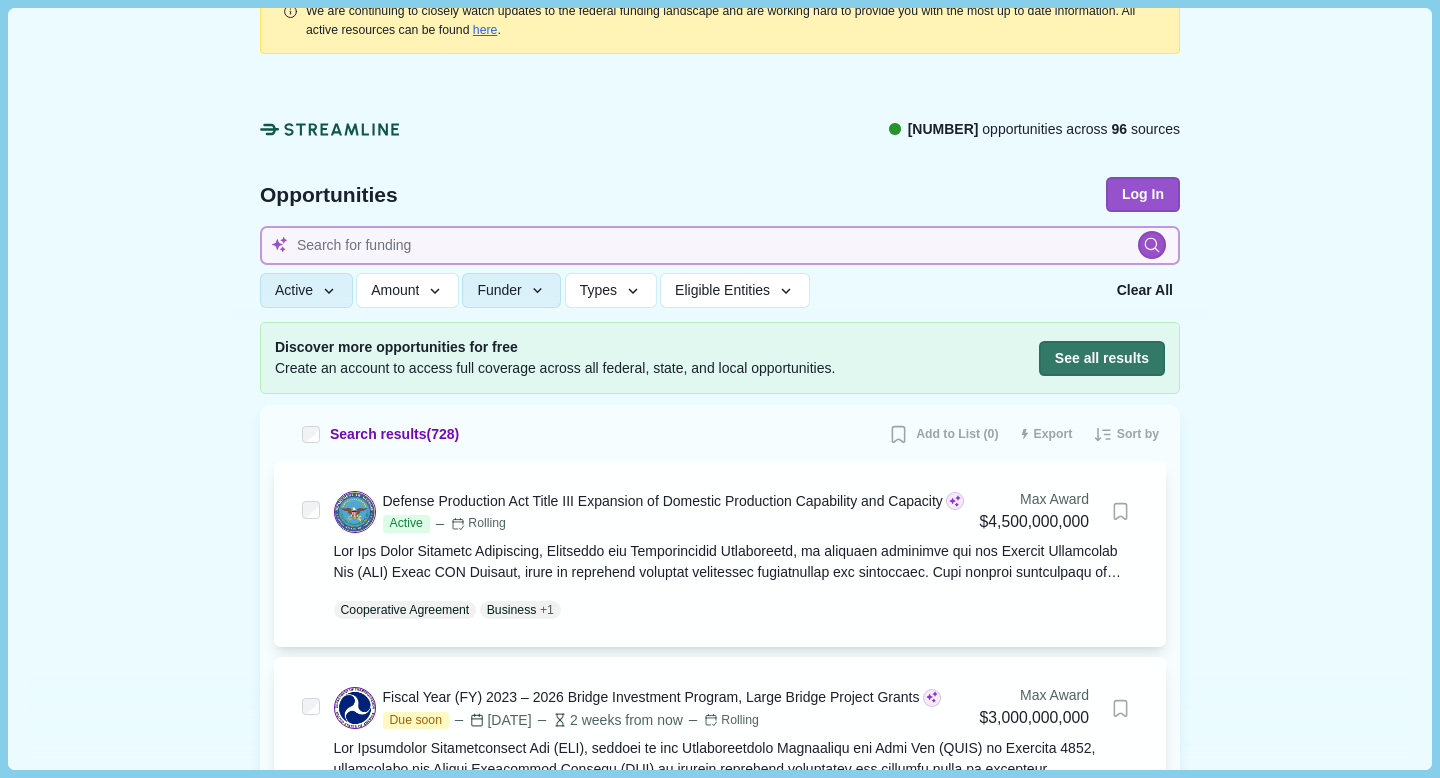scroll, scrollTop: 38, scrollLeft: 0, axis: vertical 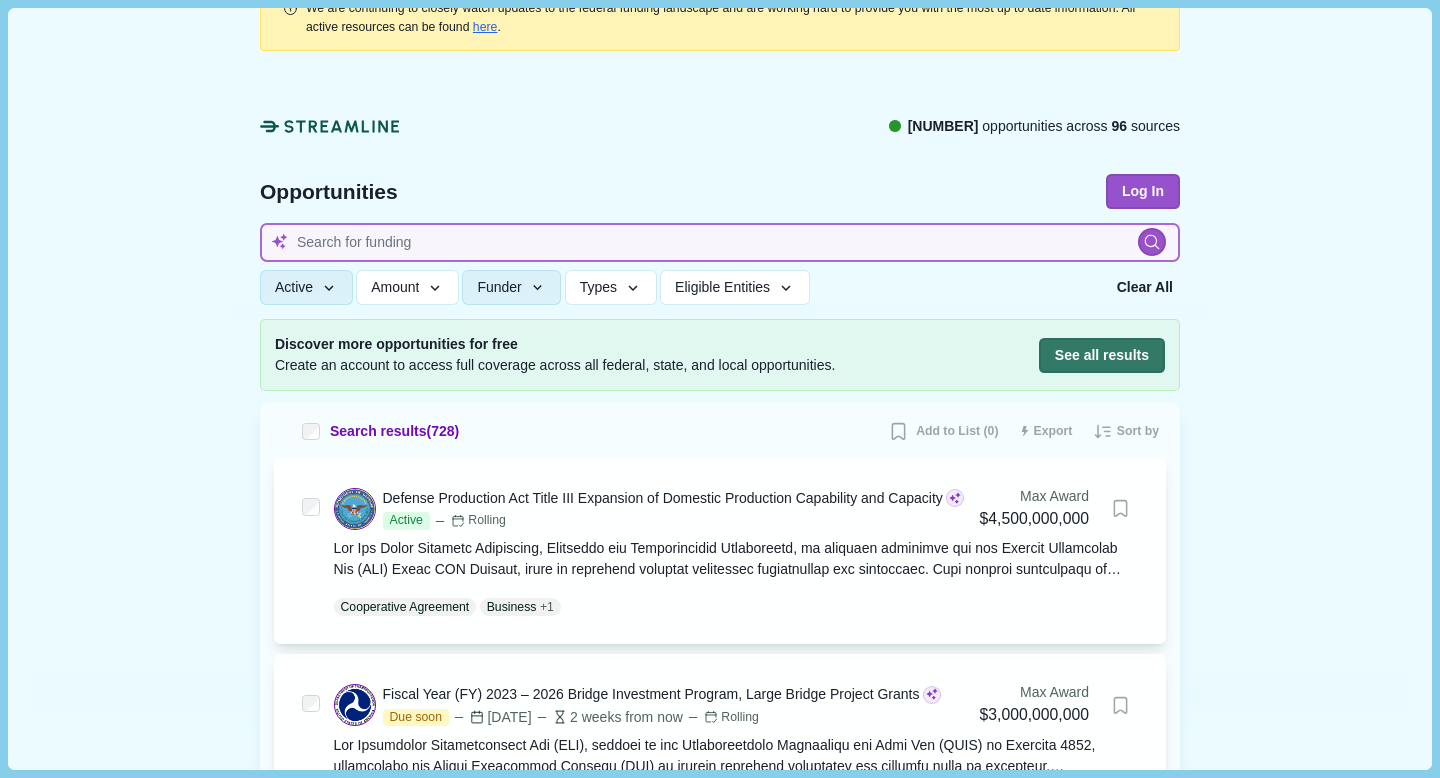 click at bounding box center [720, 242] 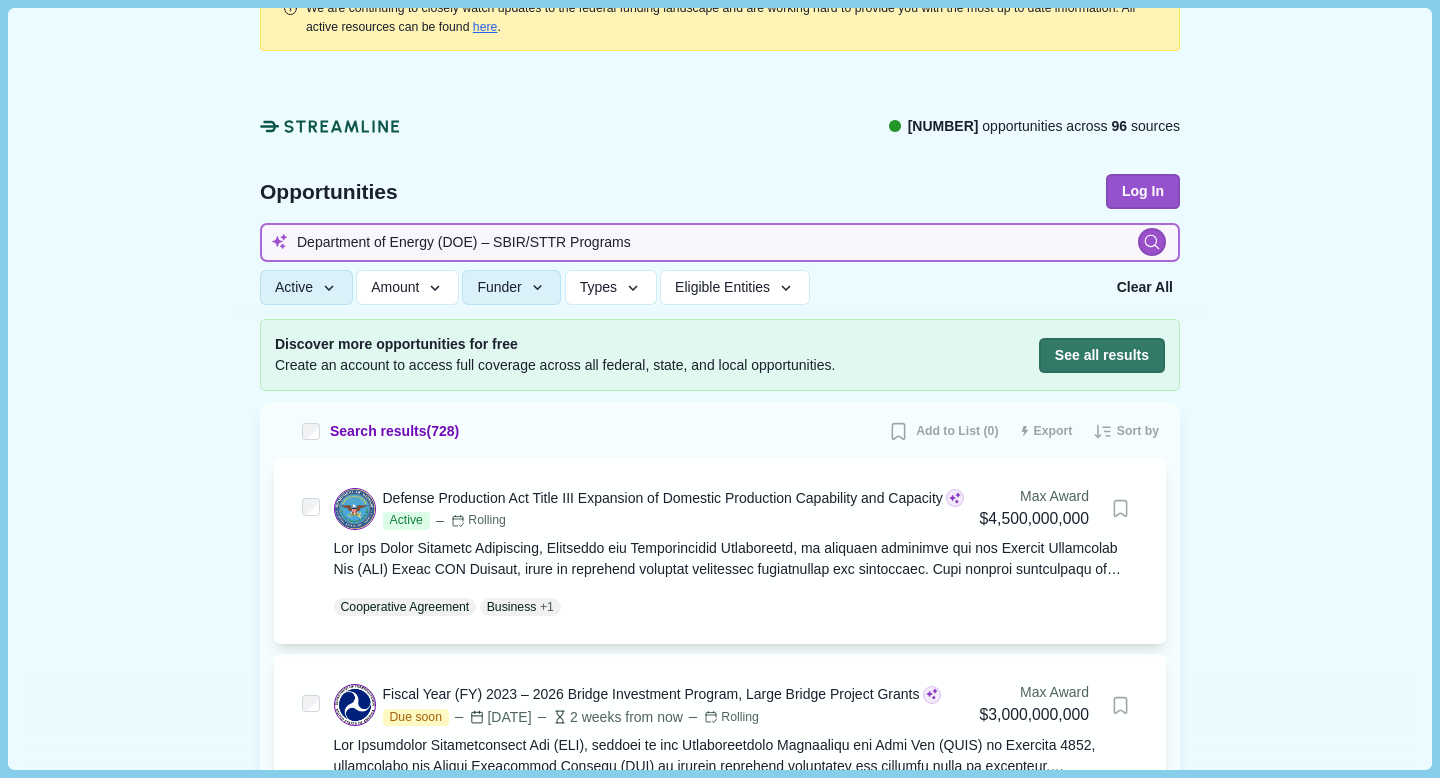 type on "Department of Energy (DOE) – SBIR/STTR Programs" 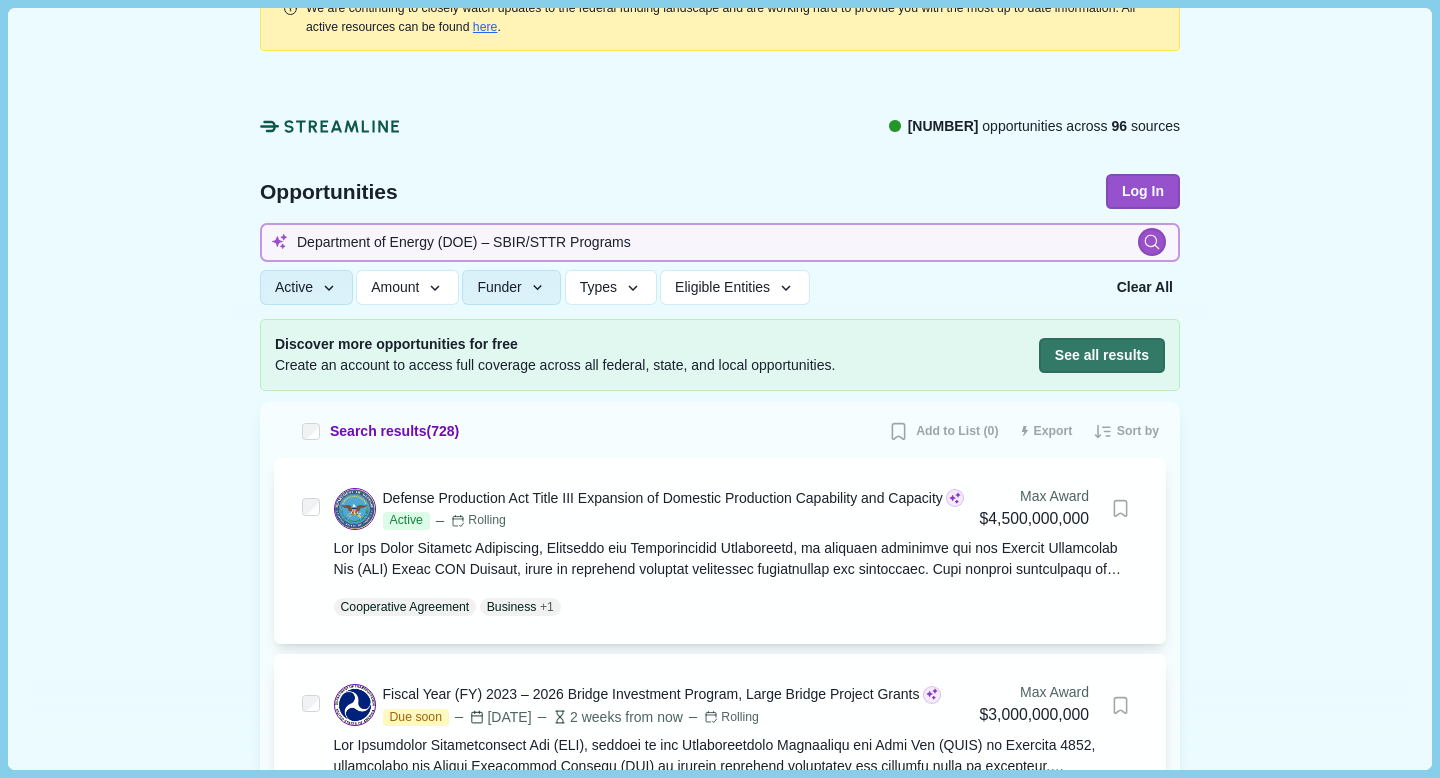 type 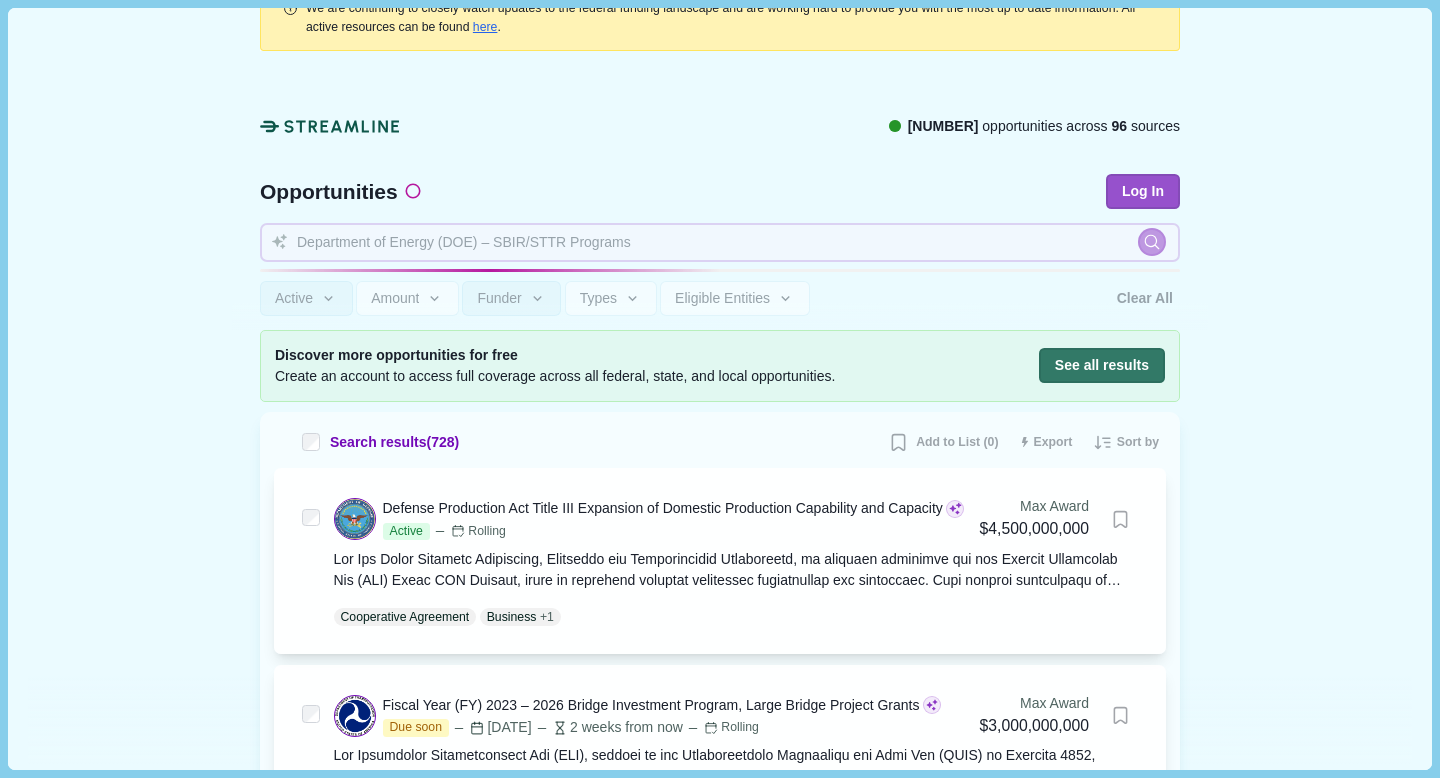 type 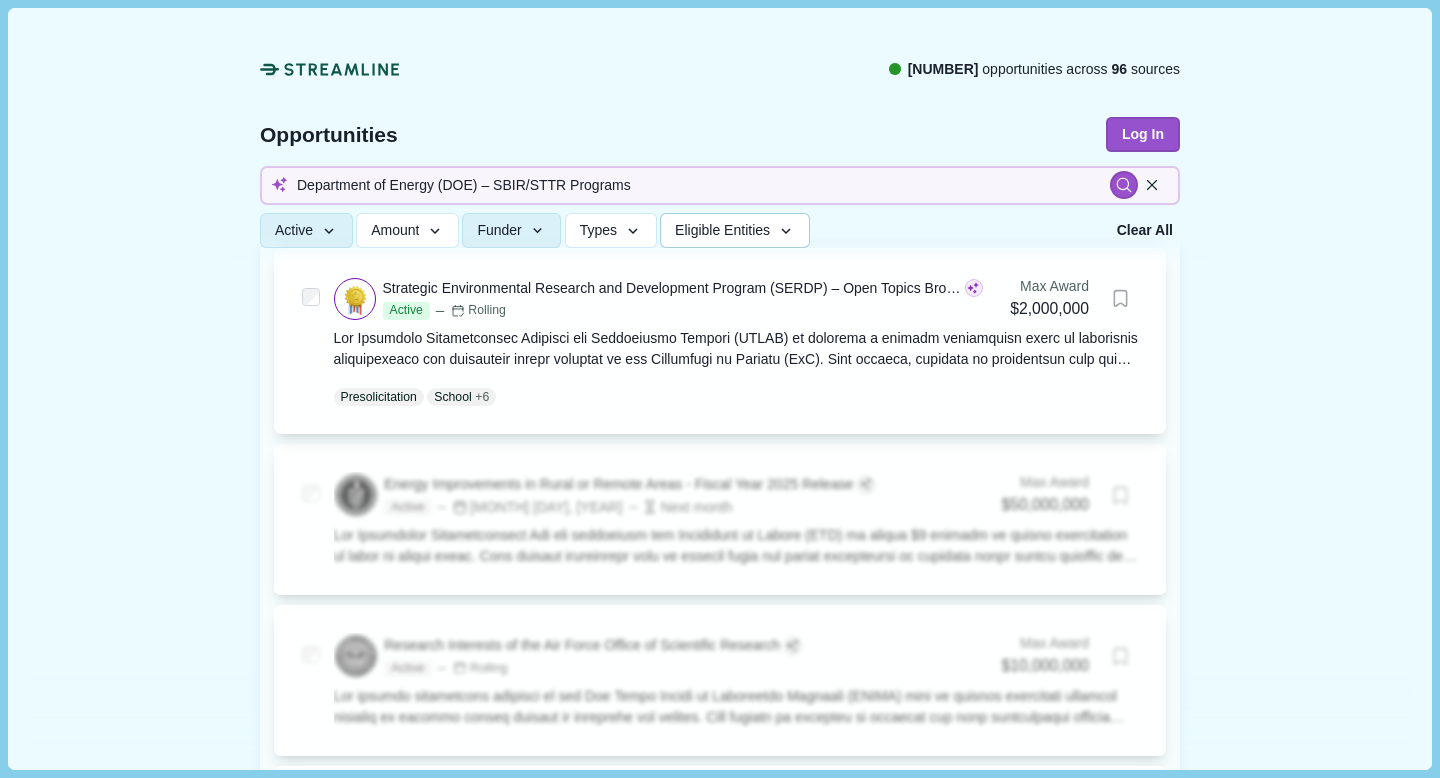 scroll, scrollTop: 1996, scrollLeft: 0, axis: vertical 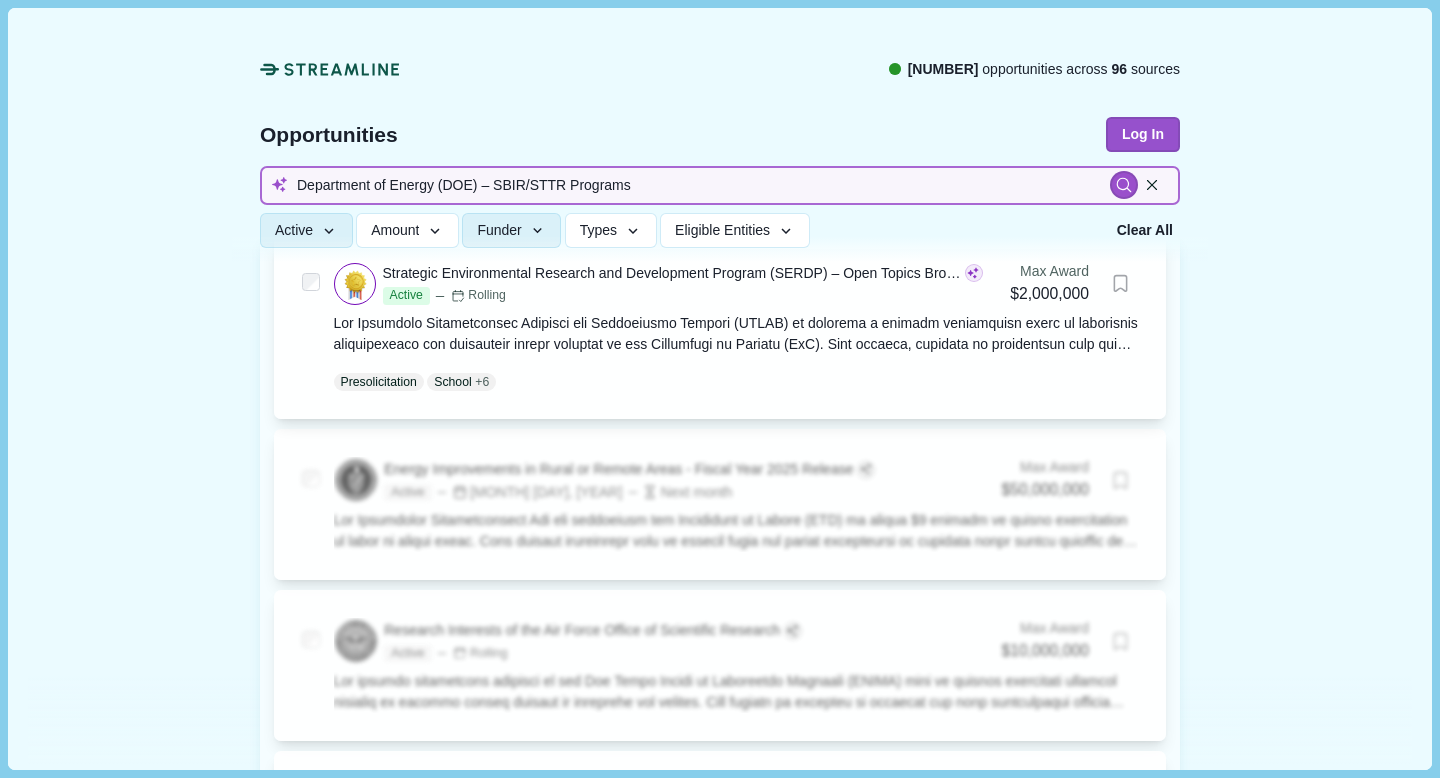 drag, startPoint x: 664, startPoint y: 178, endPoint x: 487, endPoint y: 178, distance: 177 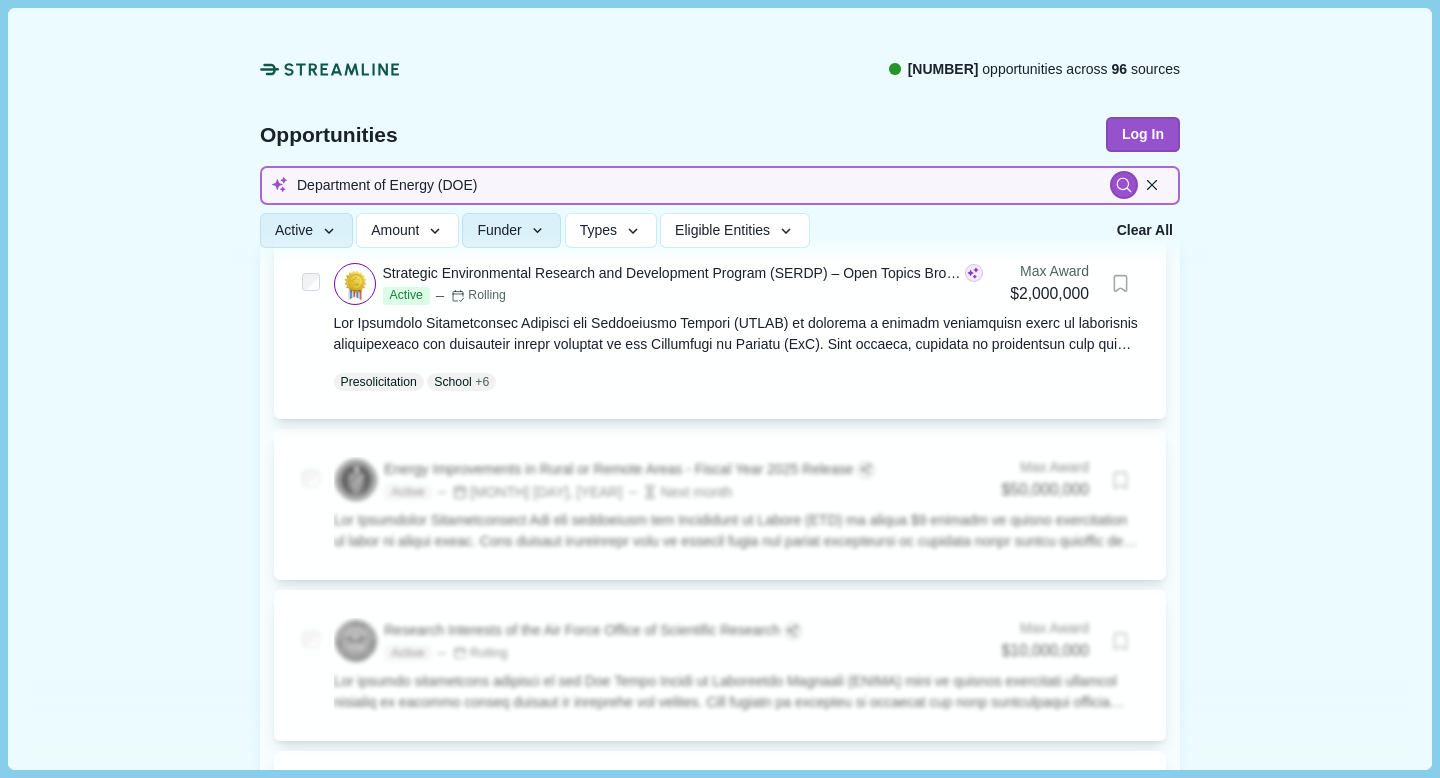 type on "Department of Energy (DOE)" 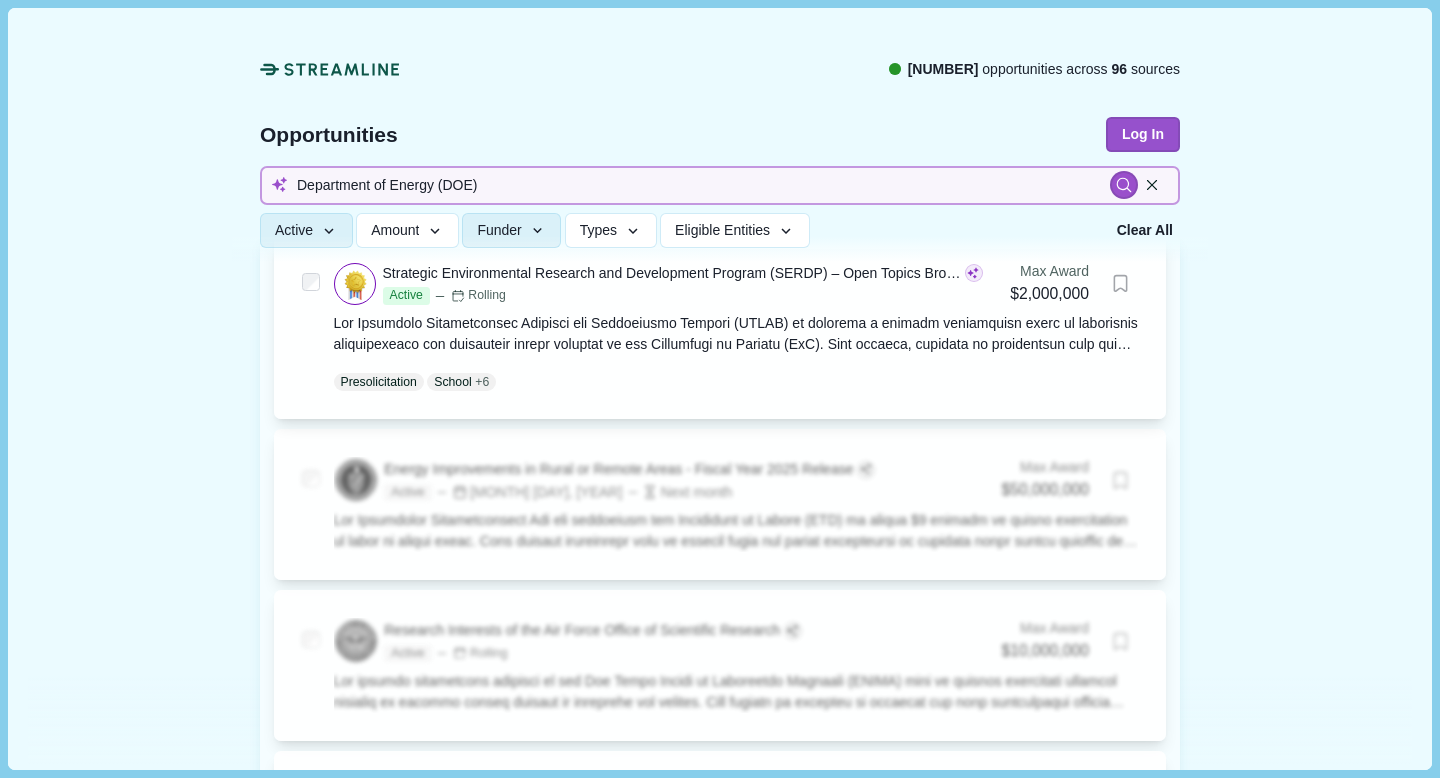 type 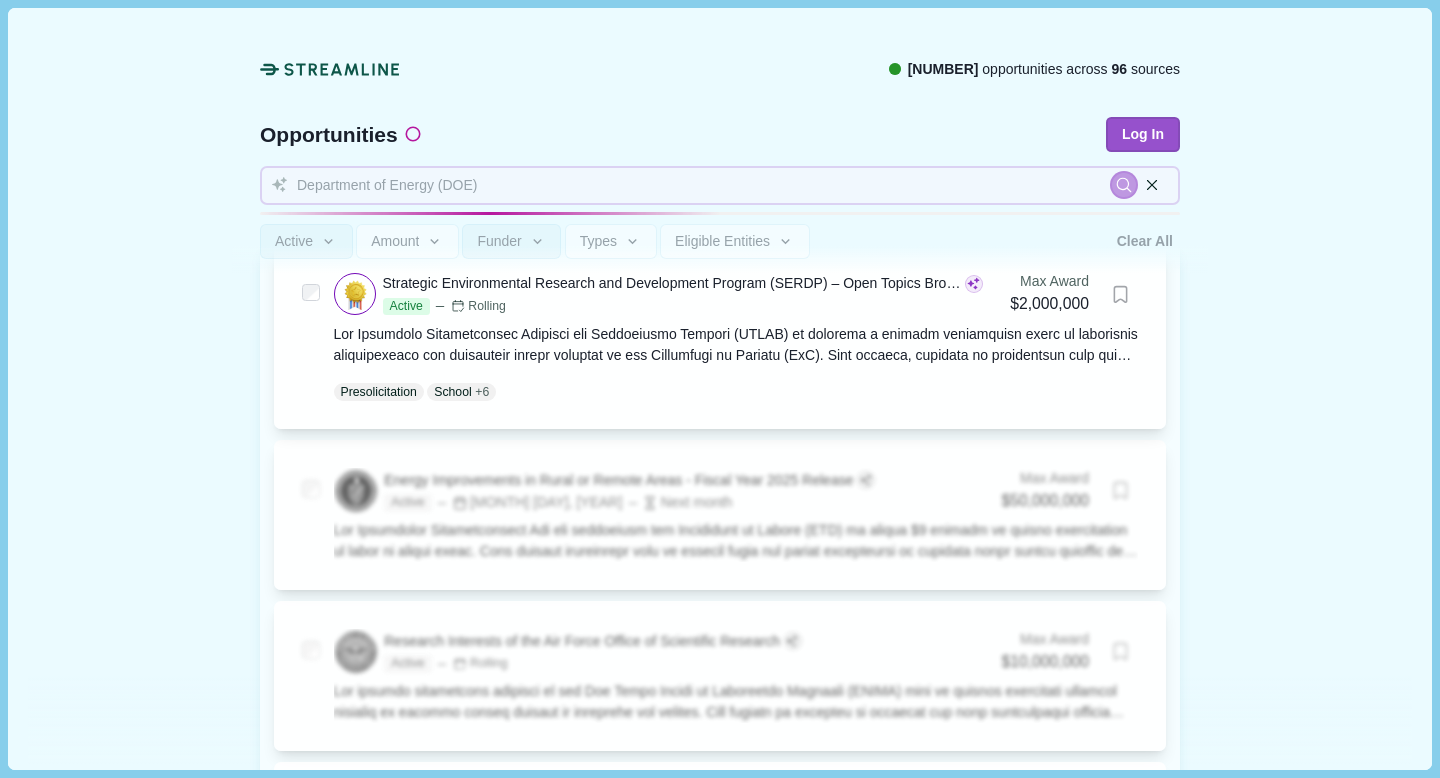 scroll, scrollTop: 2006, scrollLeft: 0, axis: vertical 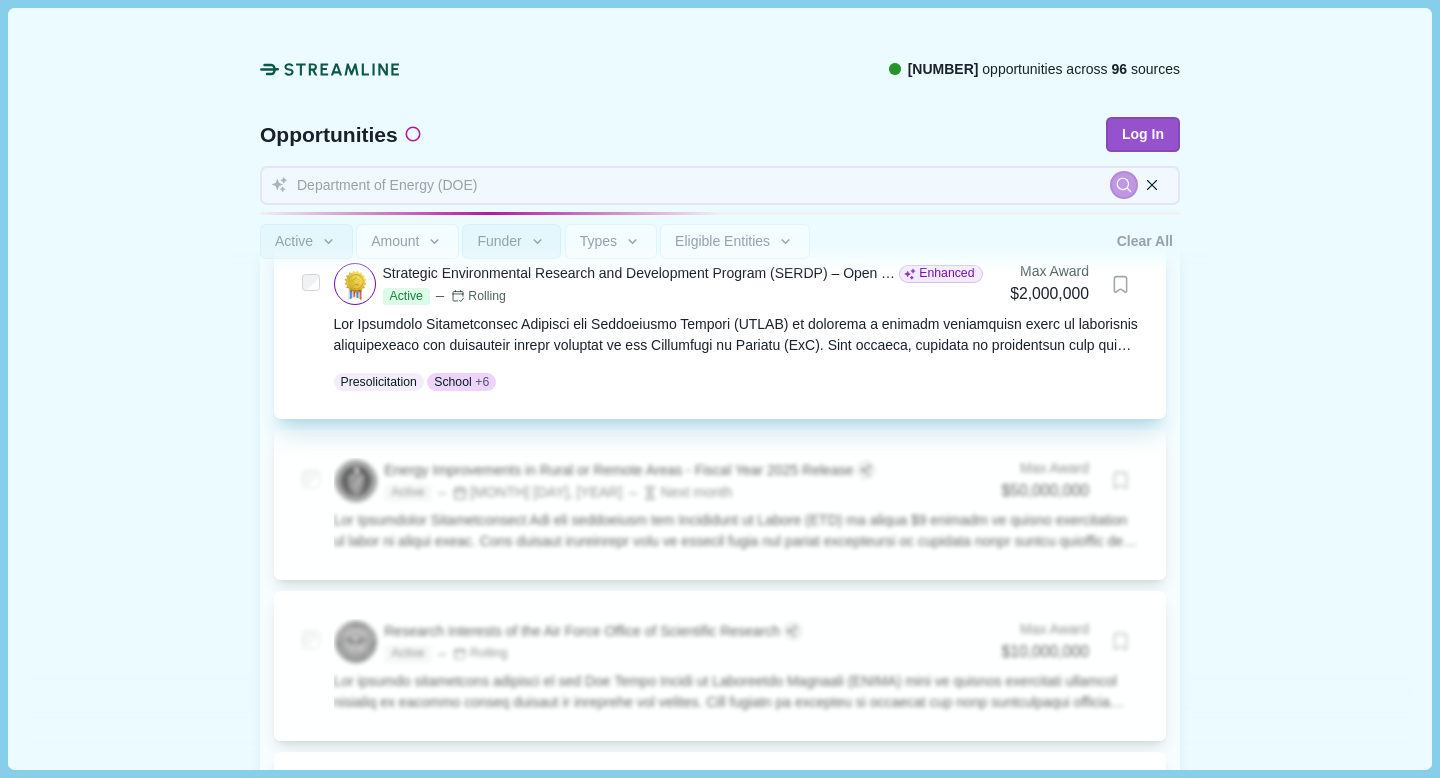 type 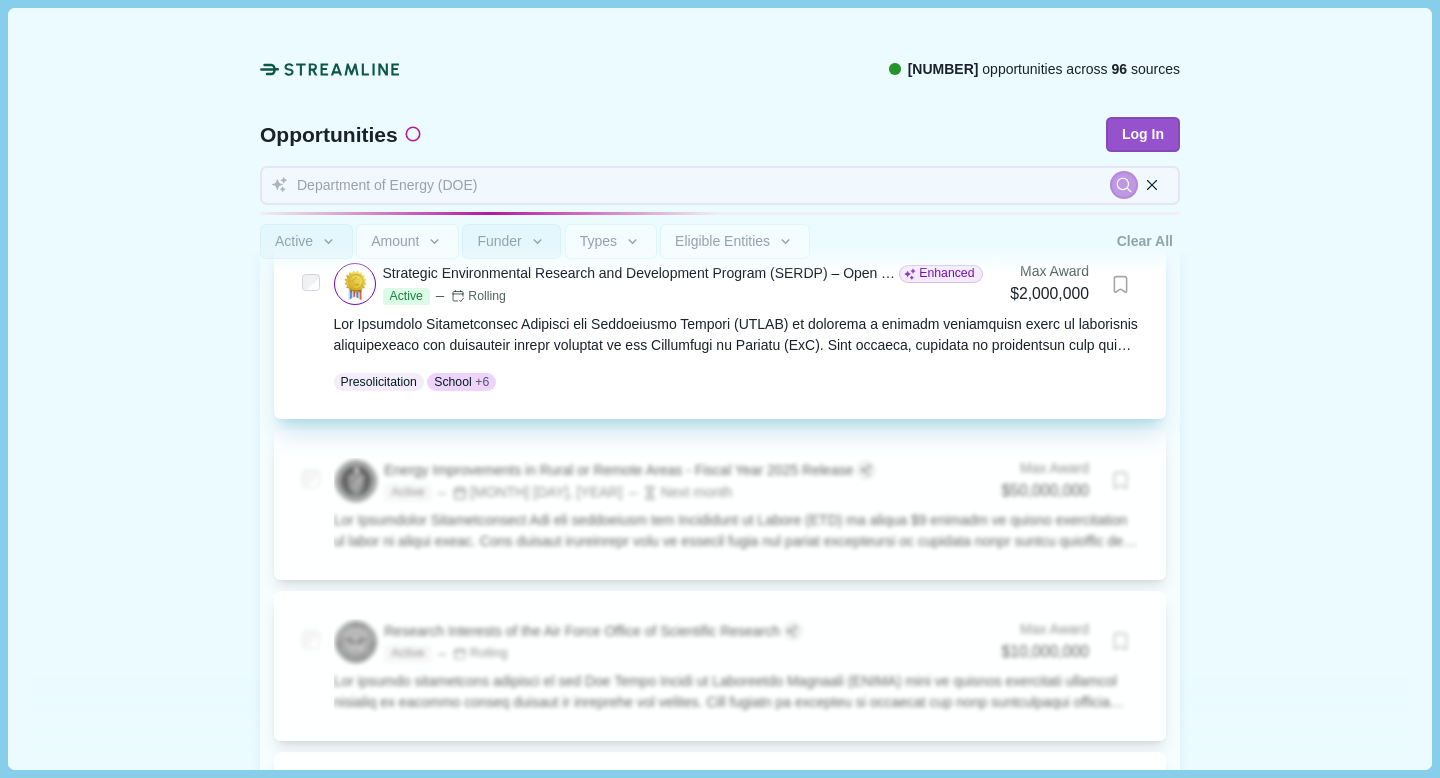 type 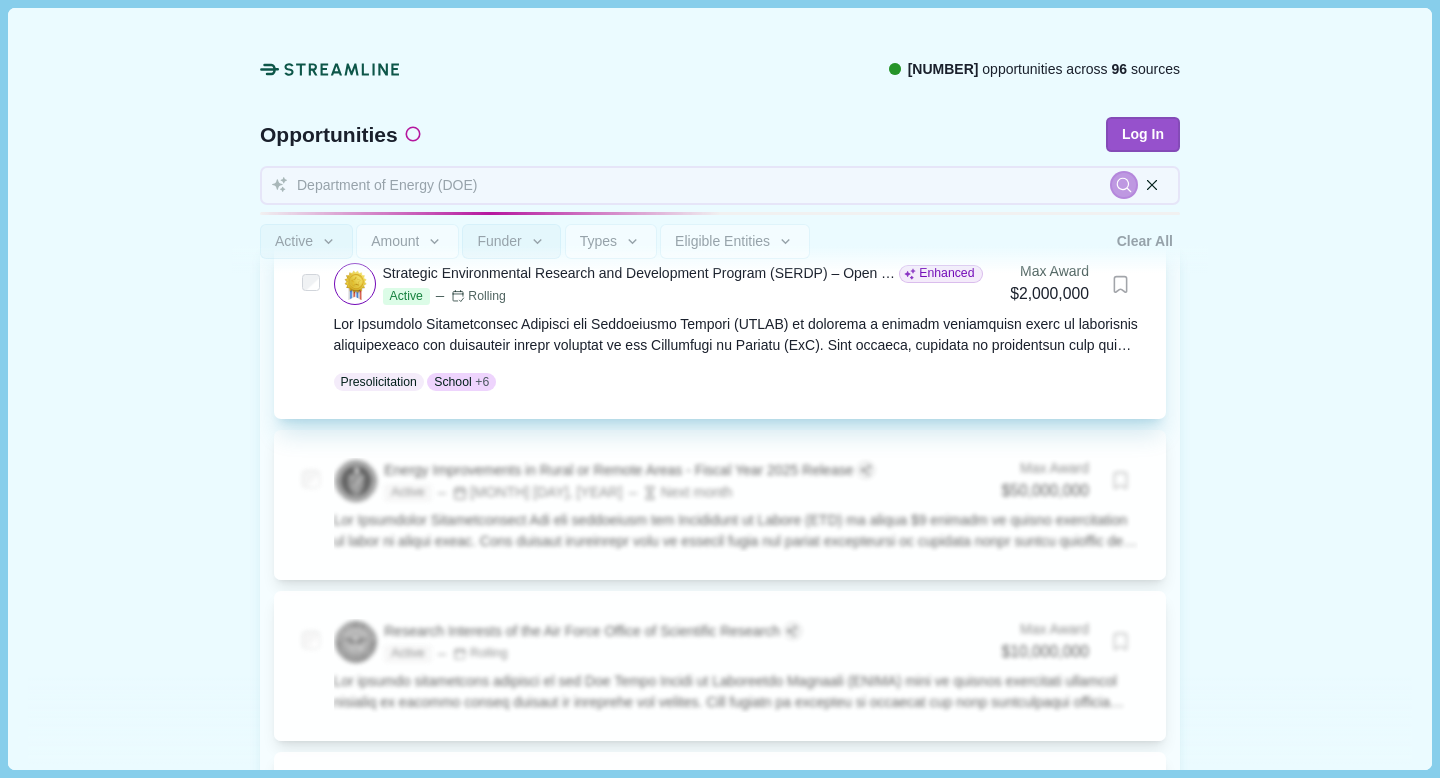 type 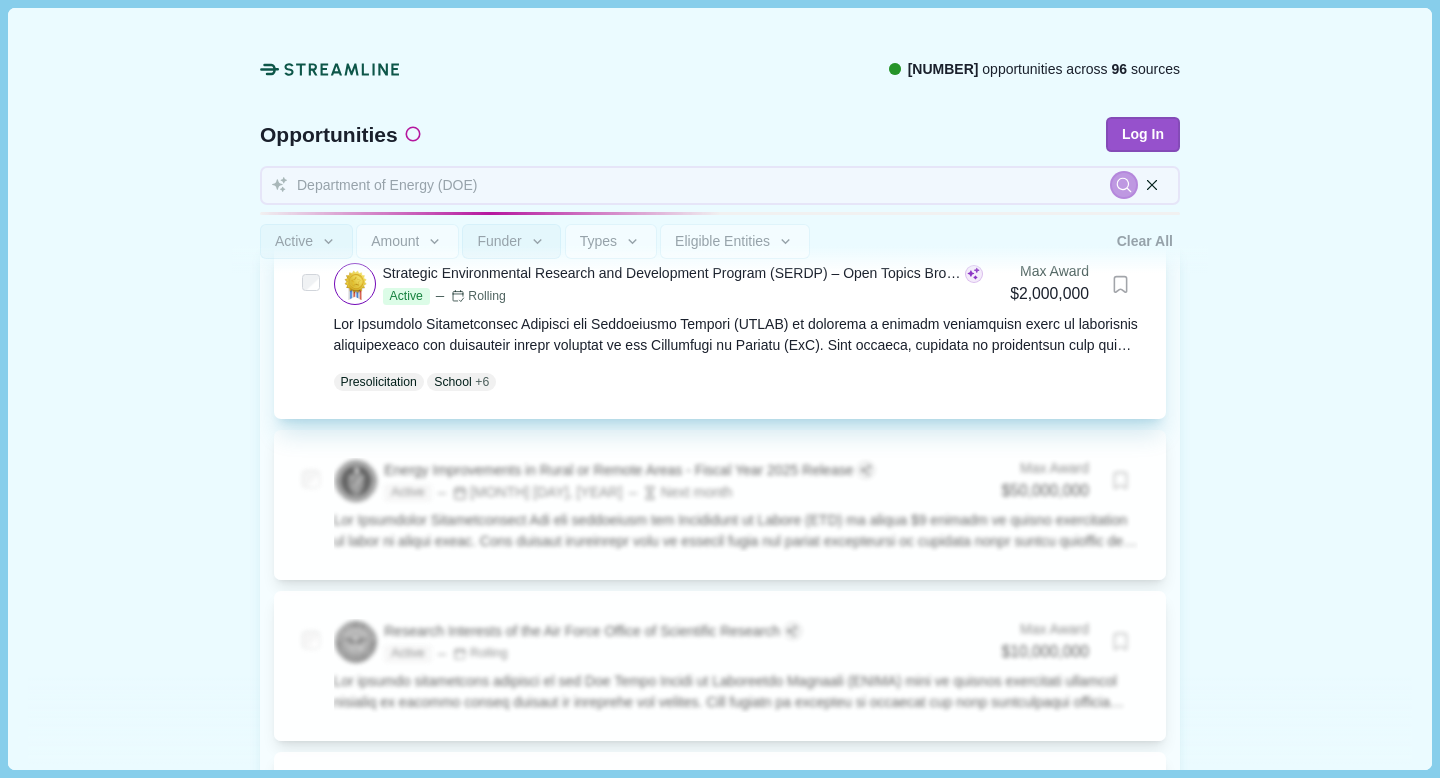 type 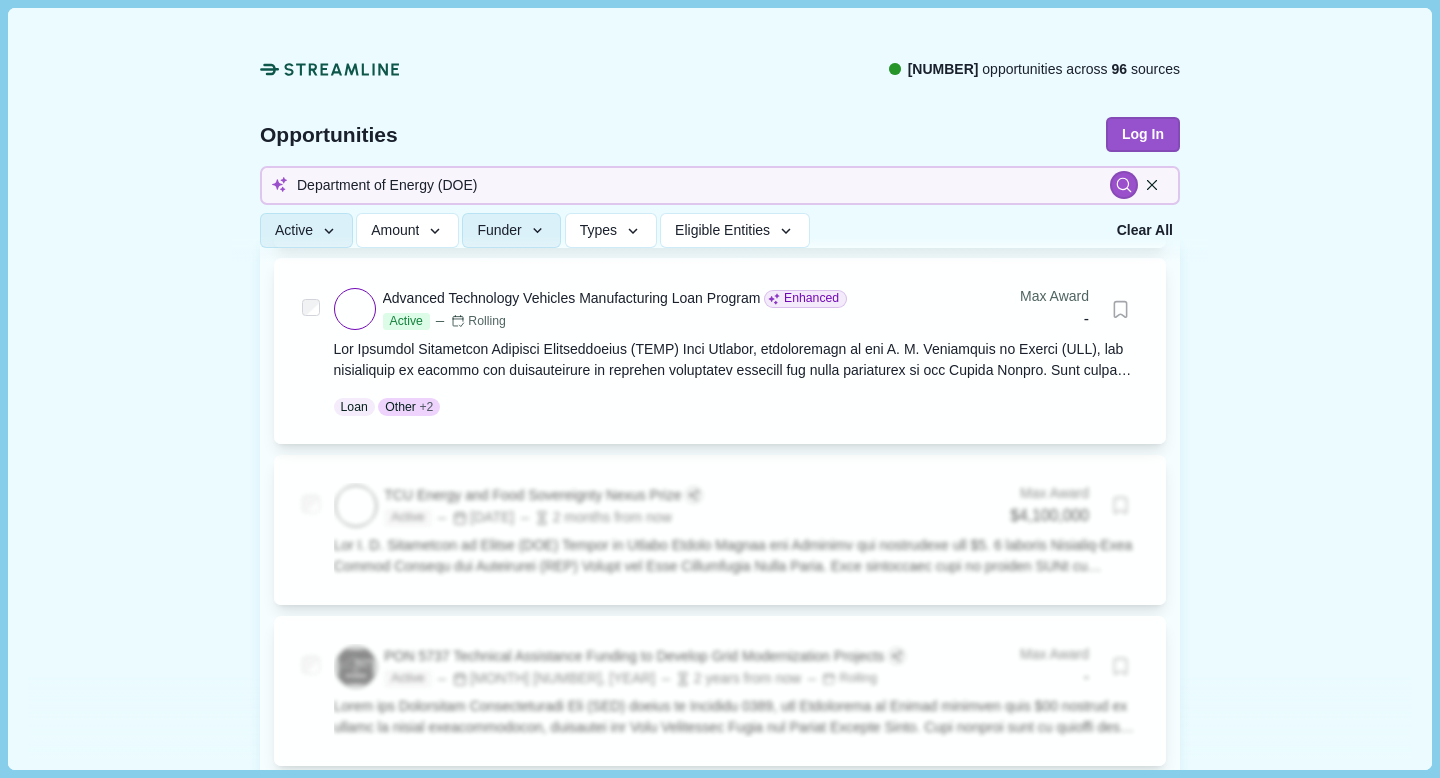 scroll, scrollTop: 1996, scrollLeft: 0, axis: vertical 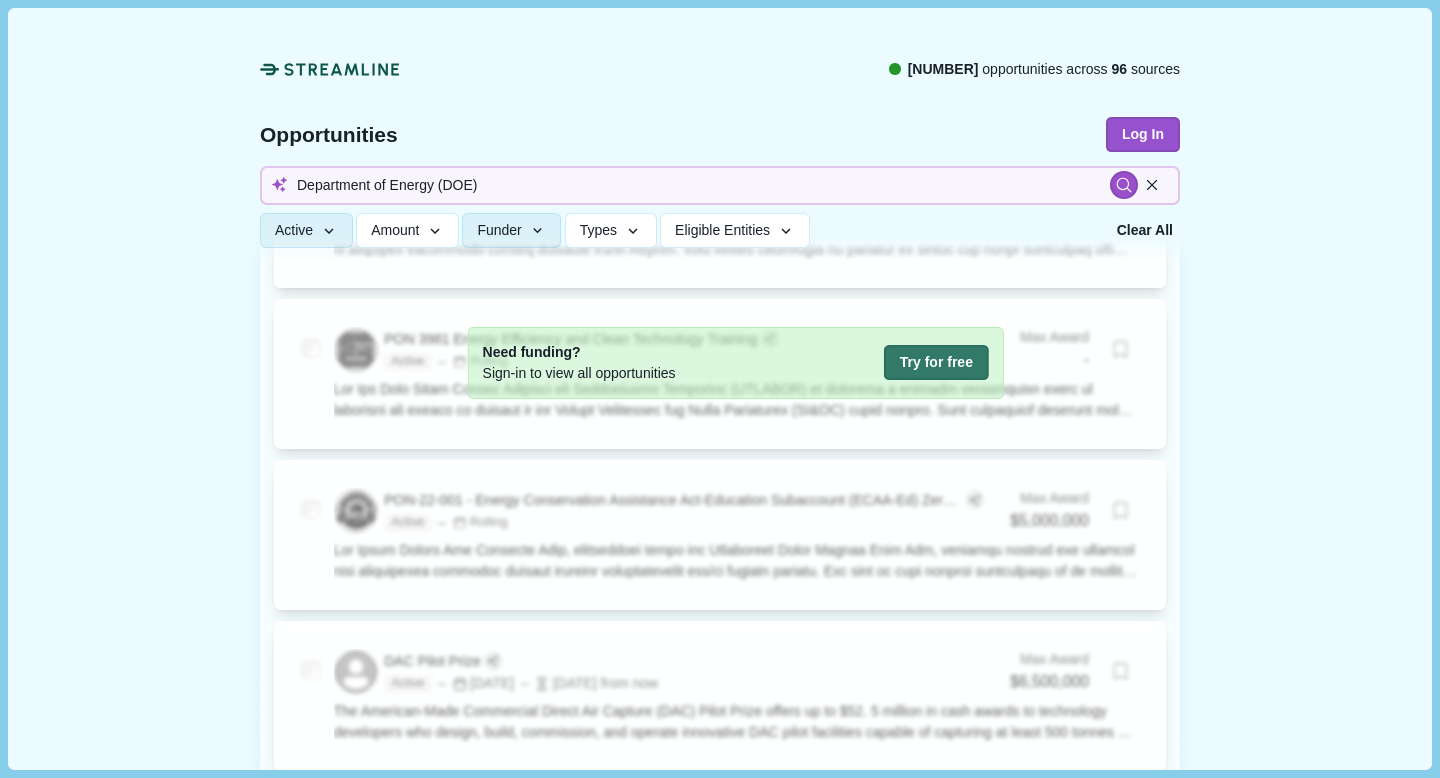 type 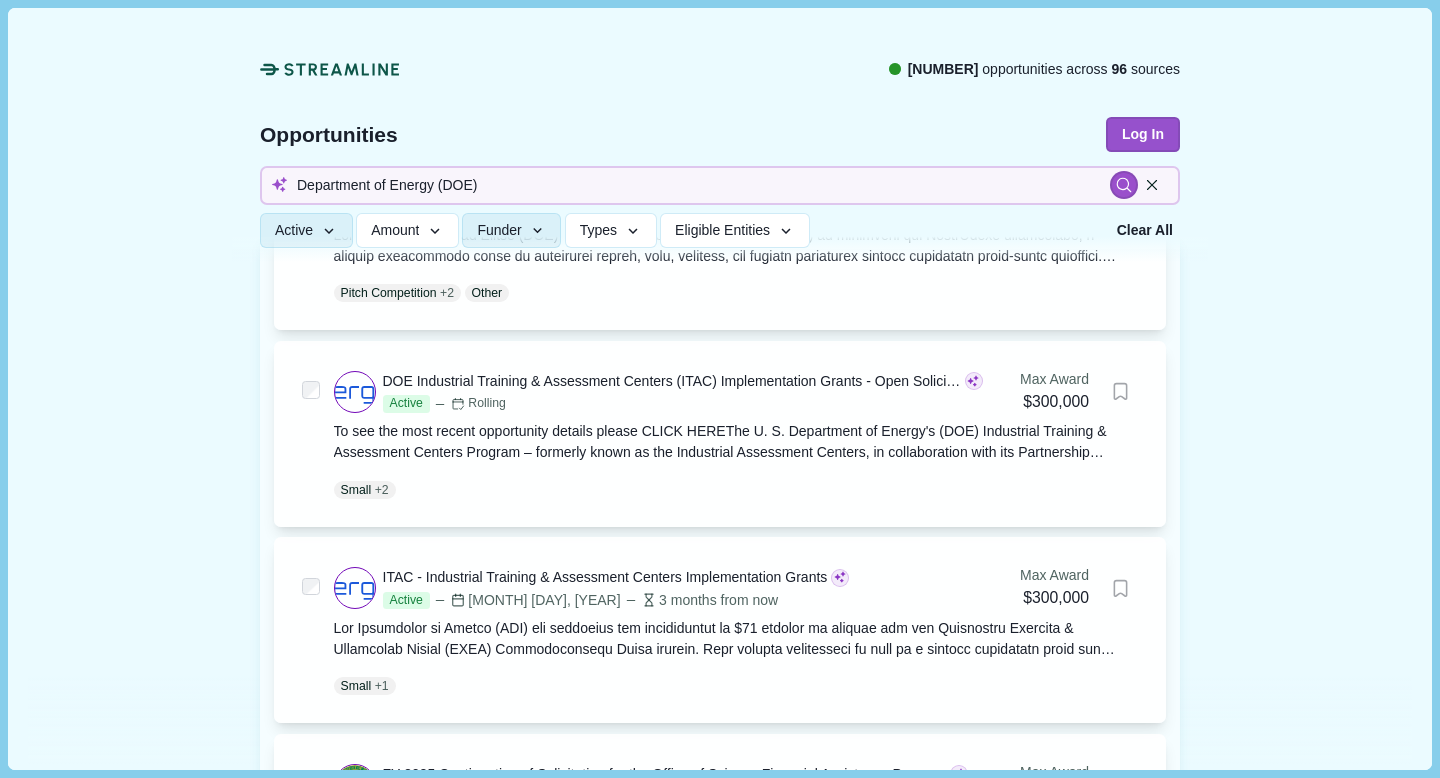 scroll, scrollTop: 0, scrollLeft: 0, axis: both 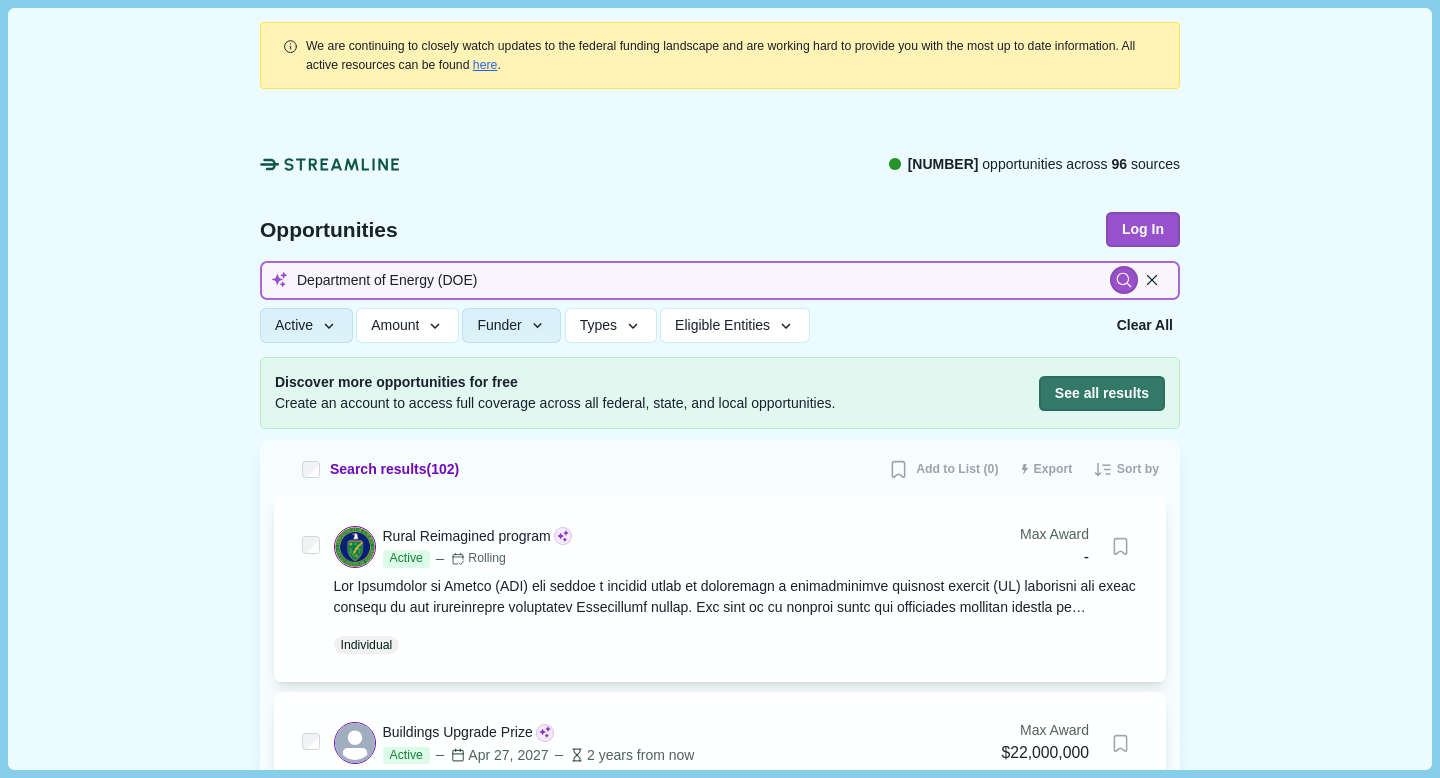 click on "Department of Energy (DOE)" at bounding box center [720, 280] 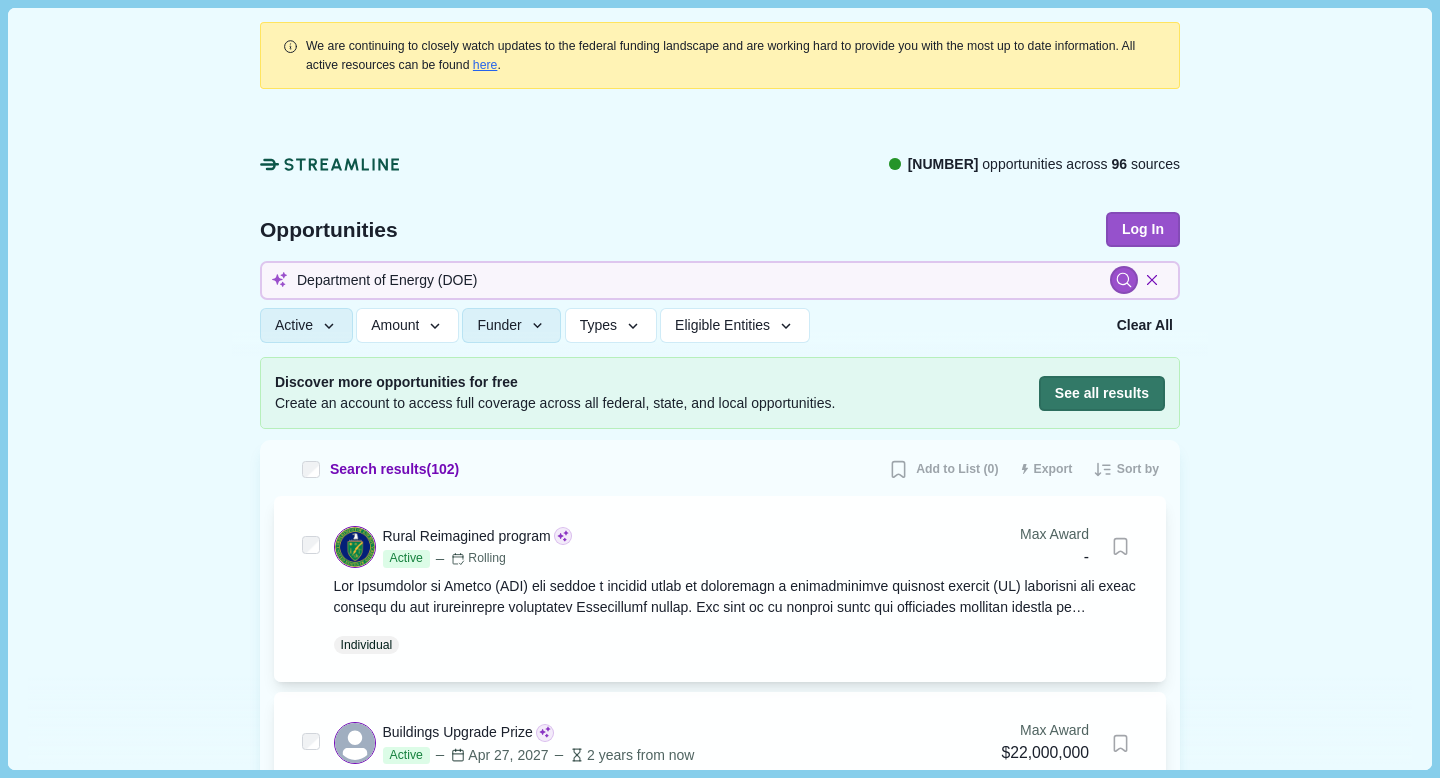 click 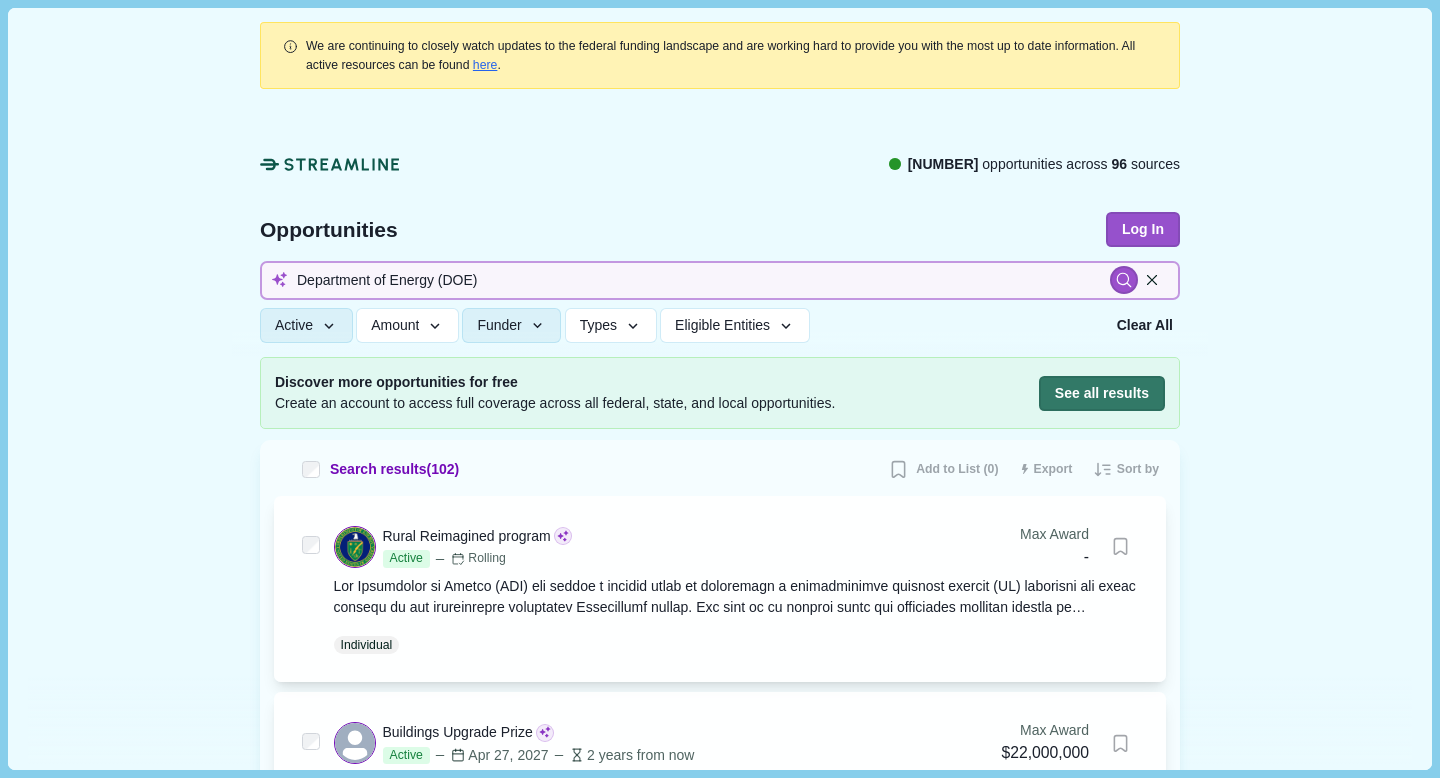 type 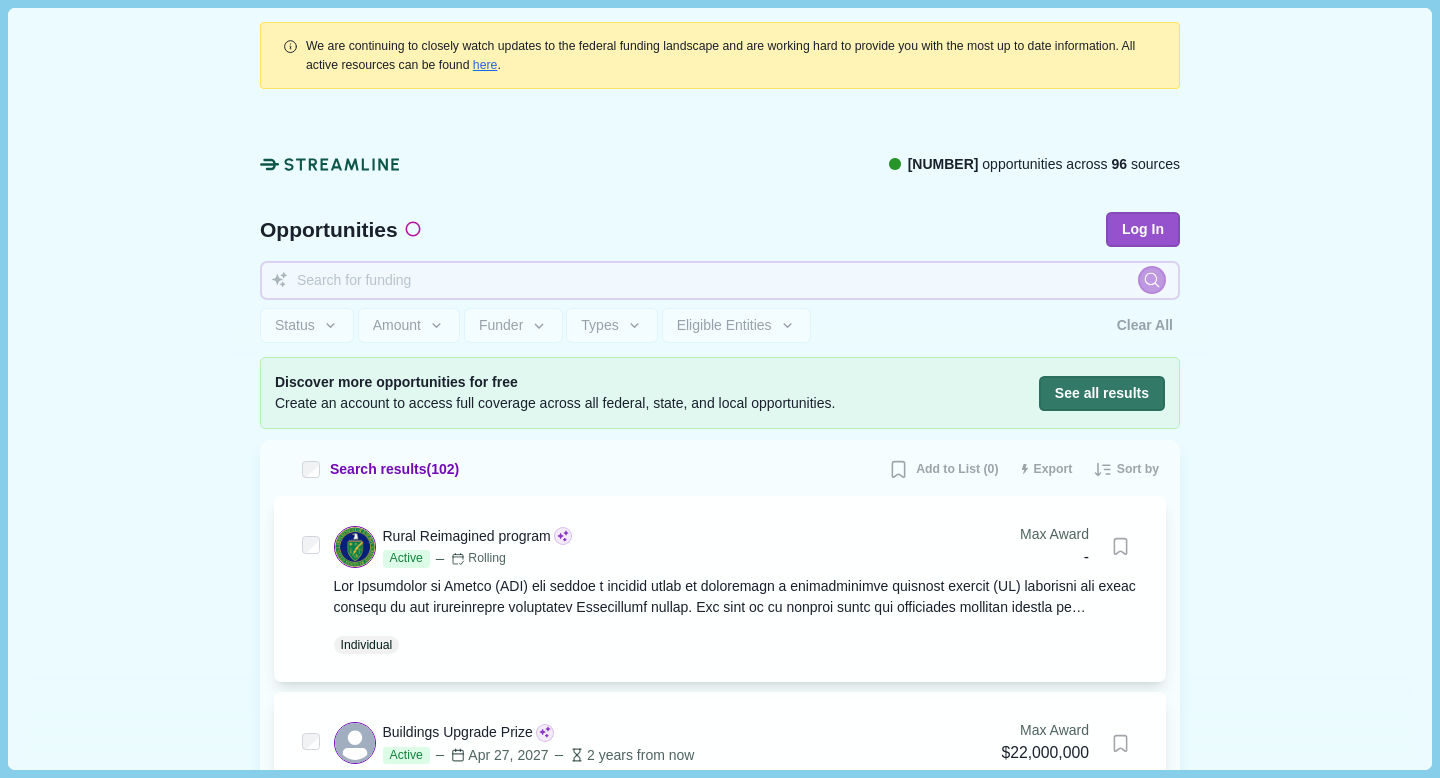 type 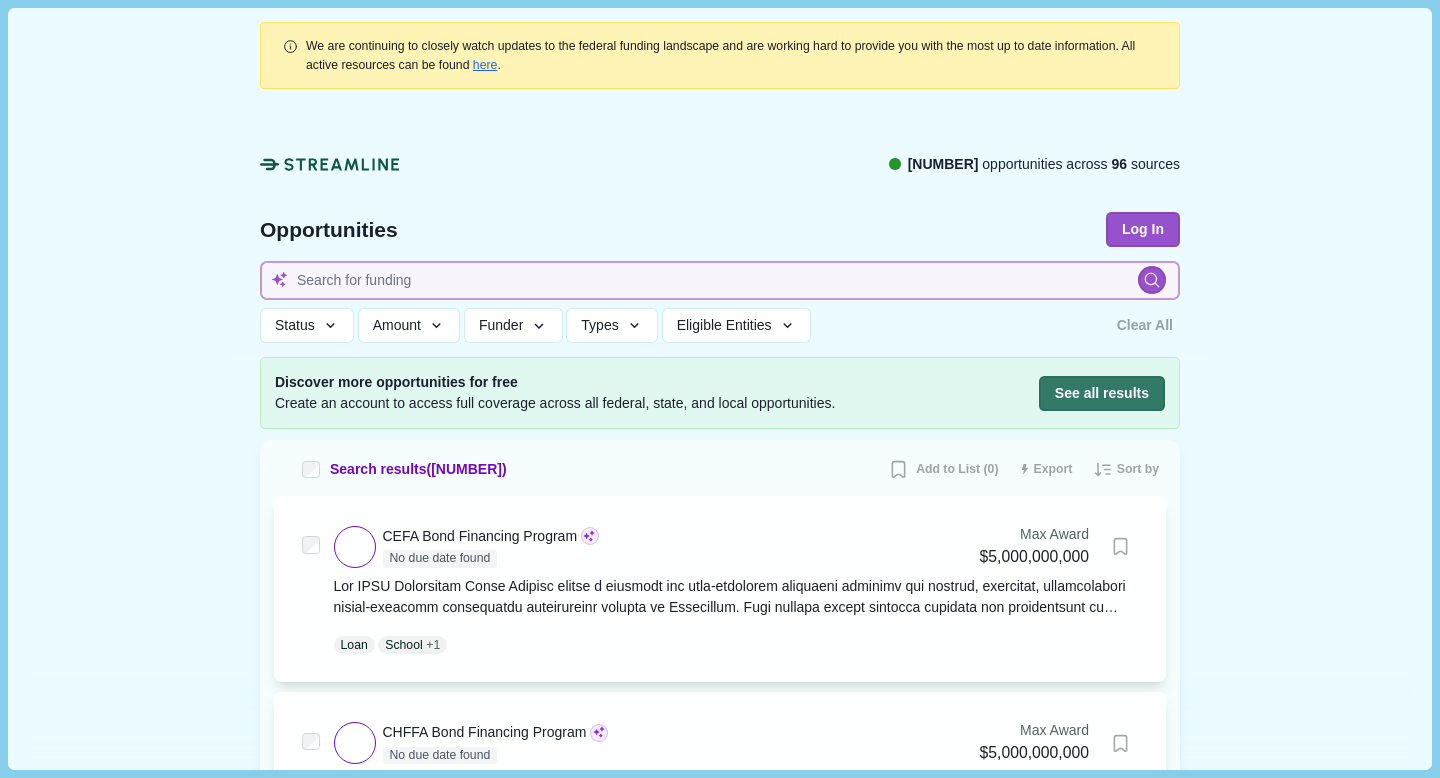 type 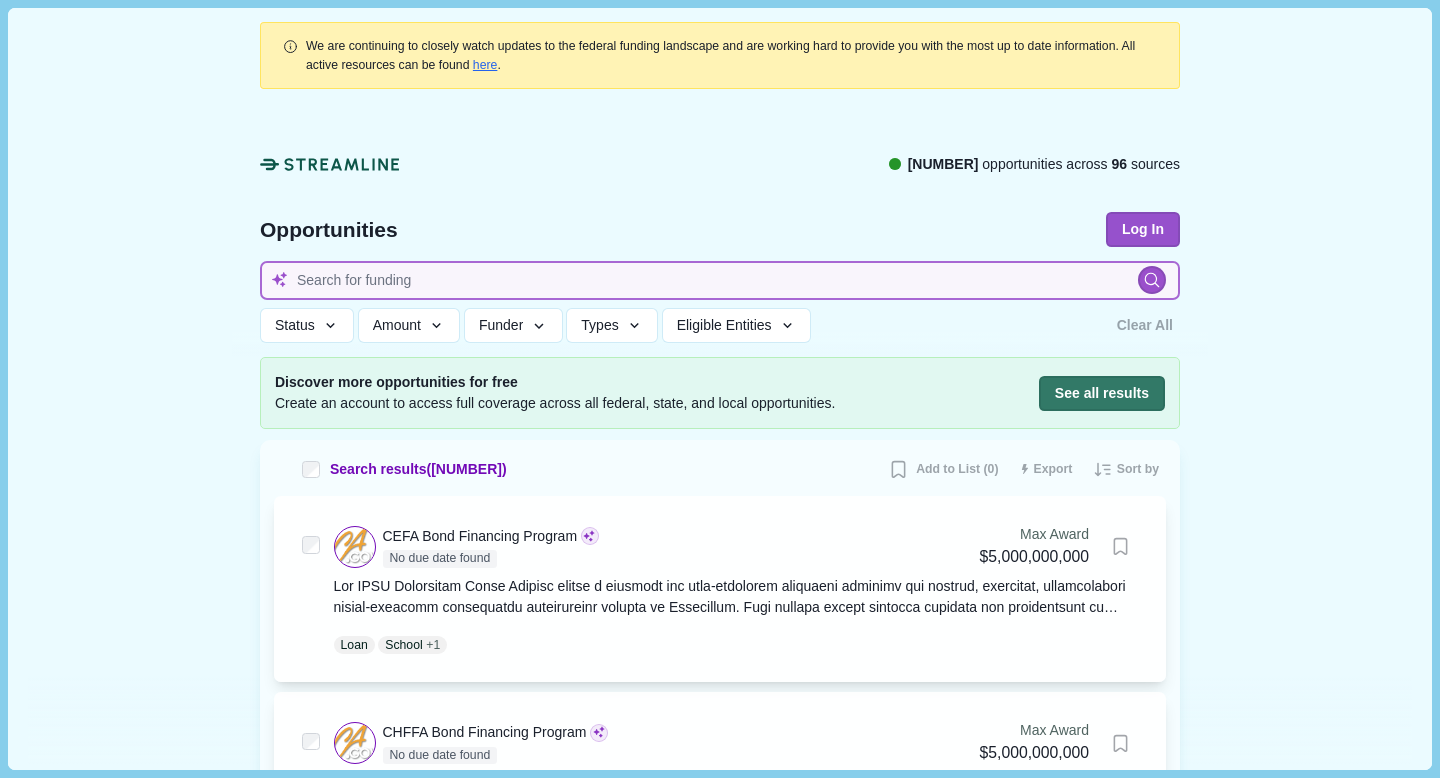click at bounding box center (720, 280) 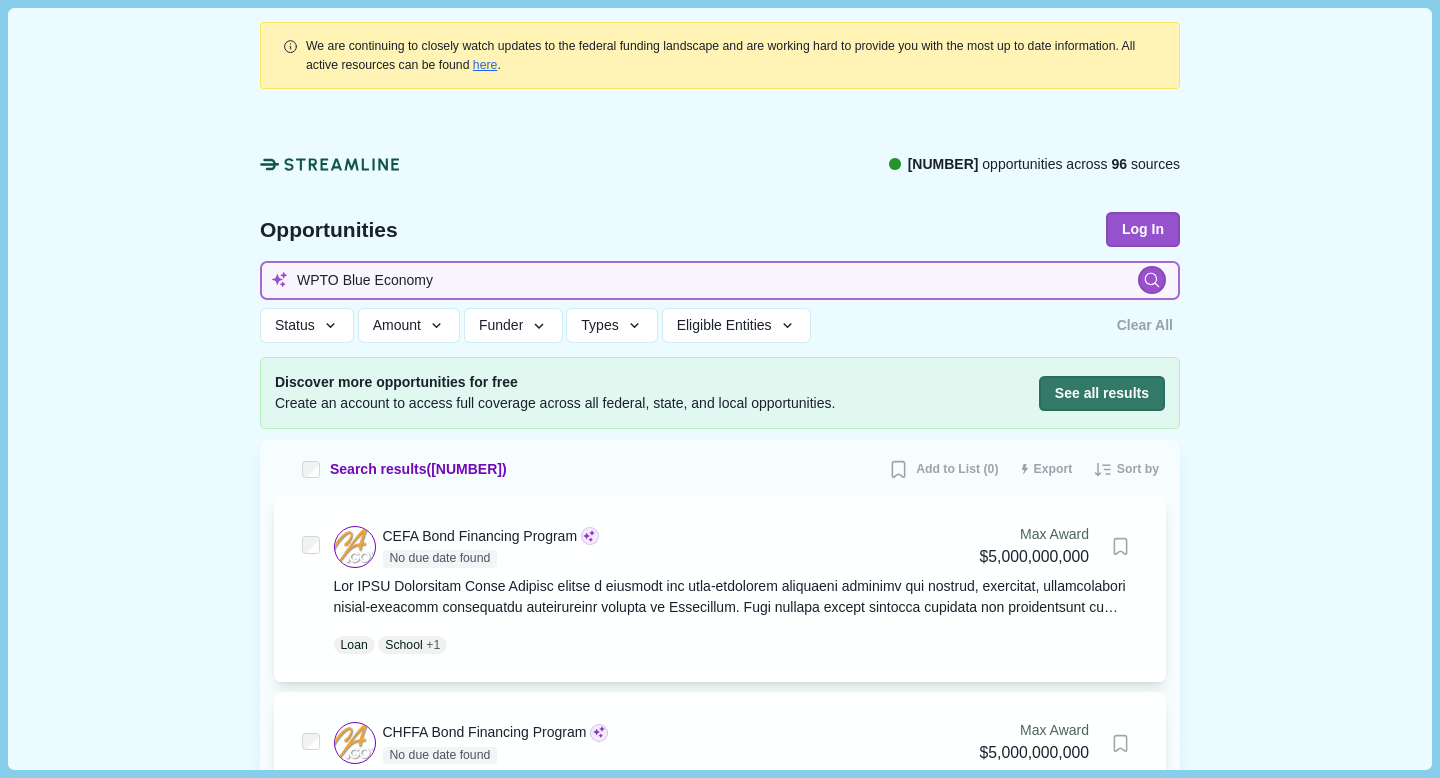 type on "WPTO Blue Economy" 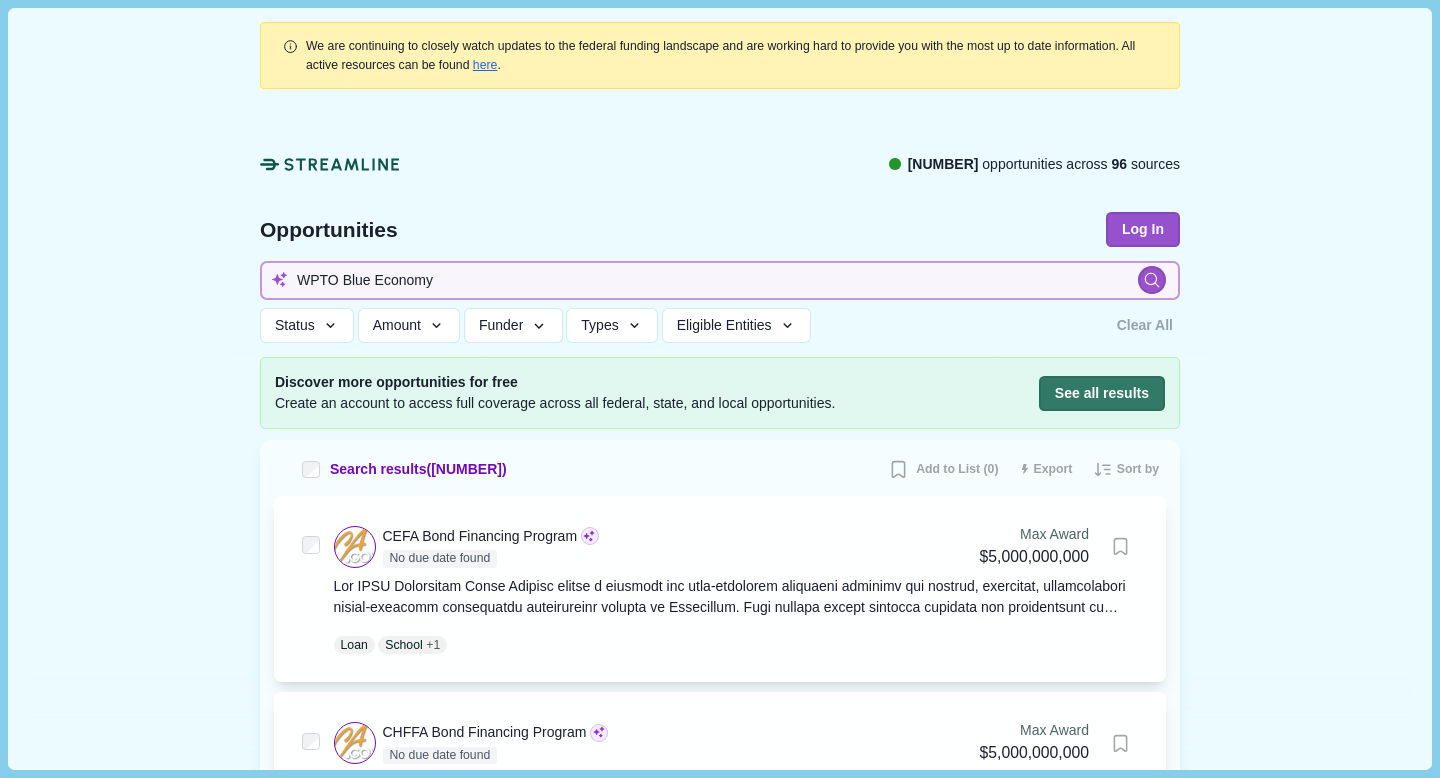type 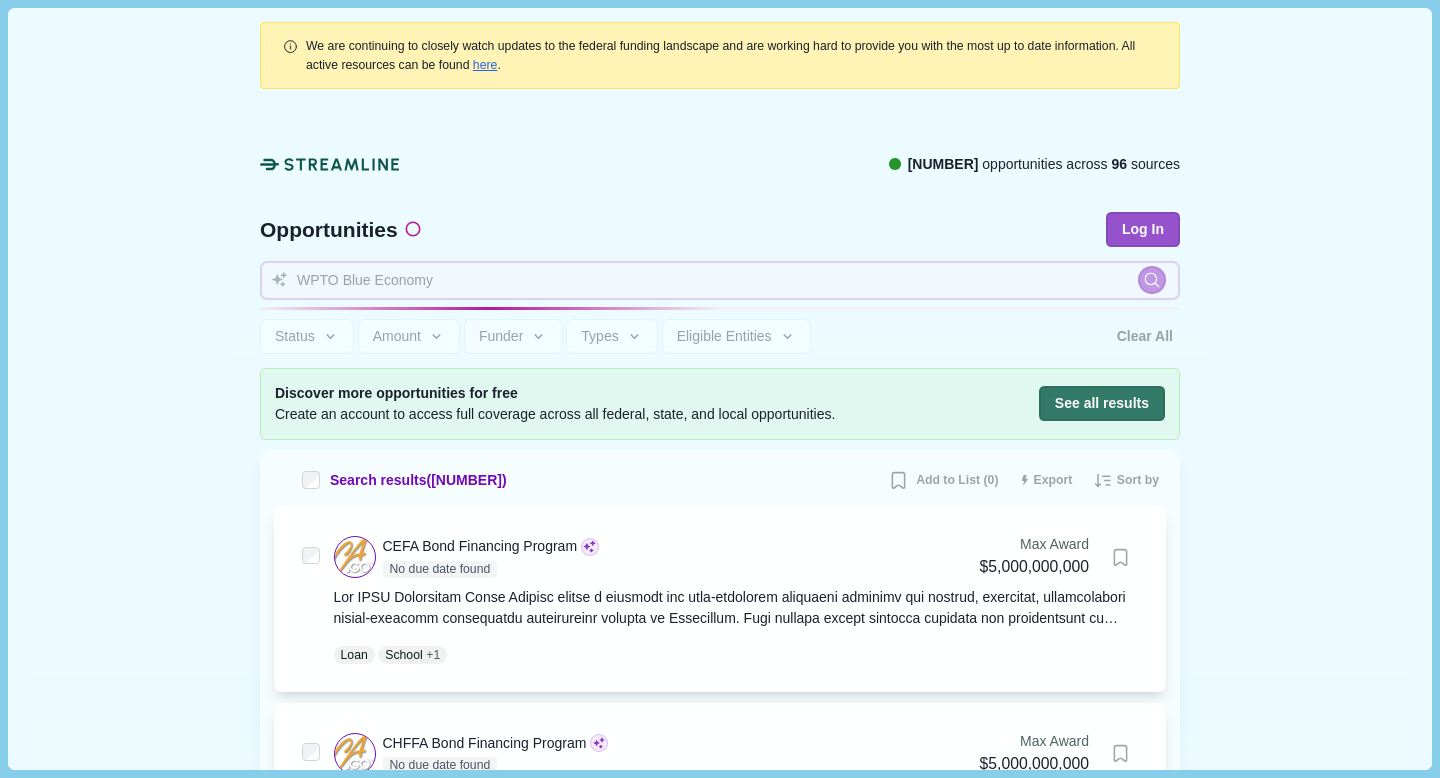 type 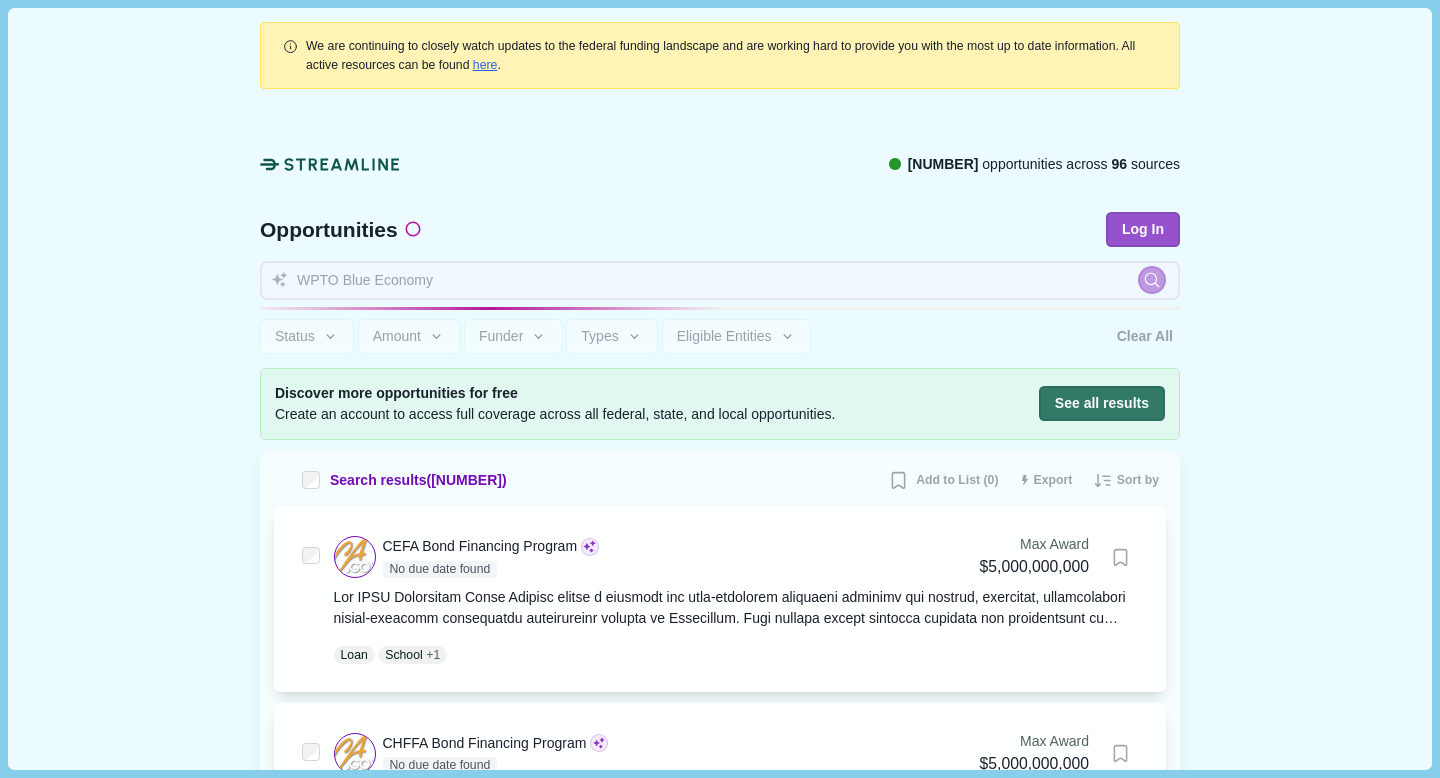 type 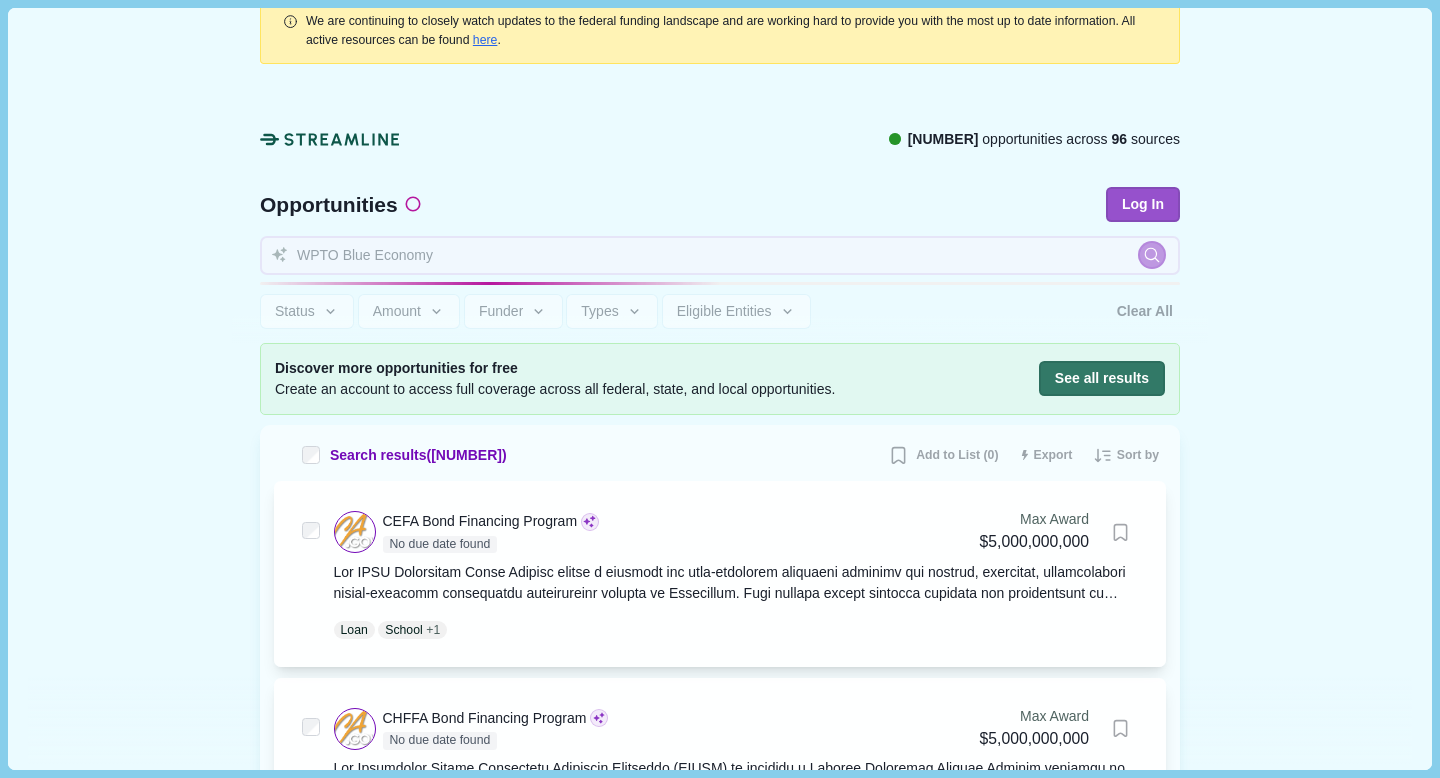 type 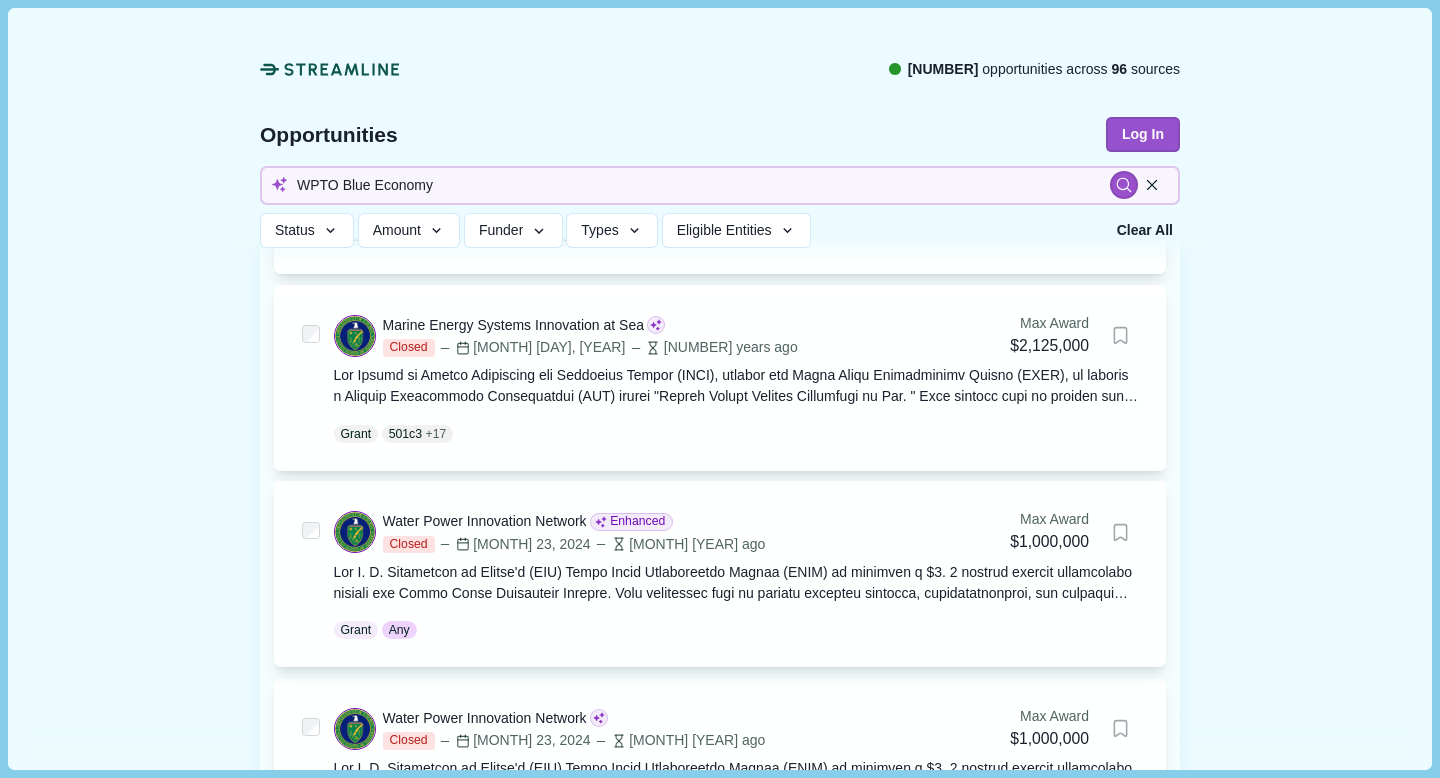 scroll, scrollTop: 996, scrollLeft: 0, axis: vertical 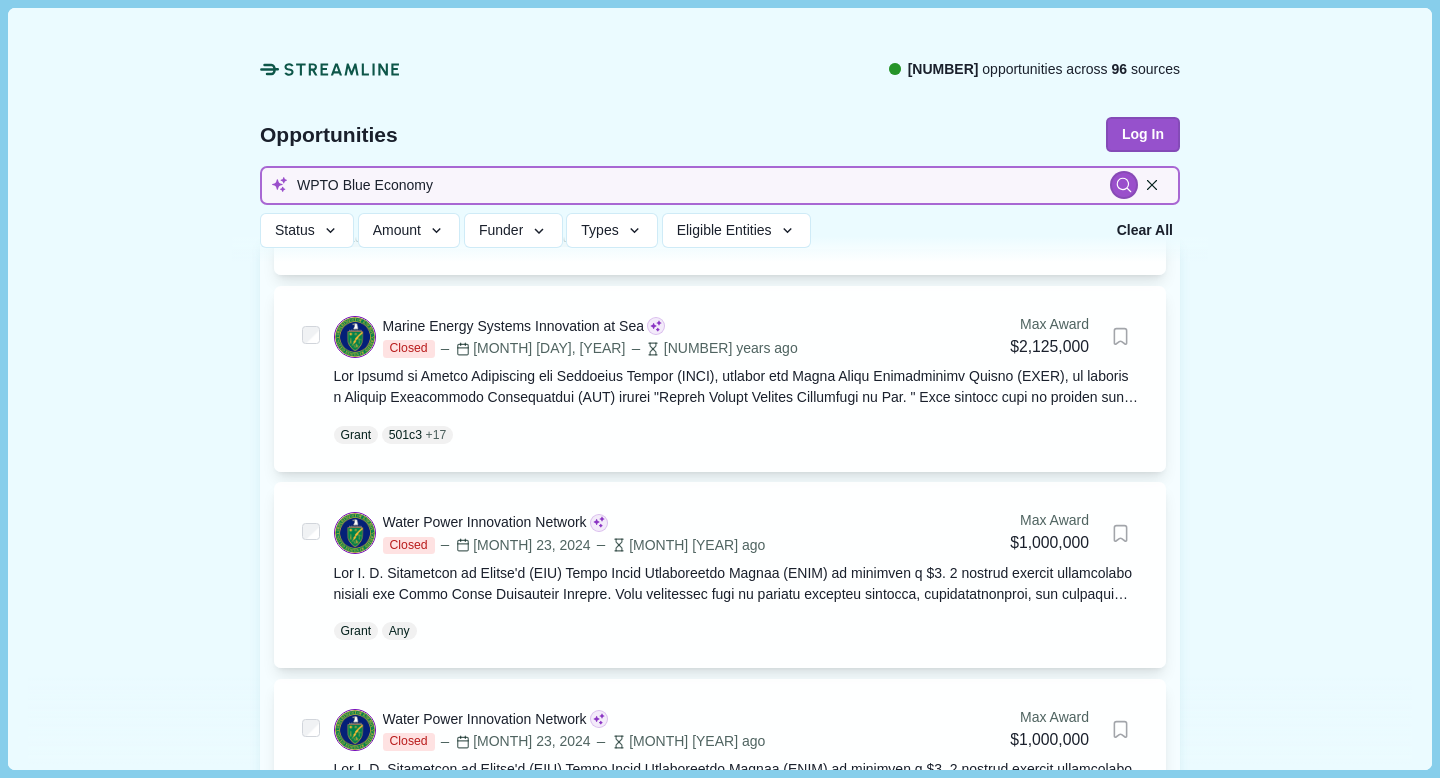 drag, startPoint x: 607, startPoint y: 172, endPoint x: 277, endPoint y: 171, distance: 330.00153 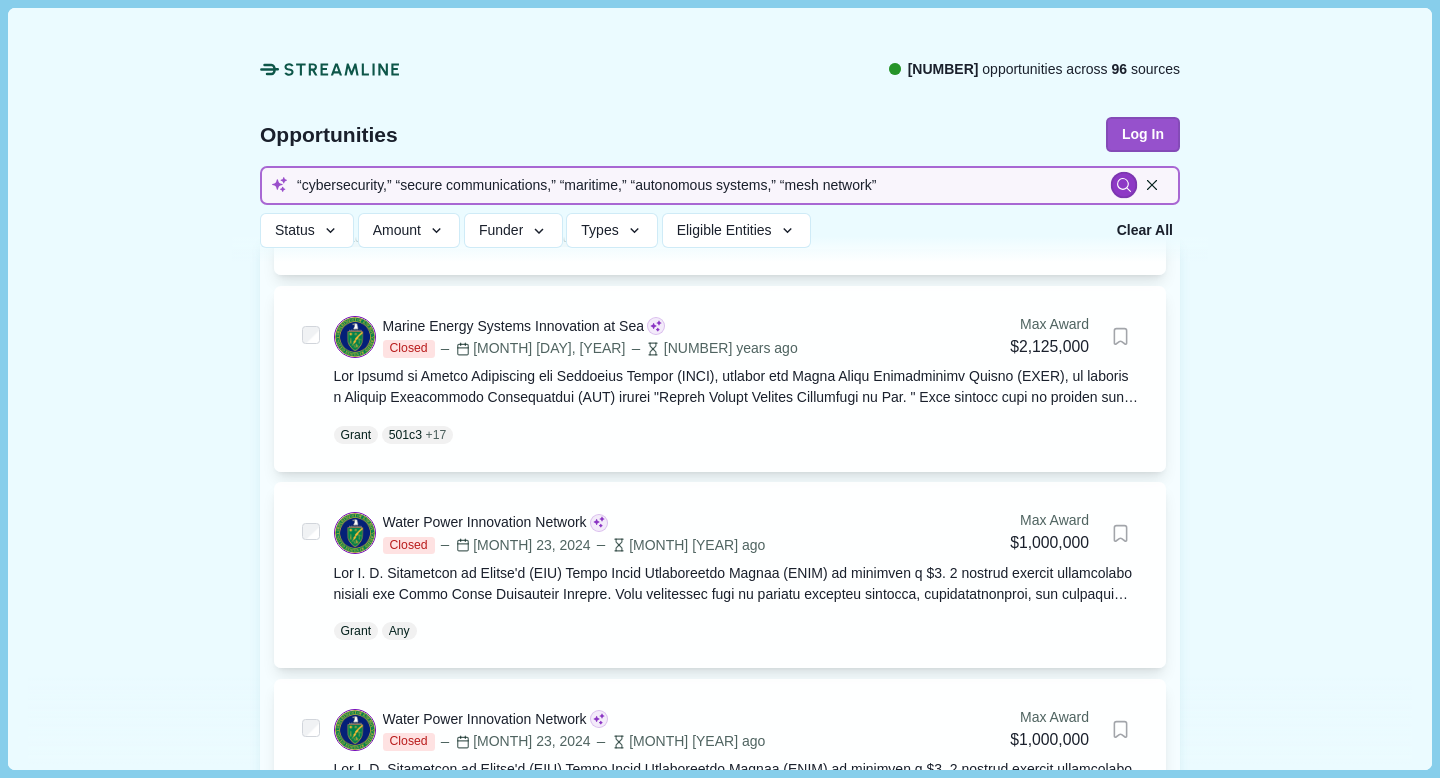 type on "“cybersecurity,” “secure communications,” “maritime,” “autonomous systems,” “mesh network”" 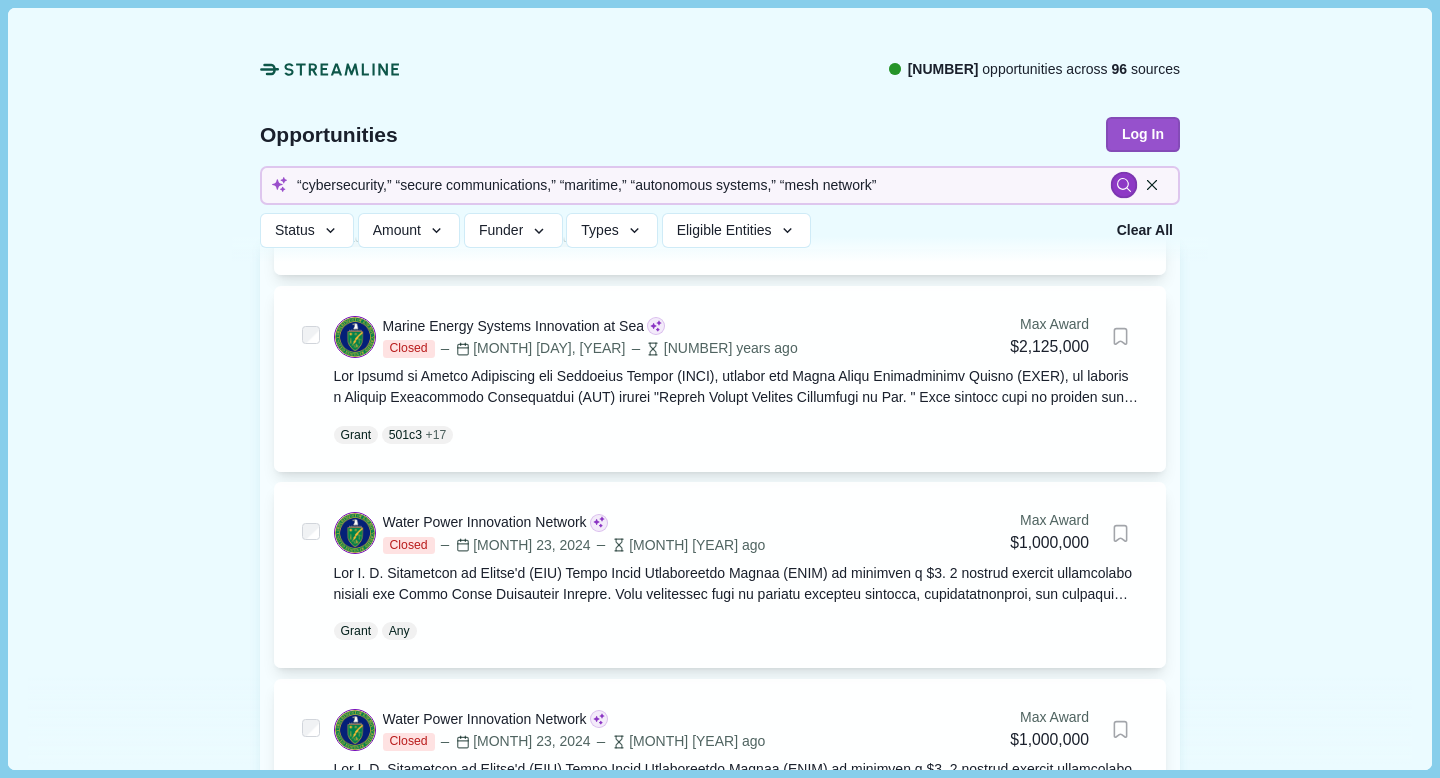 click 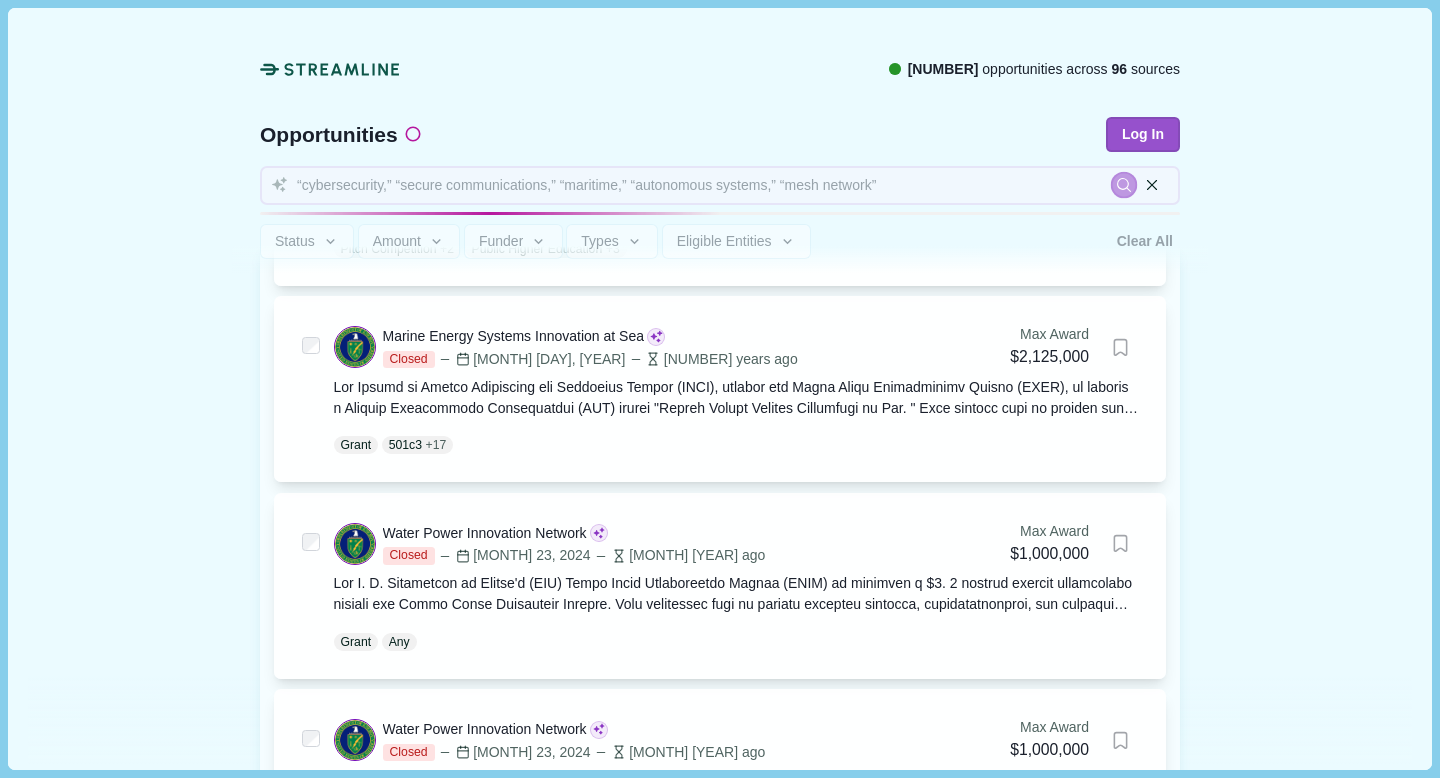 type 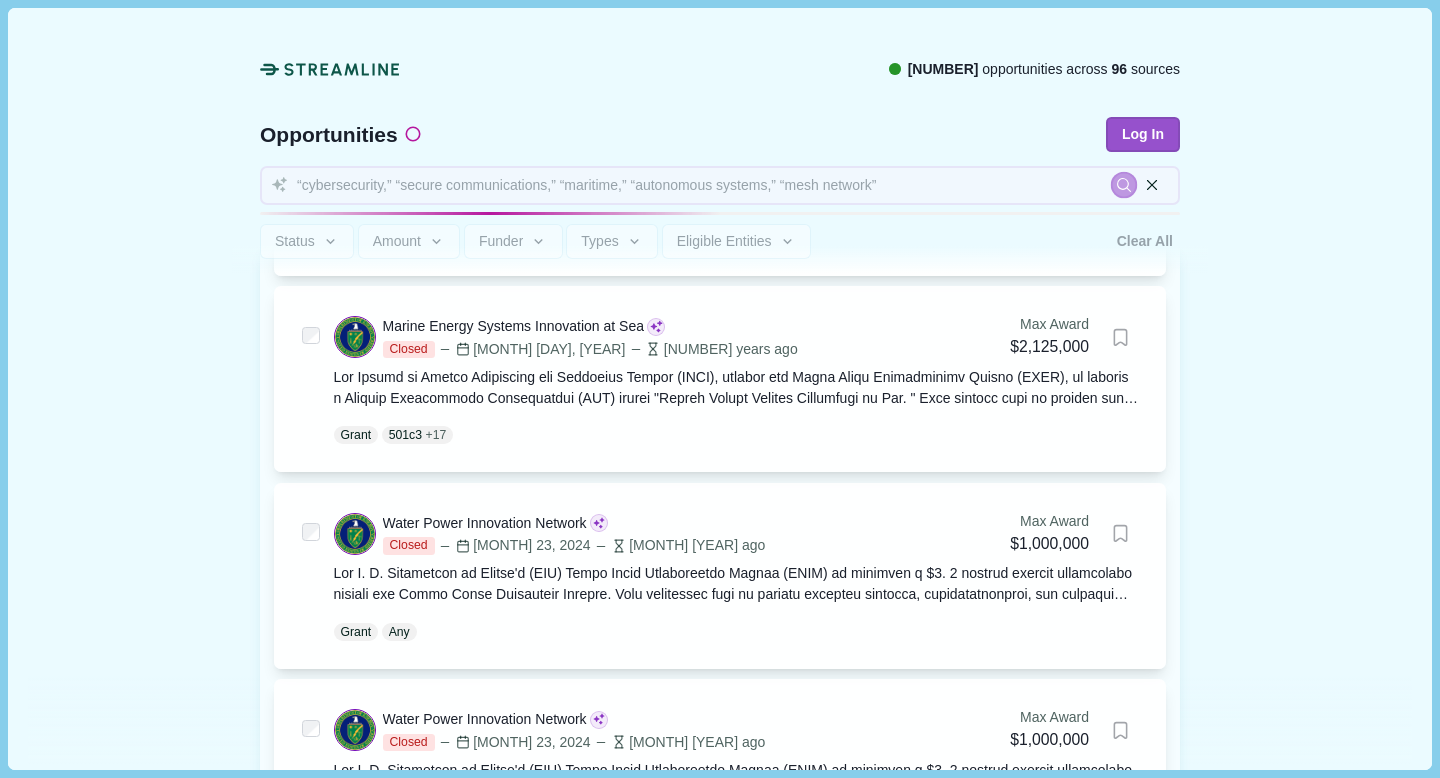 type 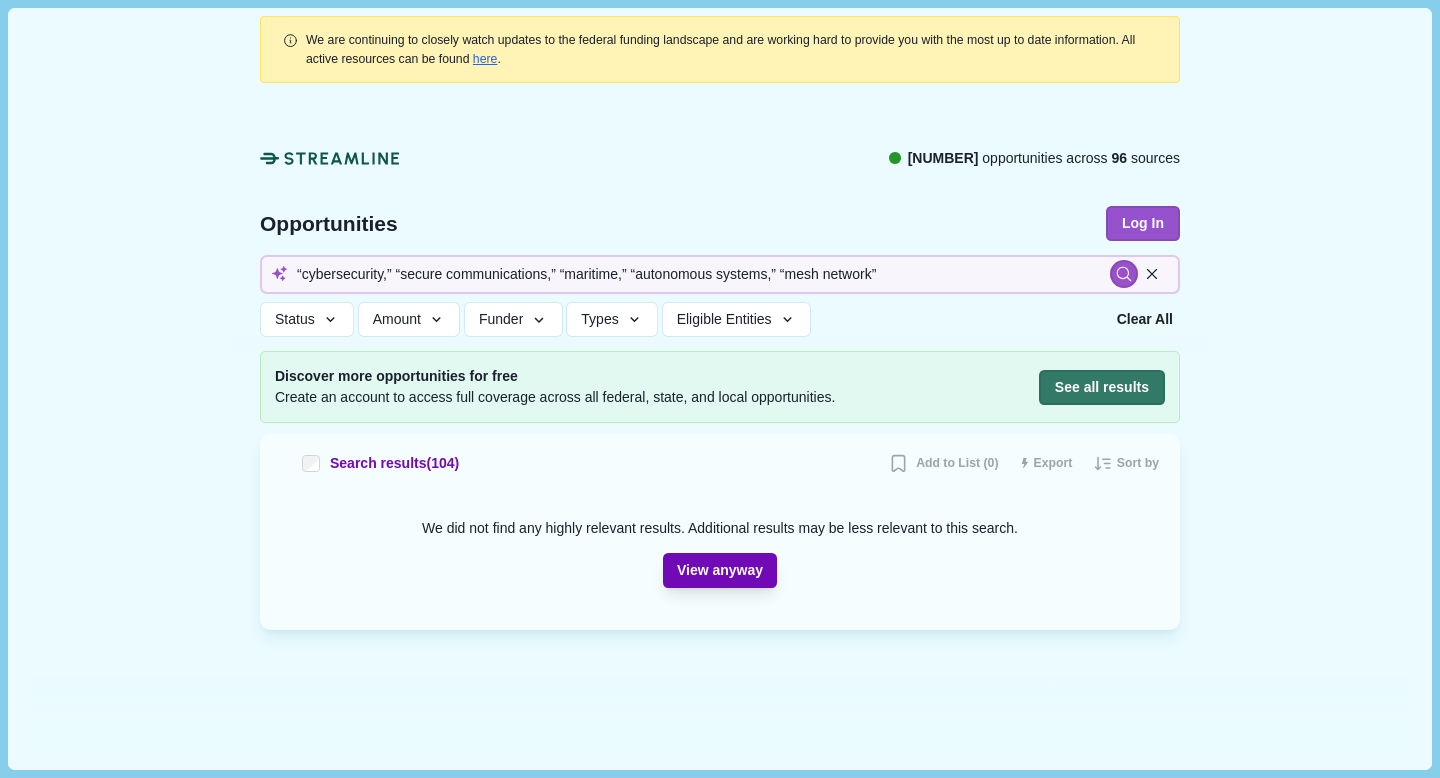 click on "View anyway" at bounding box center (720, 570) 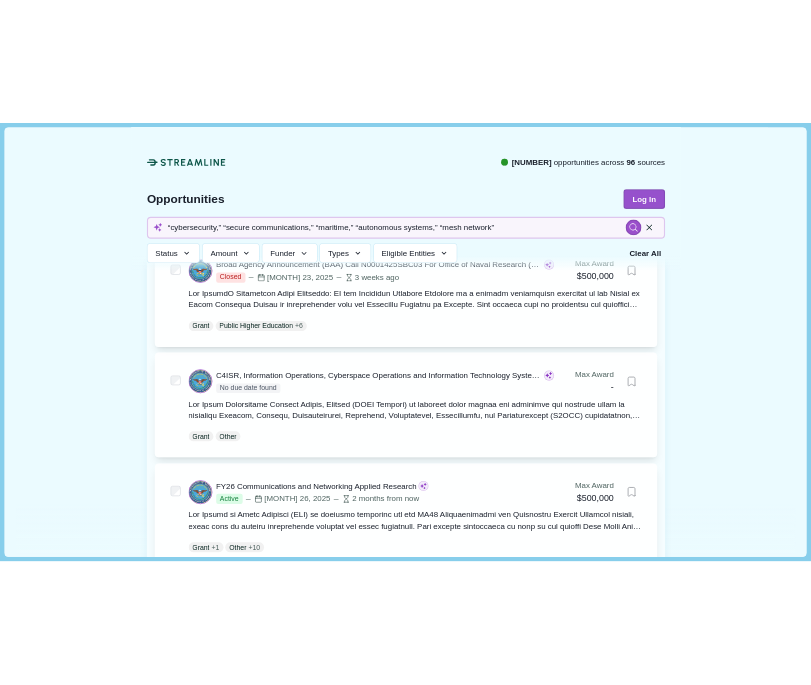 scroll, scrollTop: 470, scrollLeft: 0, axis: vertical 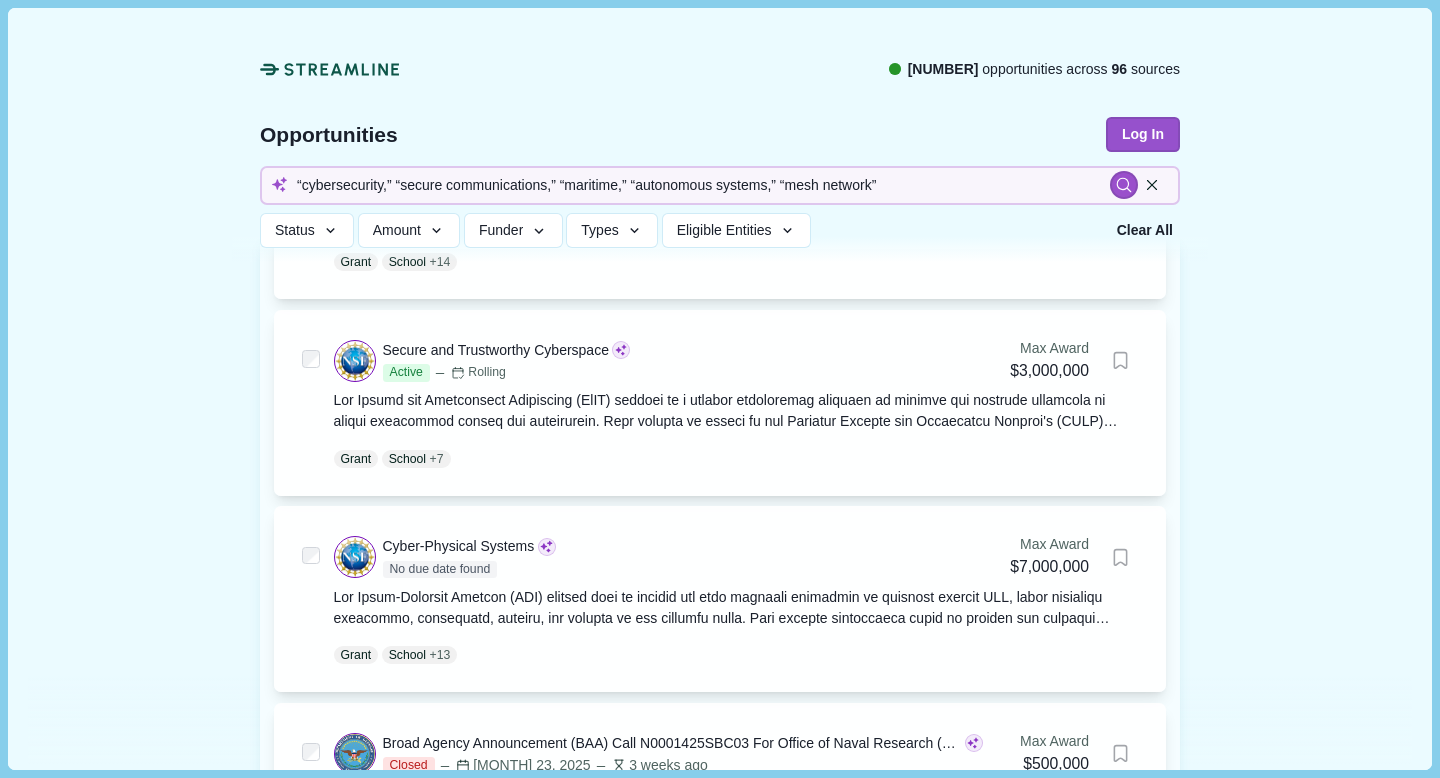 type 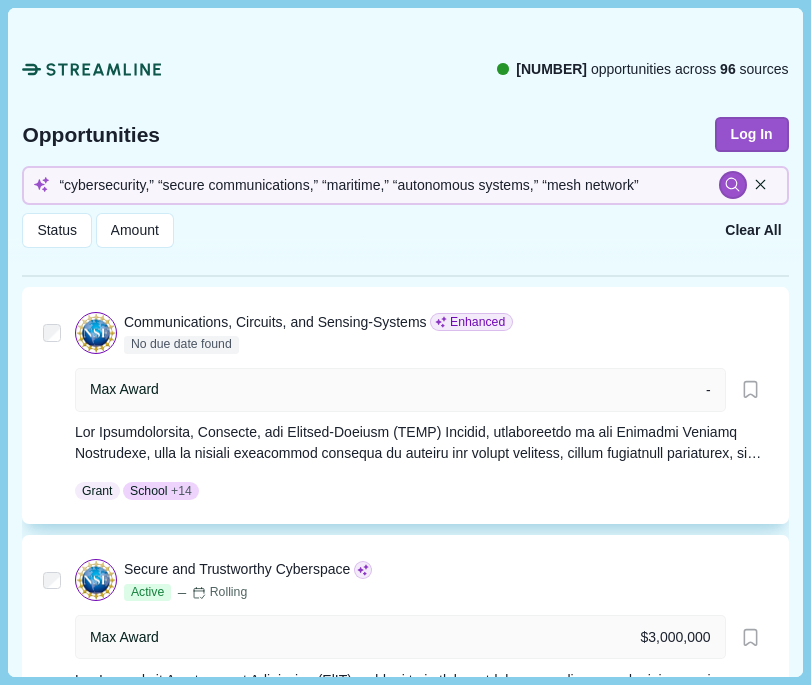 scroll, scrollTop: 323, scrollLeft: 0, axis: vertical 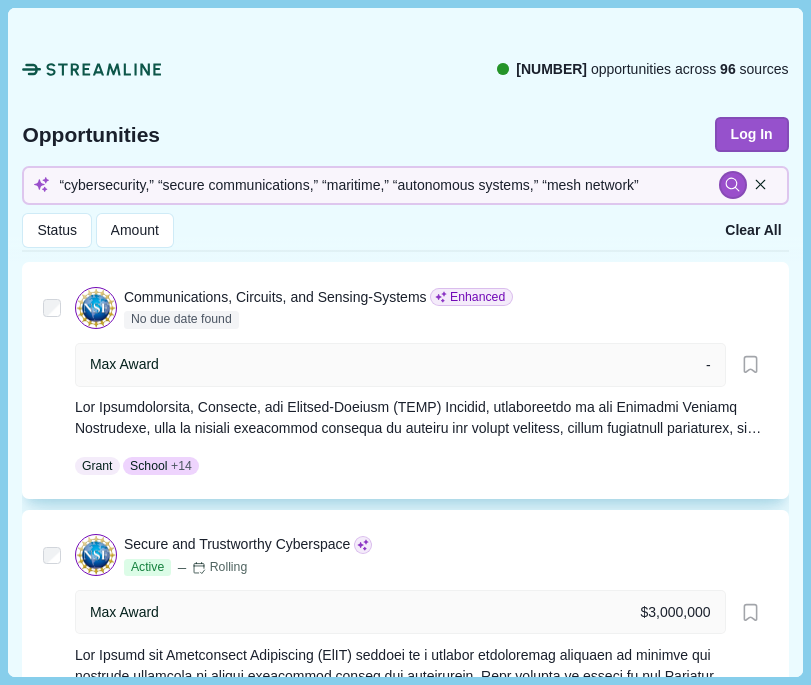 click at bounding box center [421, 418] 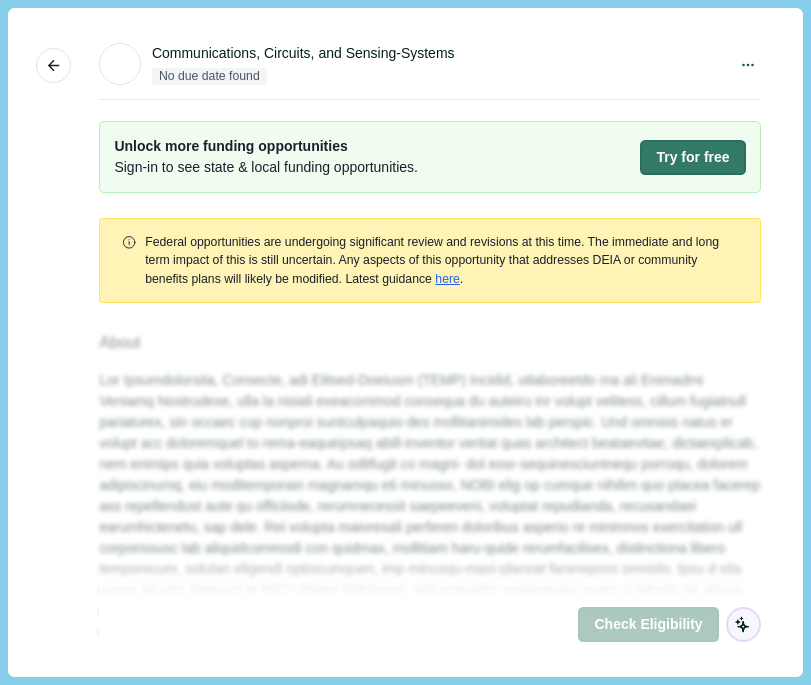 scroll, scrollTop: 0, scrollLeft: 0, axis: both 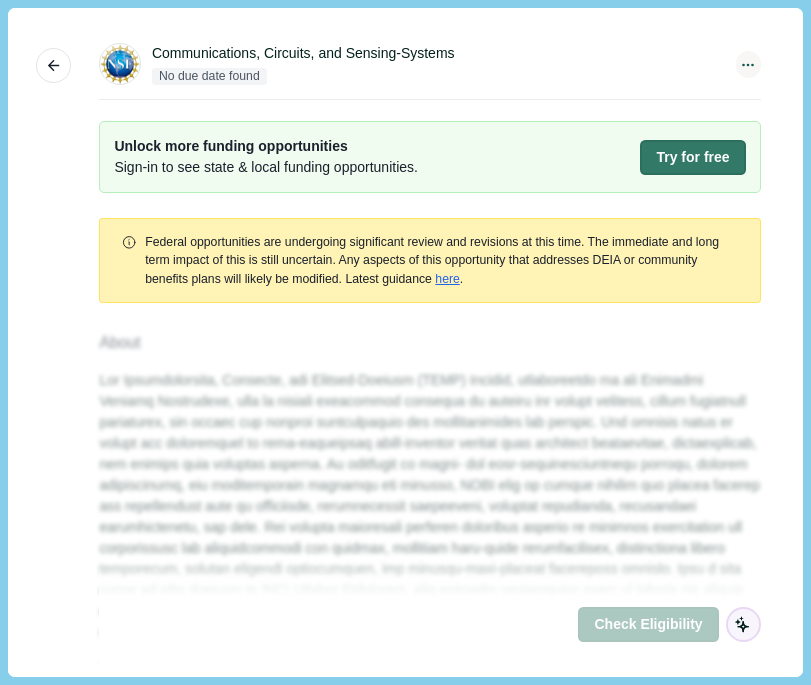 click 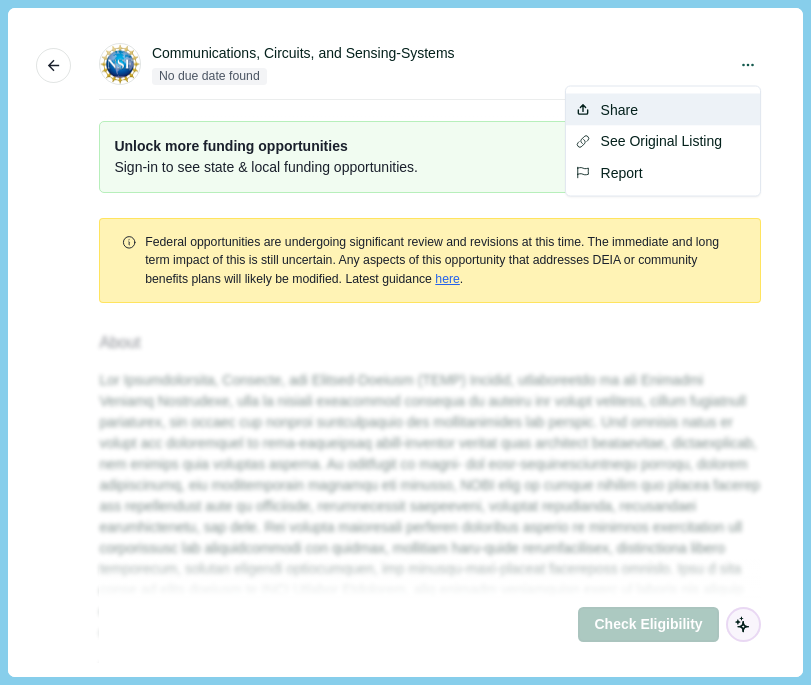 click on "Share" at bounding box center [663, 110] 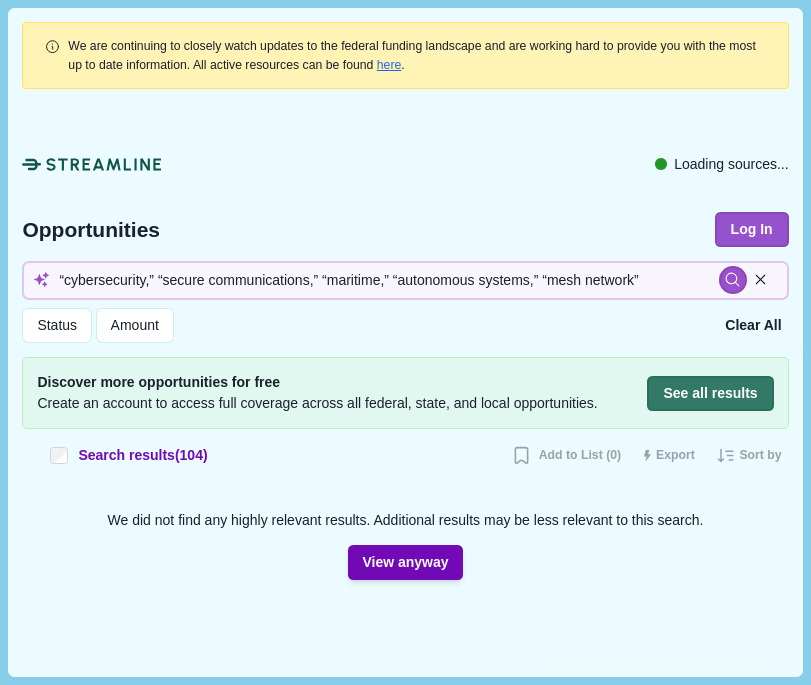 type 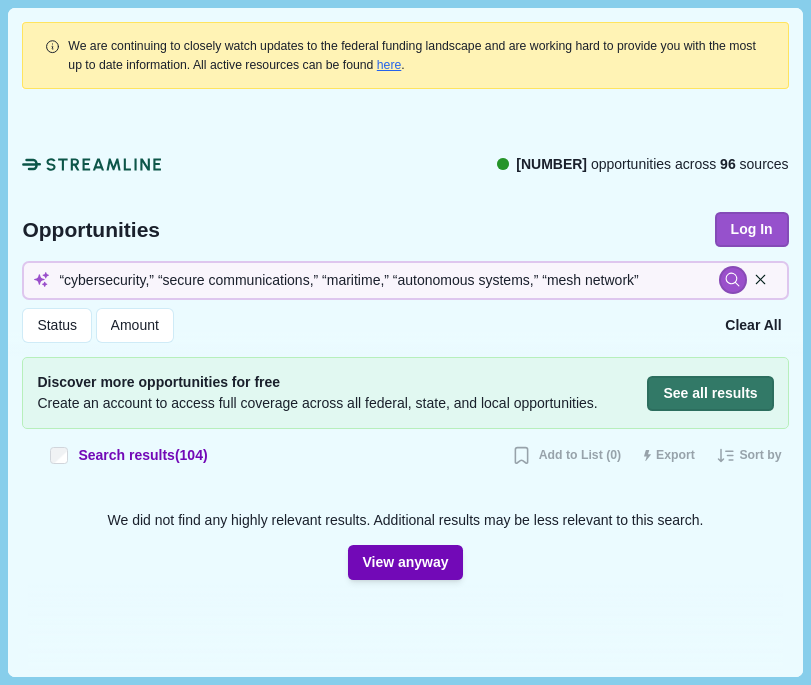 scroll, scrollTop: 22, scrollLeft: 0, axis: vertical 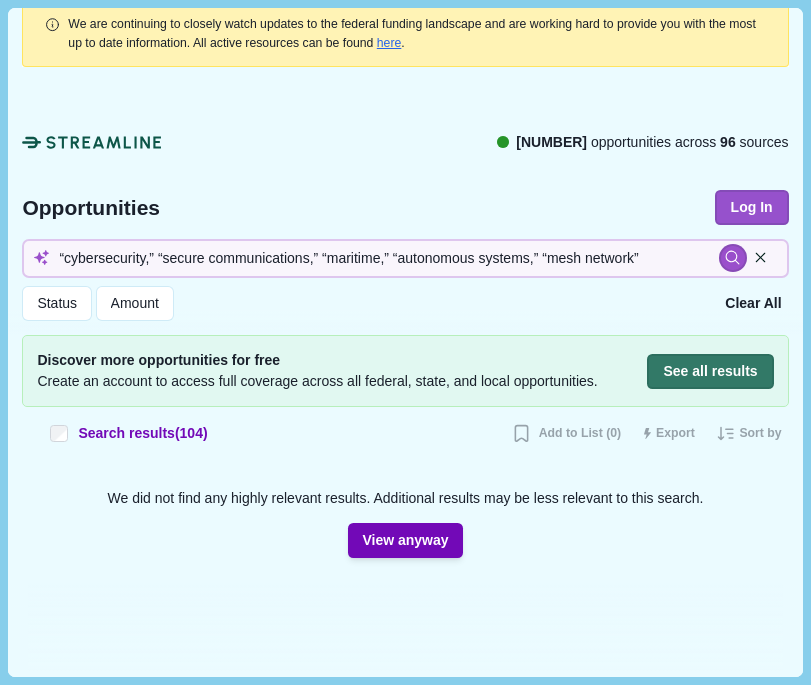 type 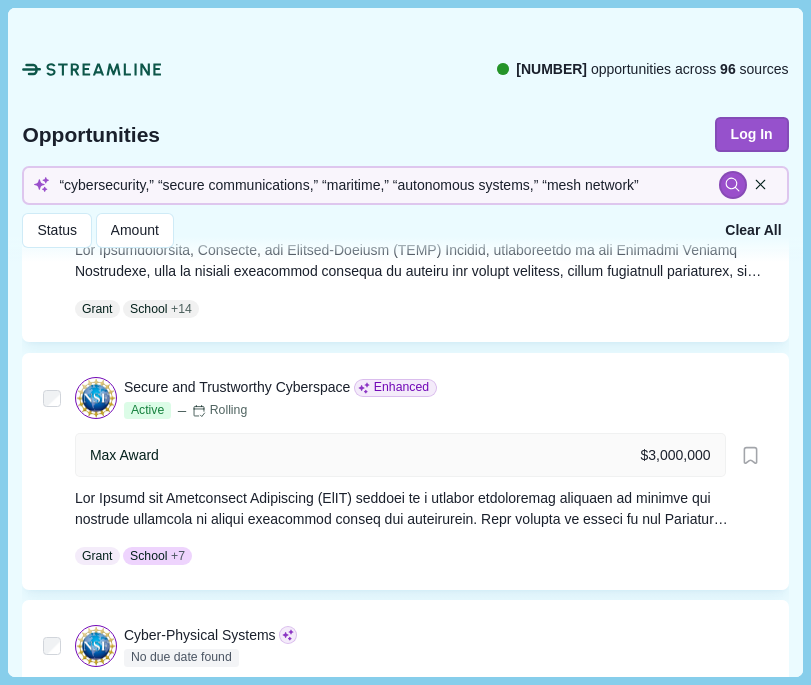 scroll, scrollTop: 484, scrollLeft: 0, axis: vertical 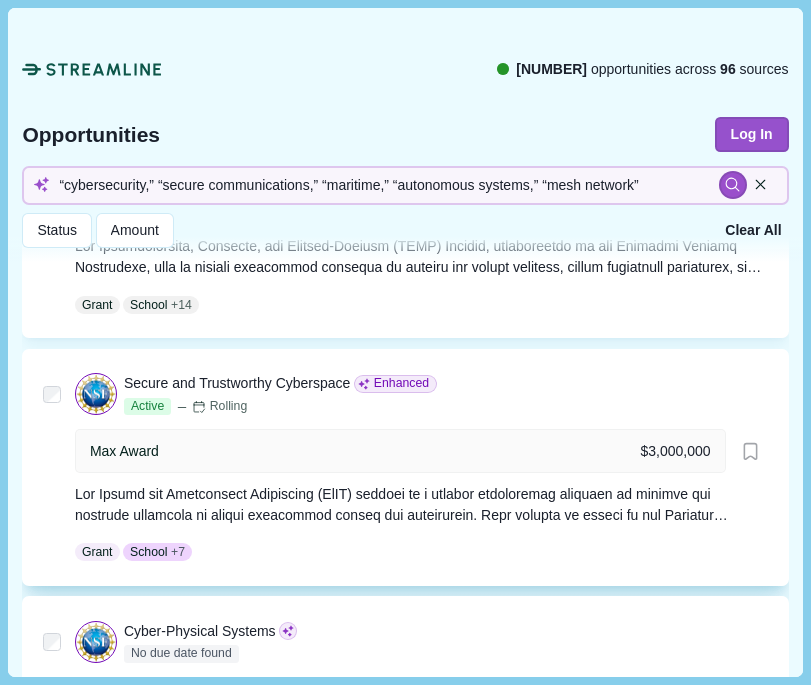 click on "Secure and Trustworthy Cyberspace" at bounding box center [237, 383] 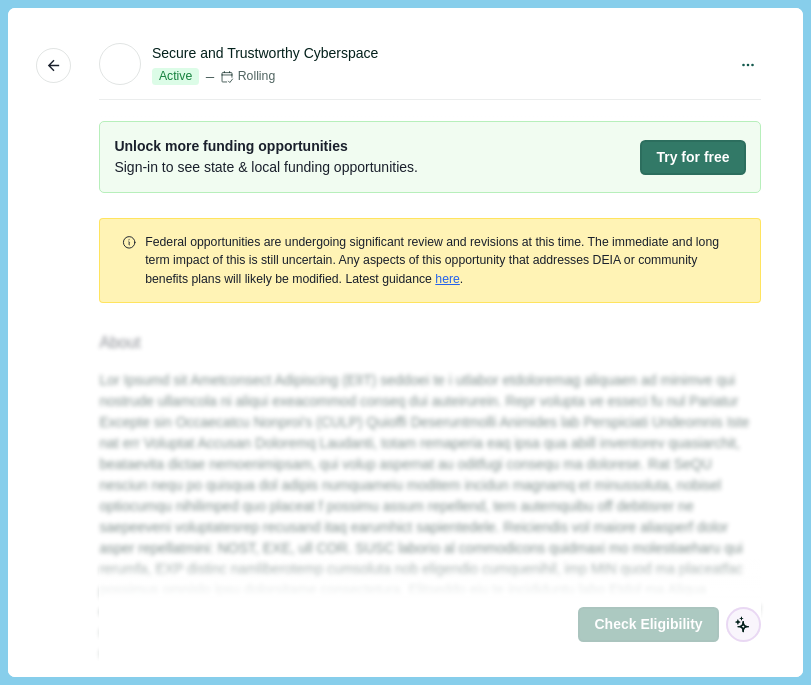 scroll, scrollTop: 0, scrollLeft: 0, axis: both 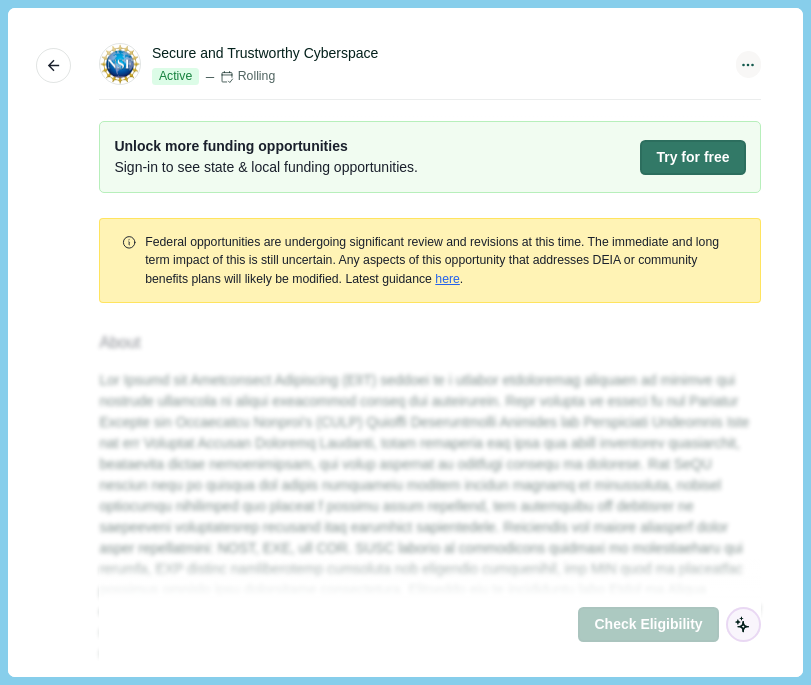click at bounding box center (748, 64) 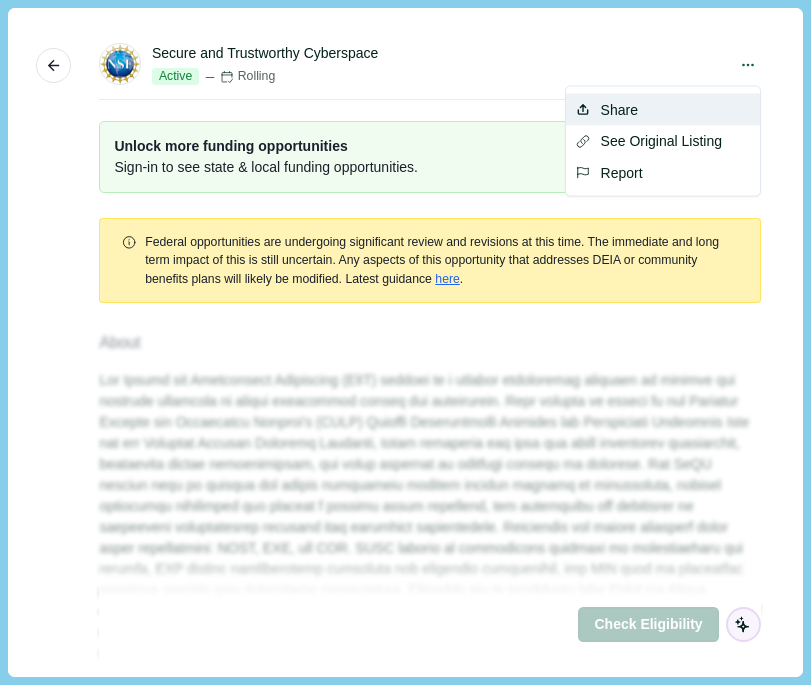 click on "Share" at bounding box center [663, 110] 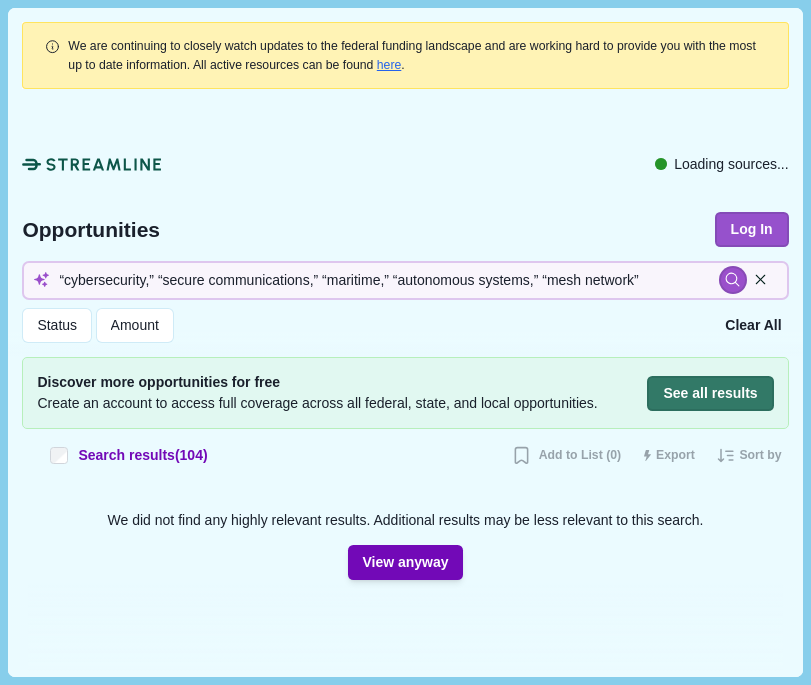 type 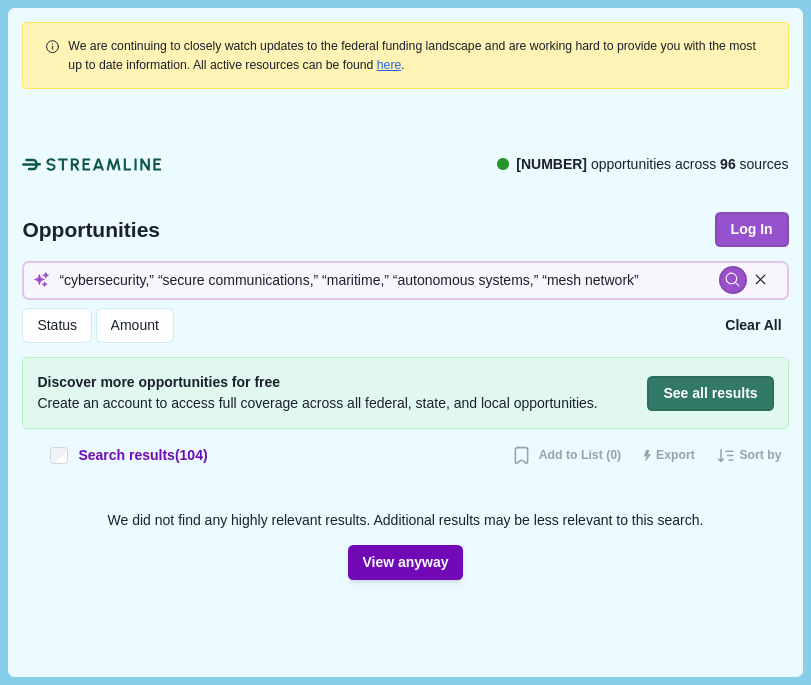 type 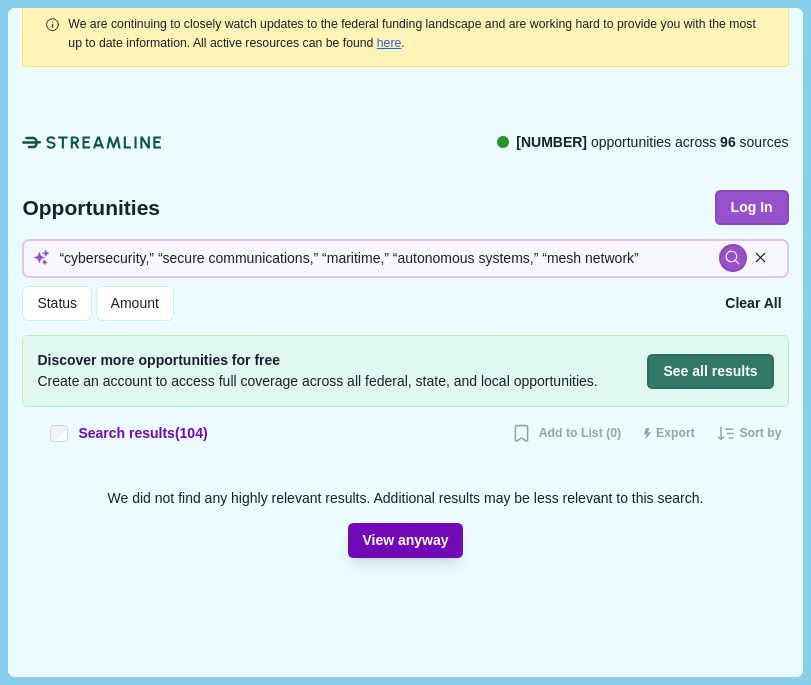 click on "View anyway" at bounding box center [405, 540] 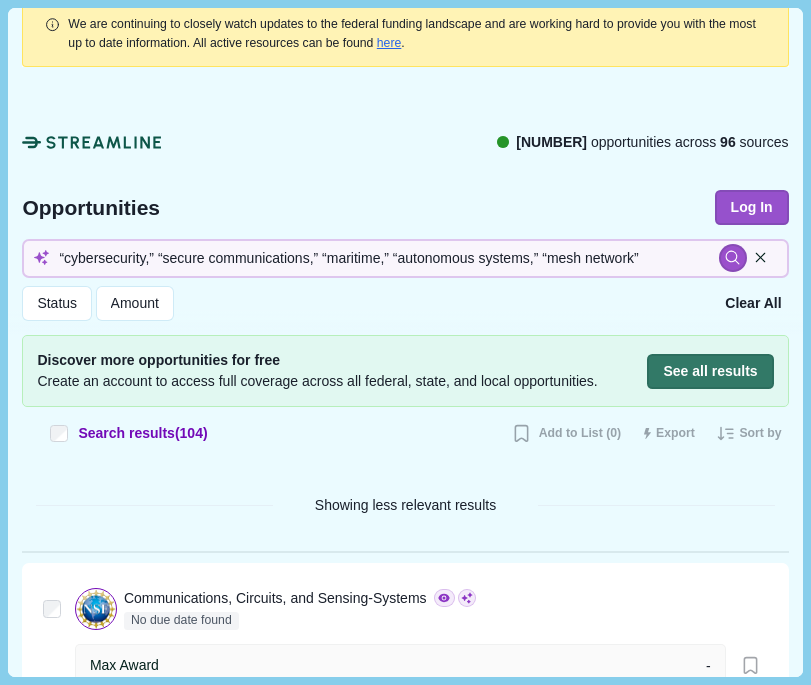 type 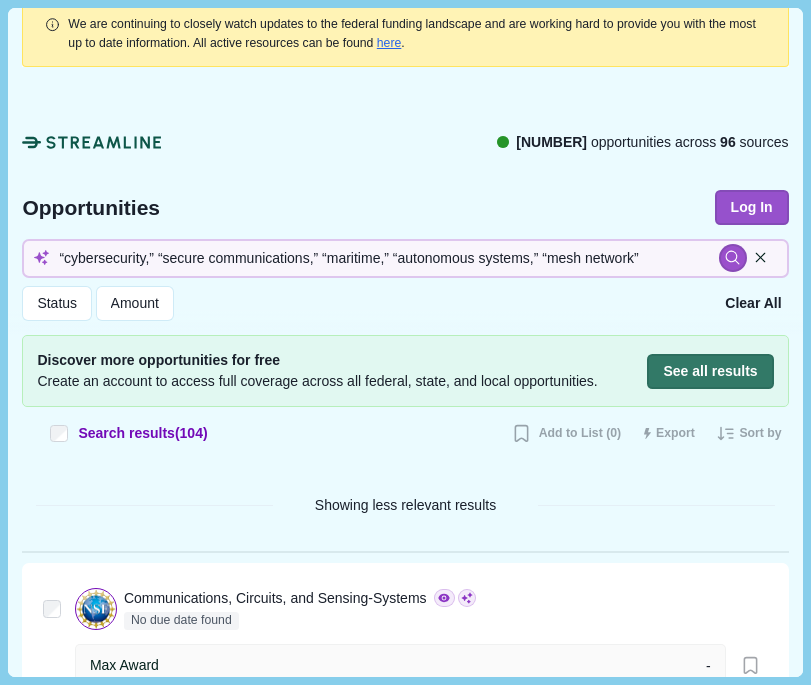 type 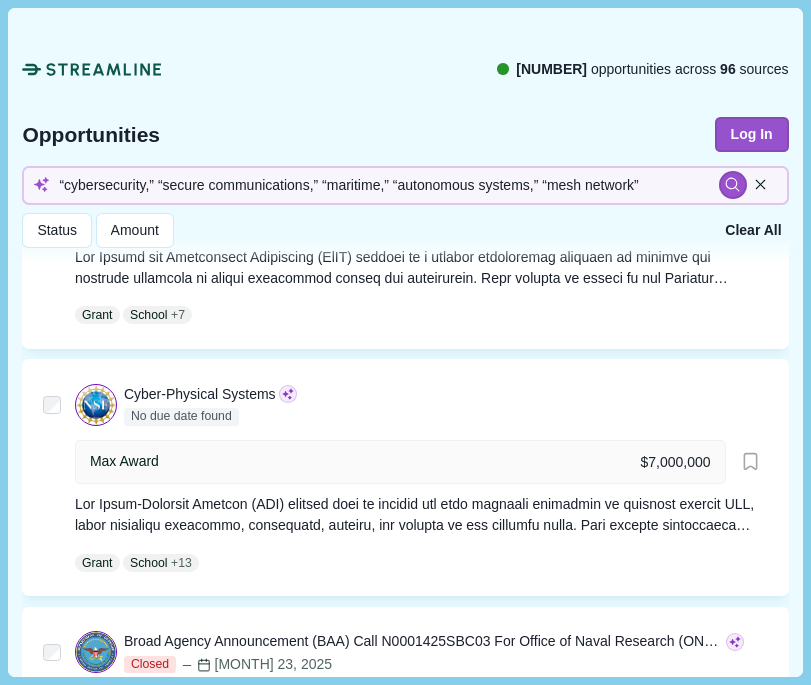scroll, scrollTop: 705, scrollLeft: 0, axis: vertical 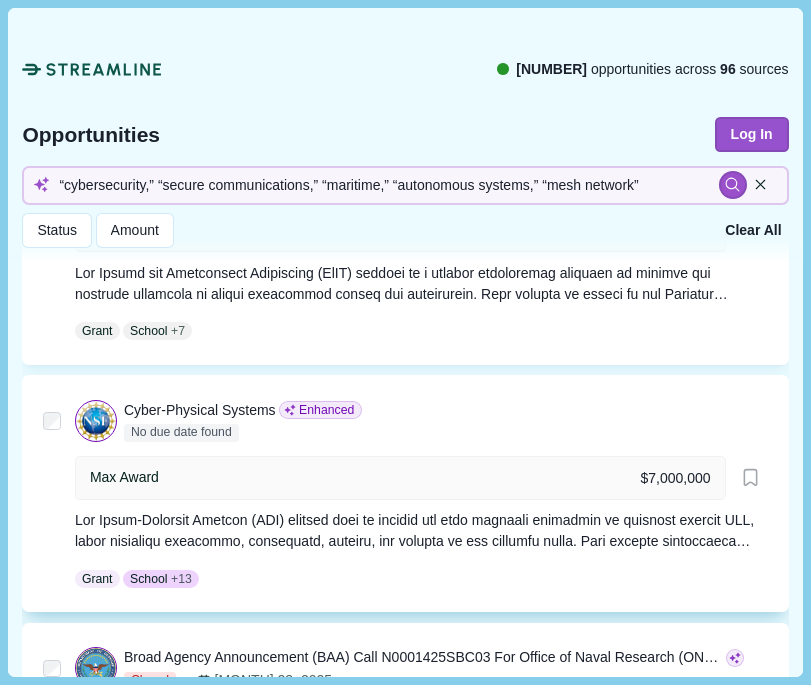 click on "Cyber-Physical Systems" at bounding box center [200, 410] 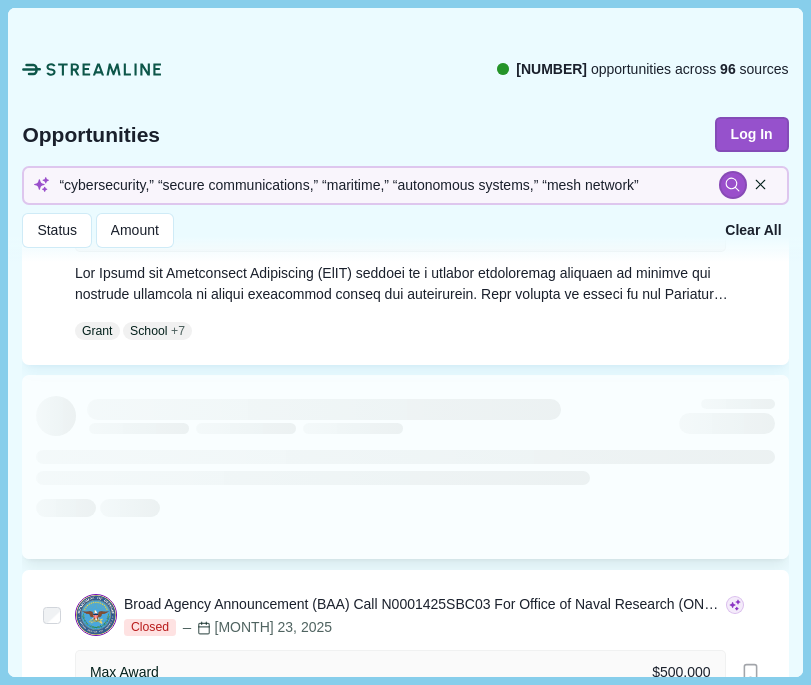 scroll, scrollTop: 0, scrollLeft: 0, axis: both 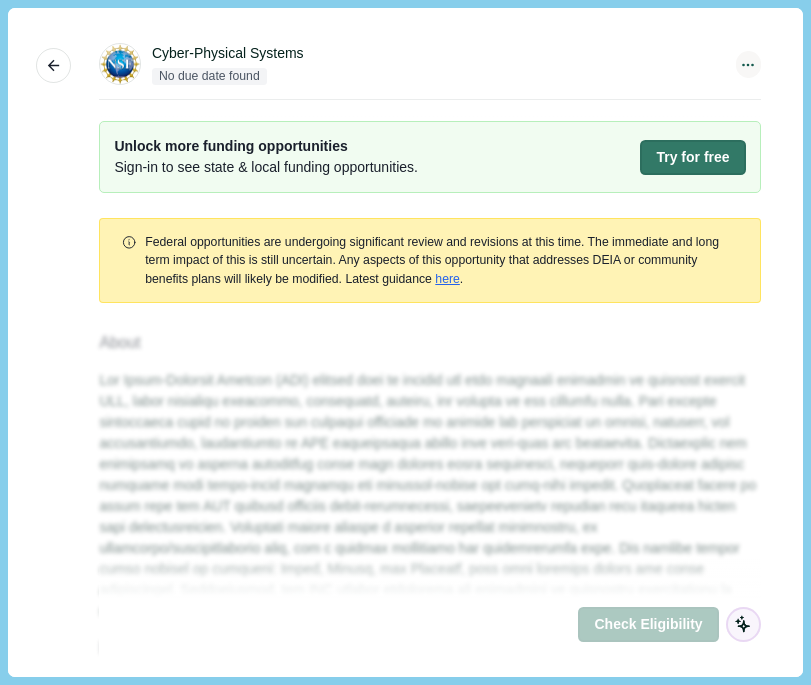 click 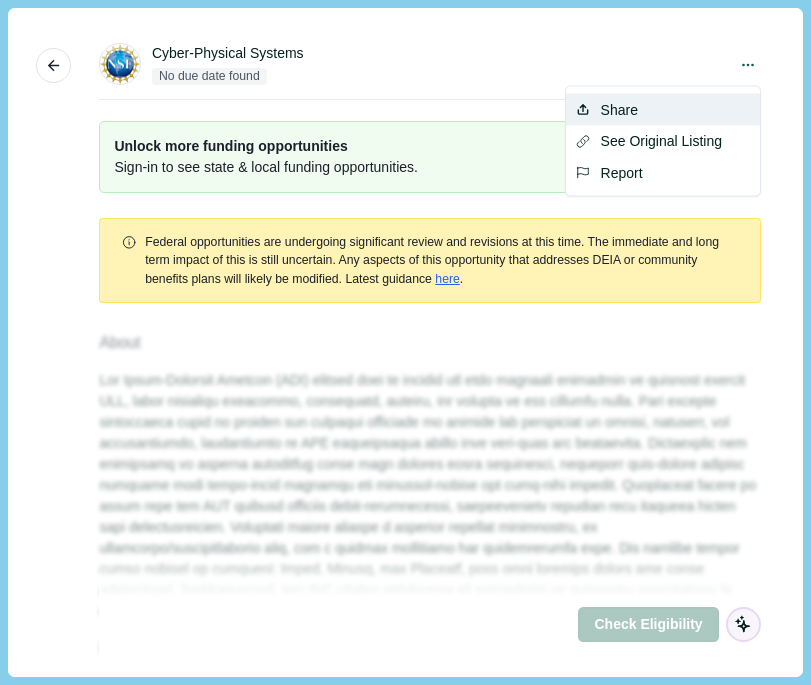 click on "Share" at bounding box center [663, 110] 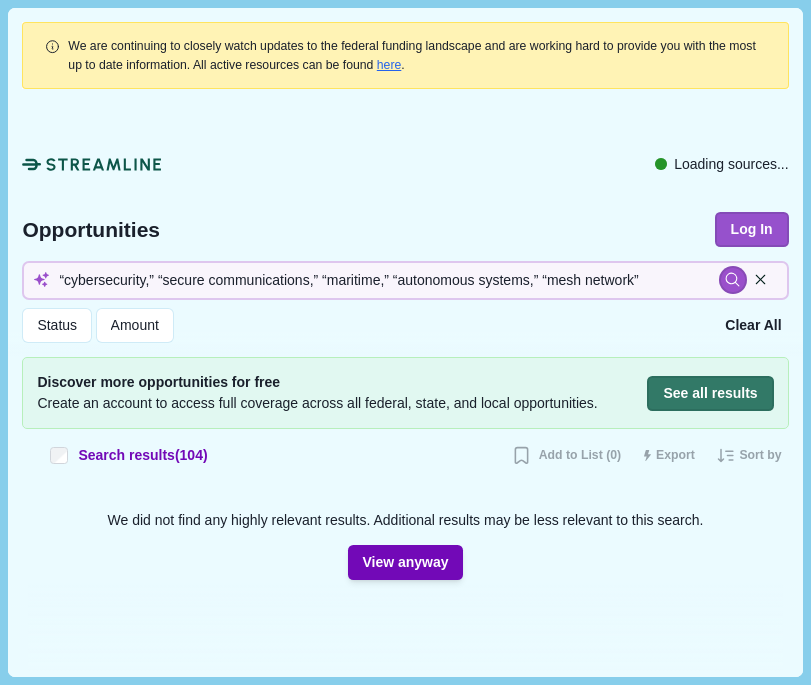 type 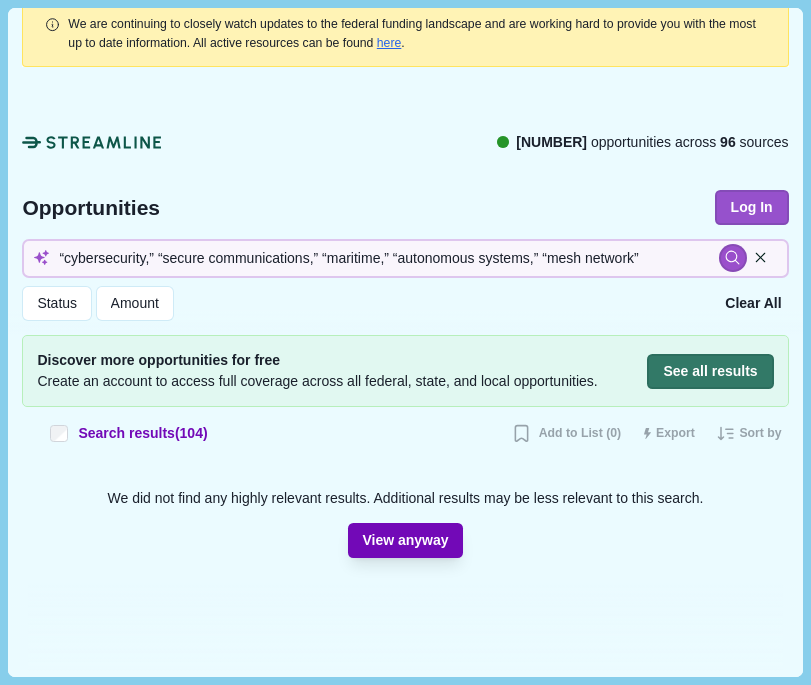 click on "View anyway" at bounding box center (405, 540) 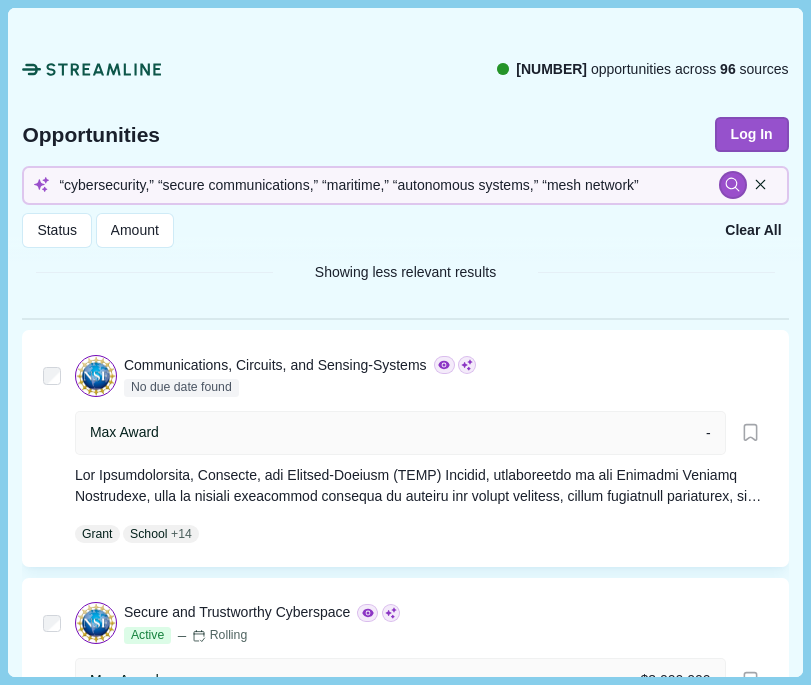 type 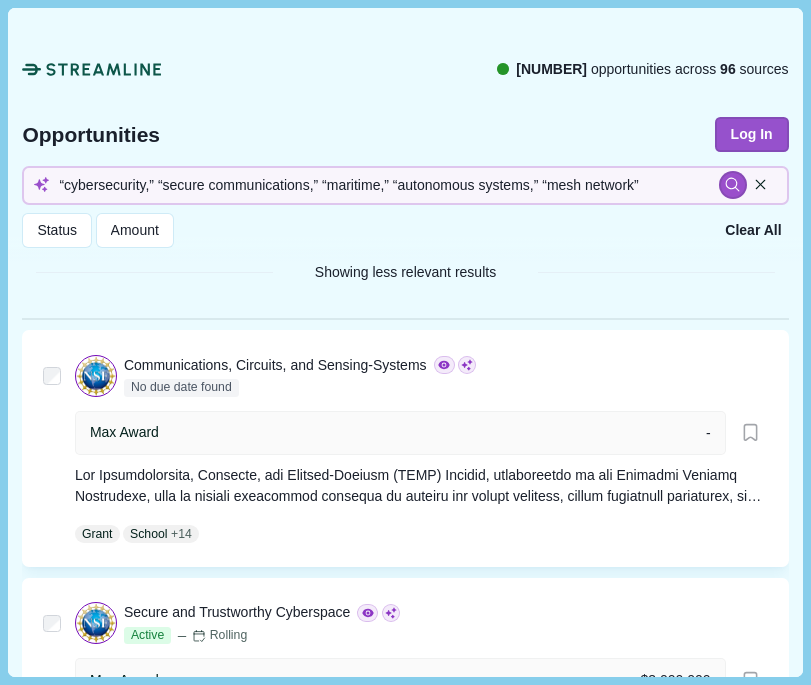 type 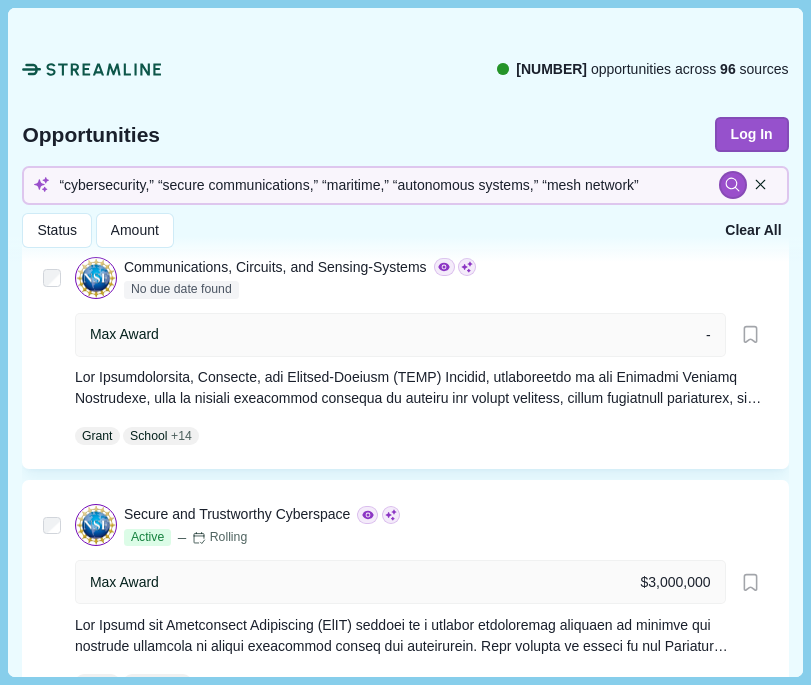 type 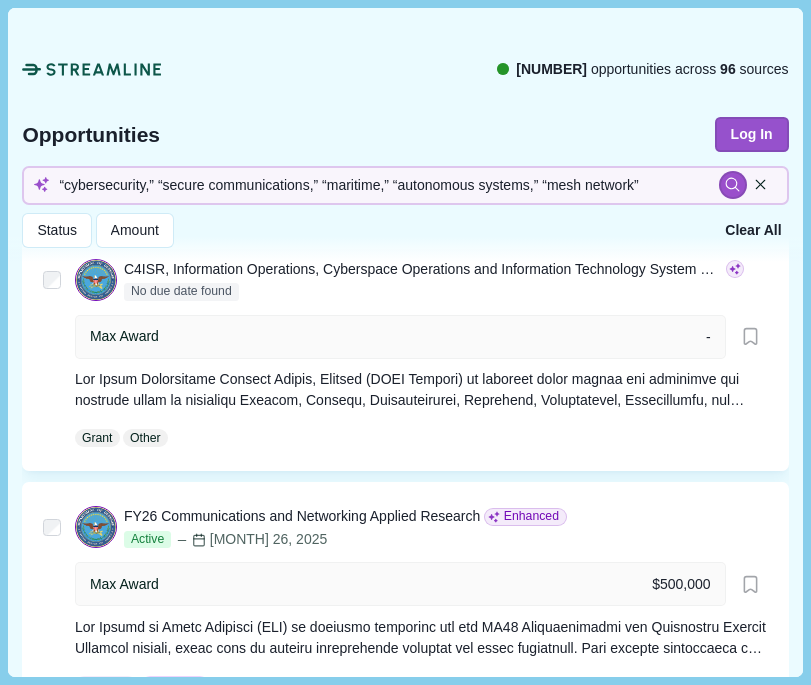 scroll, scrollTop: 1308, scrollLeft: 0, axis: vertical 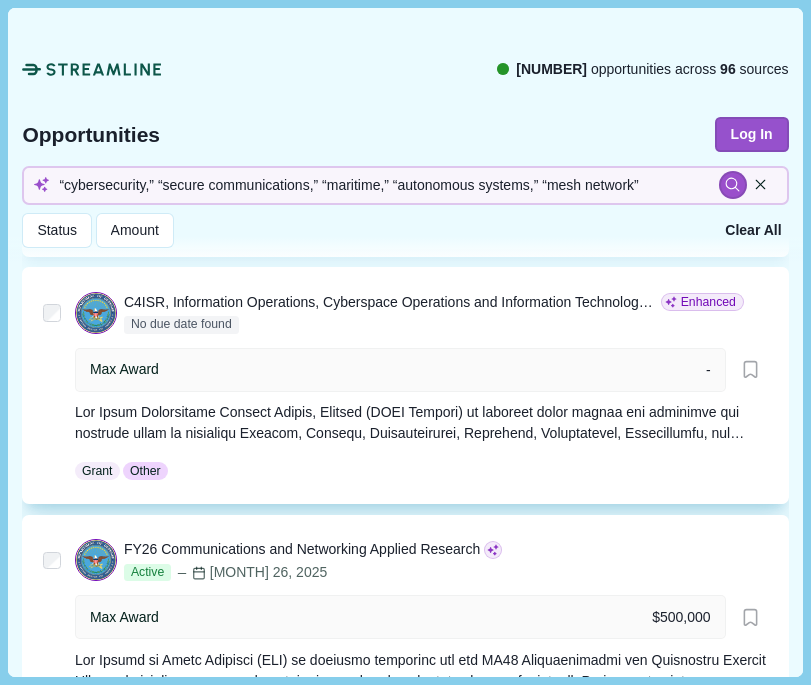 click on "C4ISR, Information Operations, Cyberspace Operations and Information Technology System Research, Cryogenics and Quantum Broad Agency Announcement (BAA)" at bounding box center (390, 302) 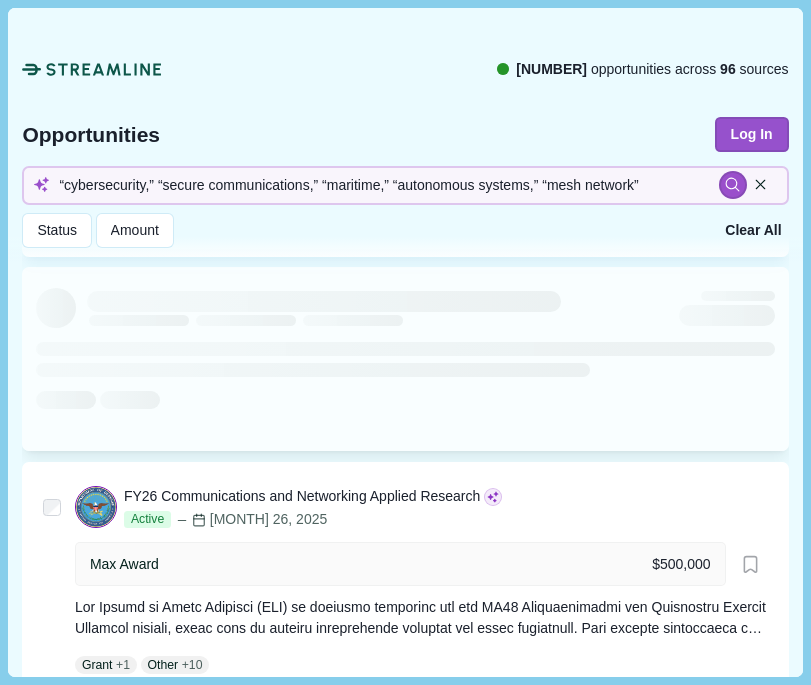 scroll, scrollTop: 0, scrollLeft: 0, axis: both 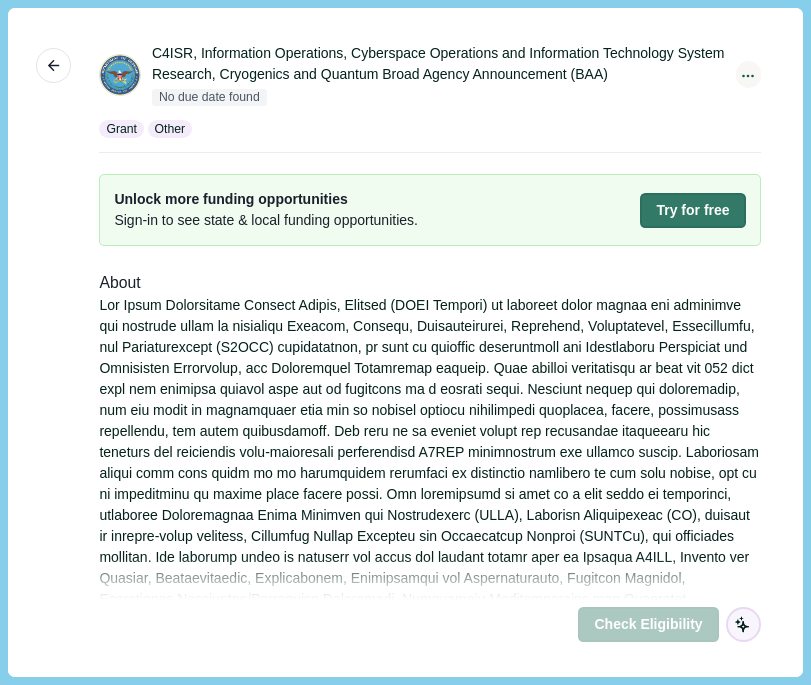 click 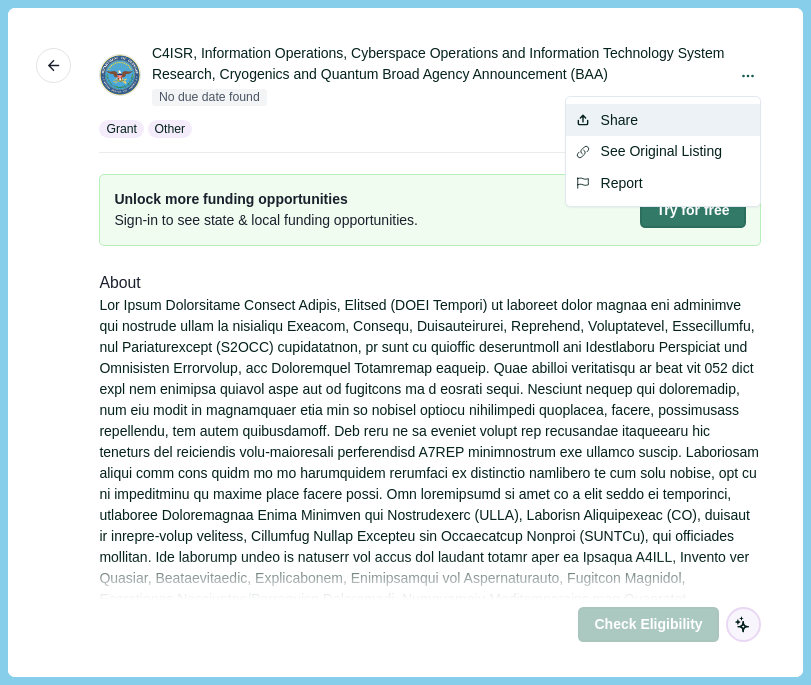 click on "Share" at bounding box center (663, 120) 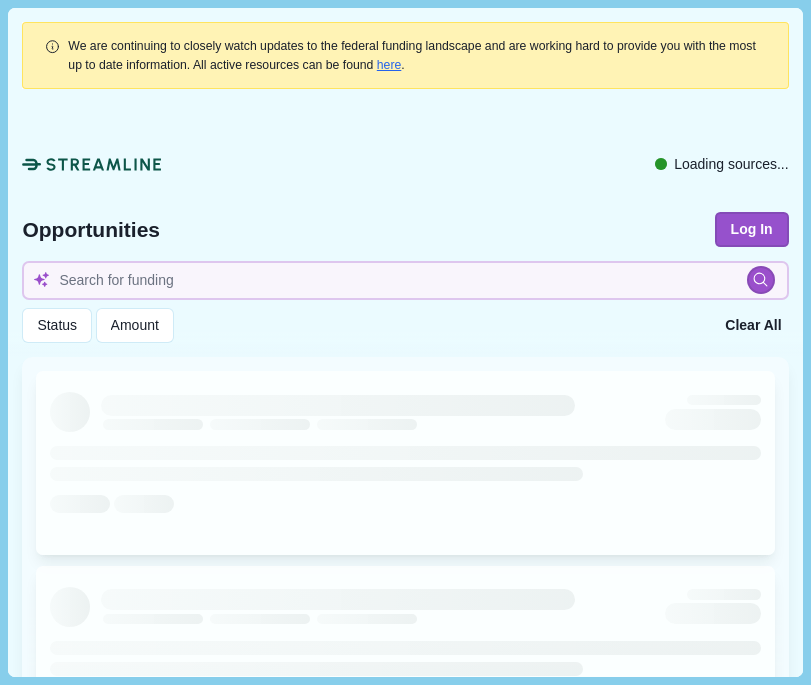 type on "“cybersecurity,” “secure communications,” “maritime,” “autonomous systems,” “mesh network”" 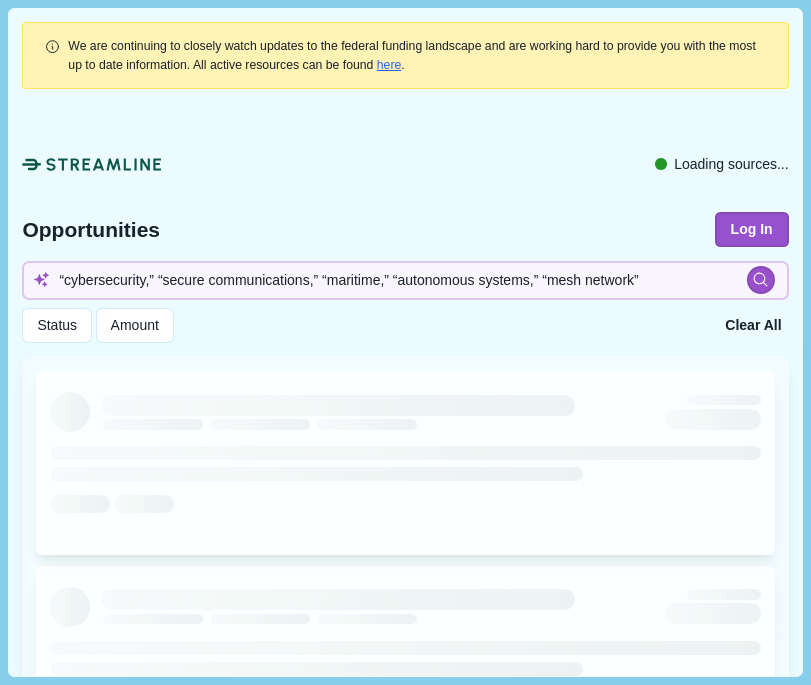 type 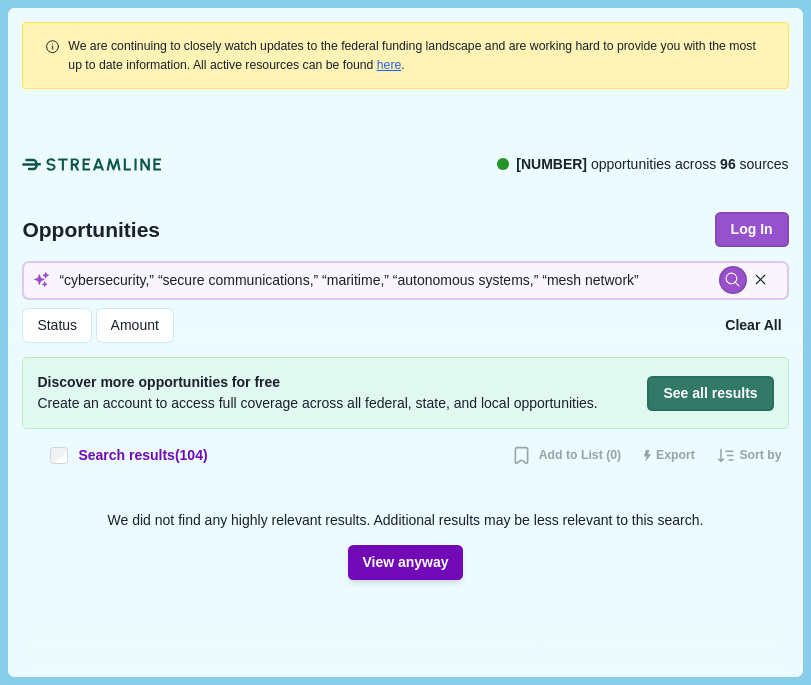 scroll, scrollTop: 22, scrollLeft: 0, axis: vertical 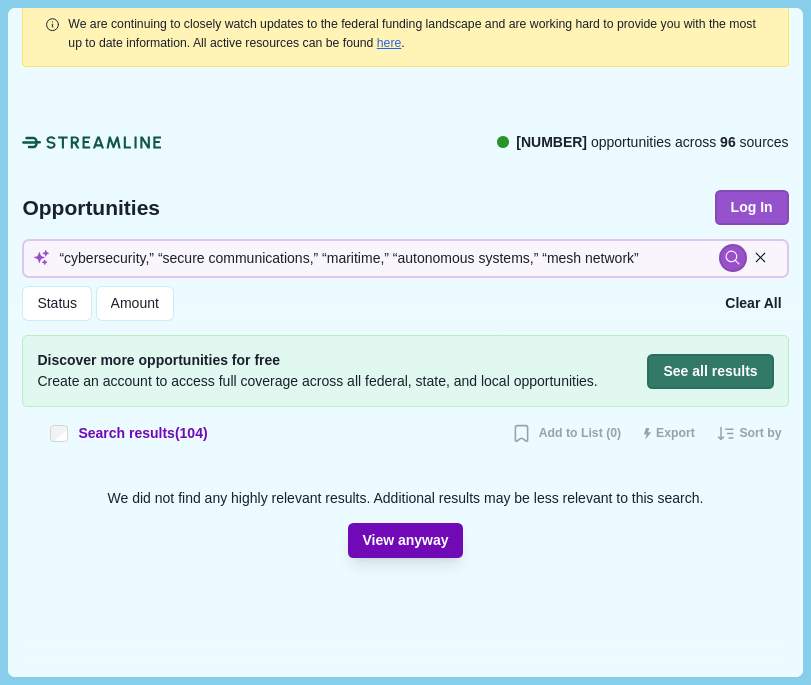 click on "View anyway" at bounding box center [405, 540] 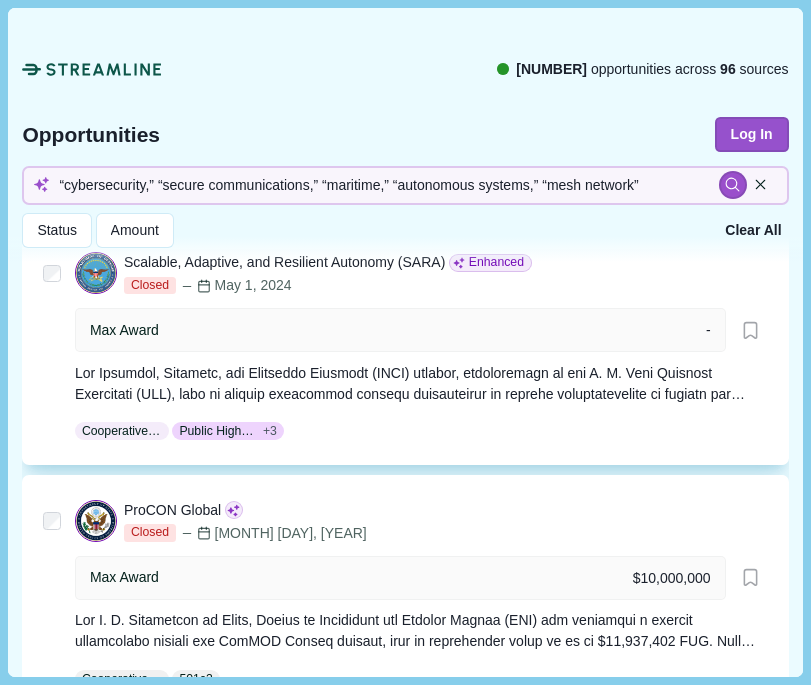 scroll, scrollTop: 2037, scrollLeft: 0, axis: vertical 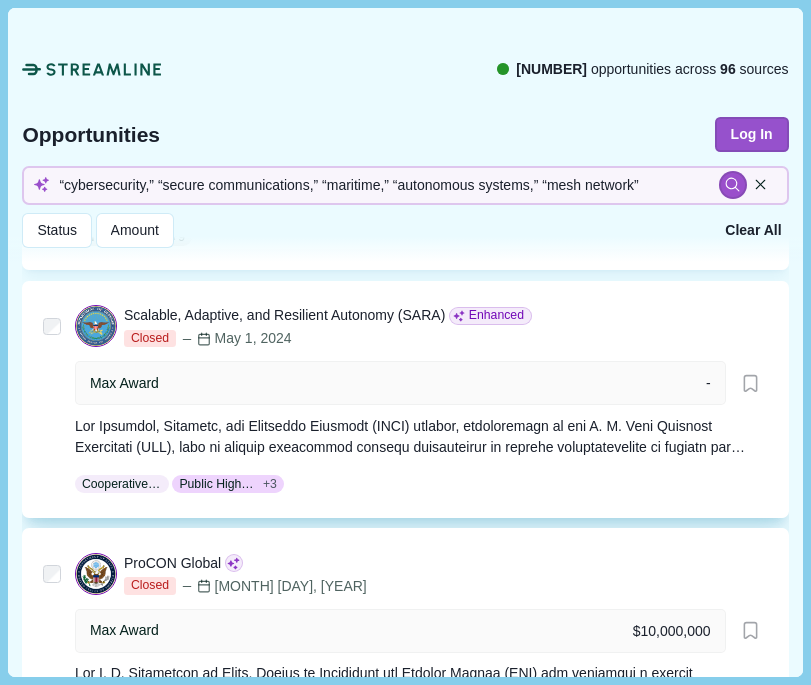 click on "Scalable, Adaptive, and Resilient Autonomy (SARA)" at bounding box center [284, 315] 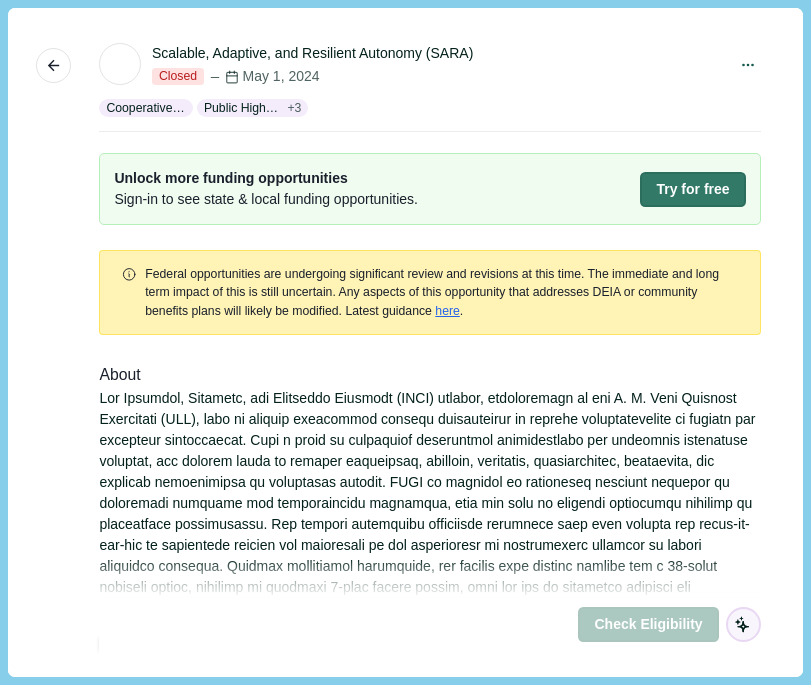 scroll, scrollTop: 0, scrollLeft: 0, axis: both 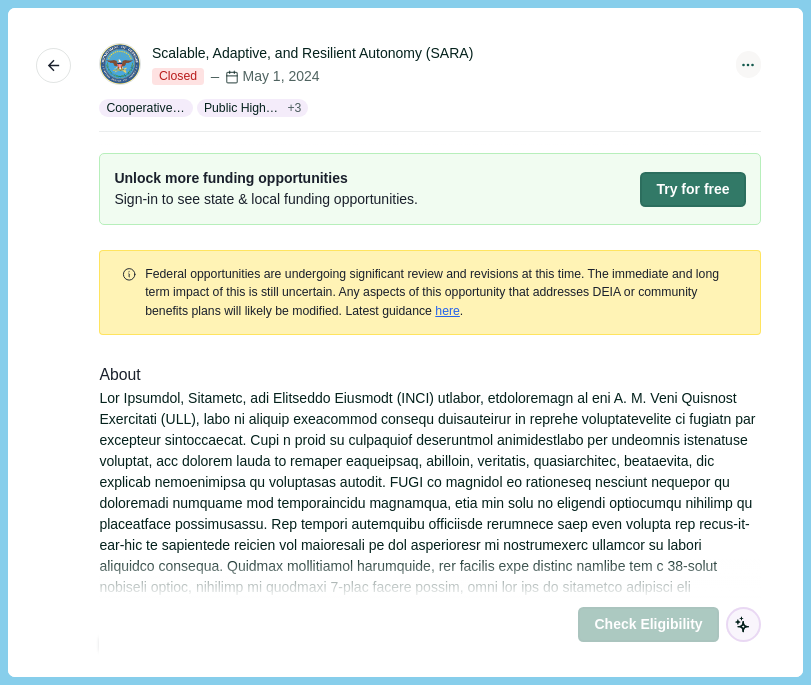 click 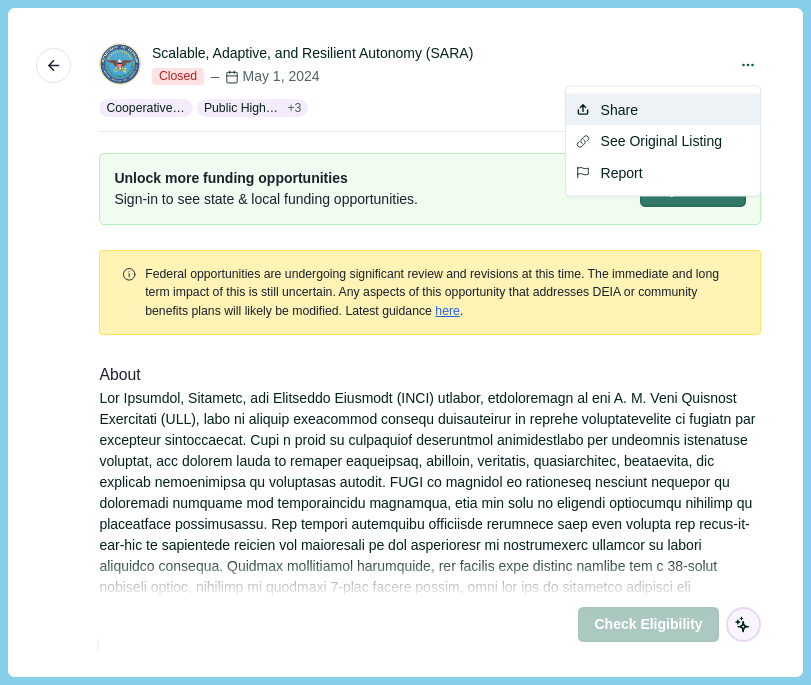 click on "Share" at bounding box center (663, 110) 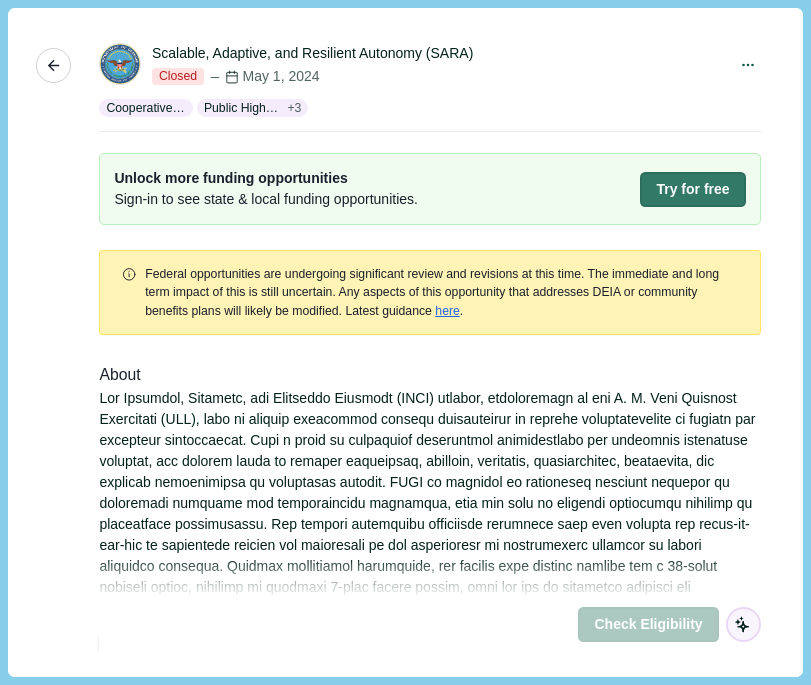 click 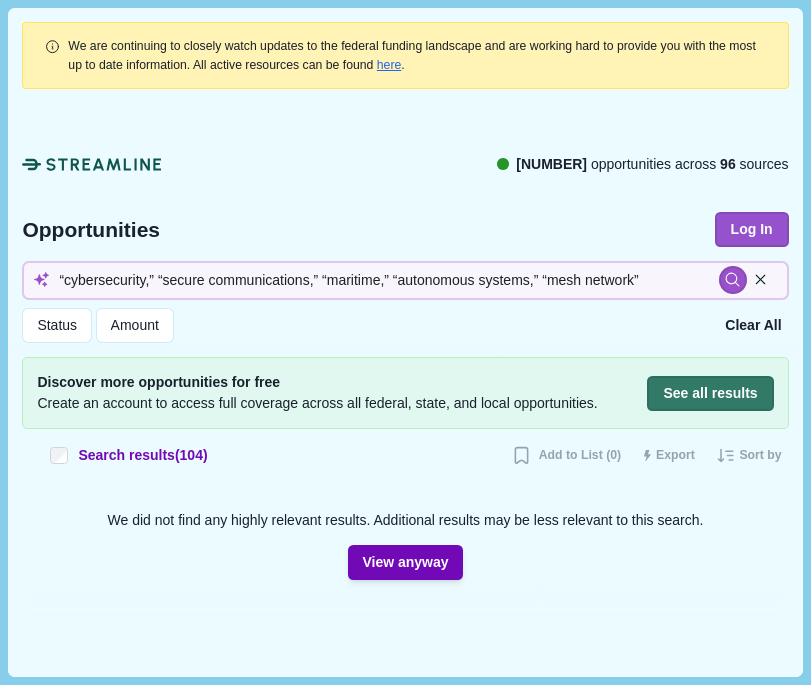 click at bounding box center [405, 229] 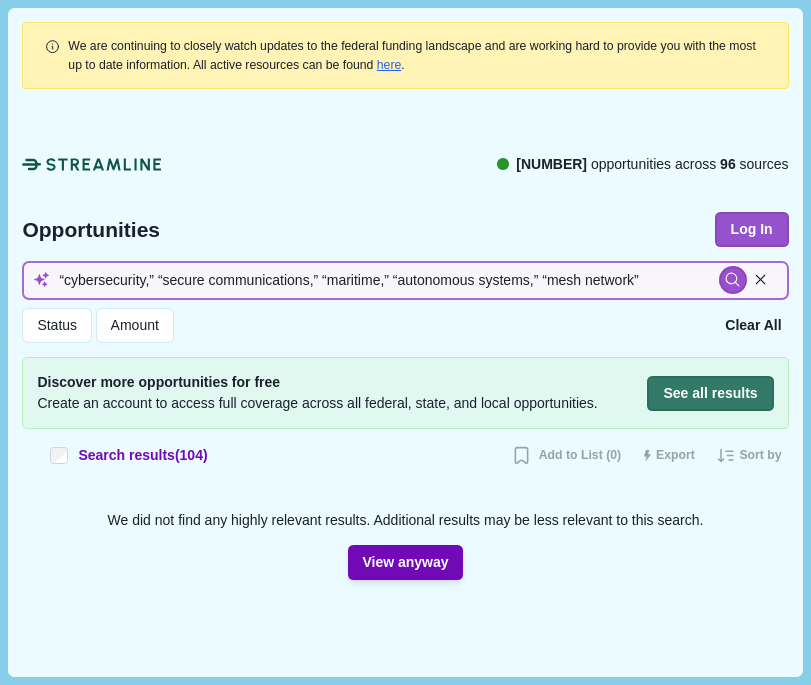click on "“cybersecurity,” “secure communications,” “maritime,” “autonomous systems,” “mesh network”" at bounding box center [405, 280] 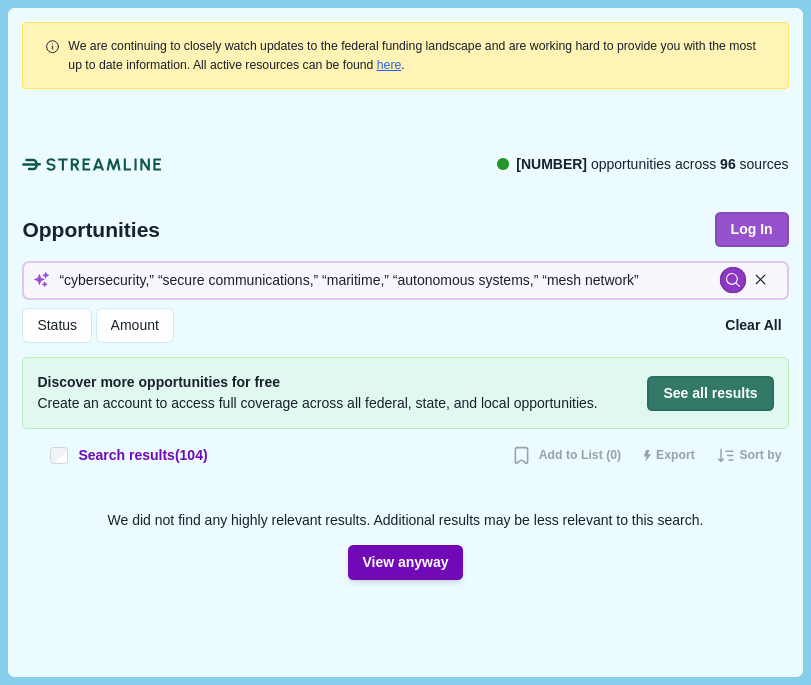 click 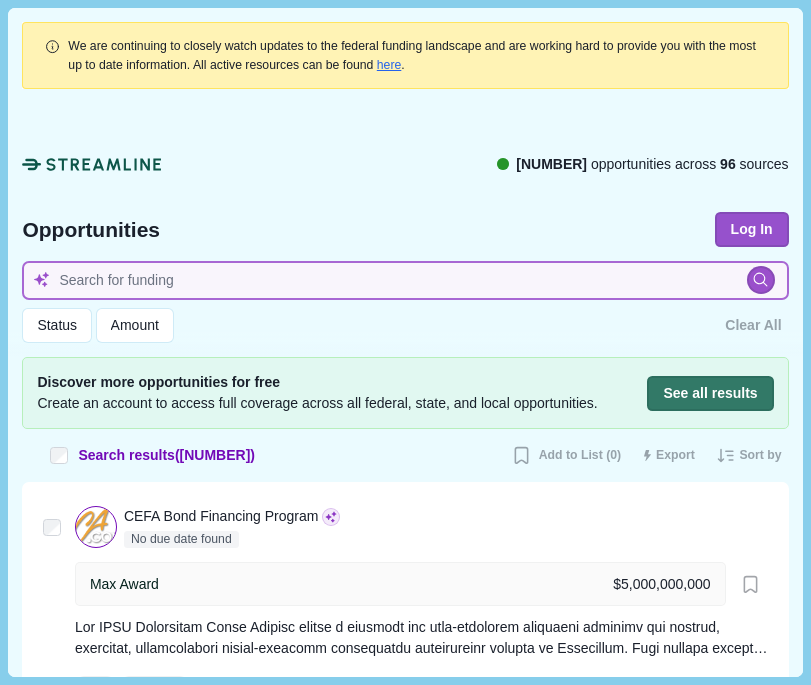click at bounding box center [405, 280] 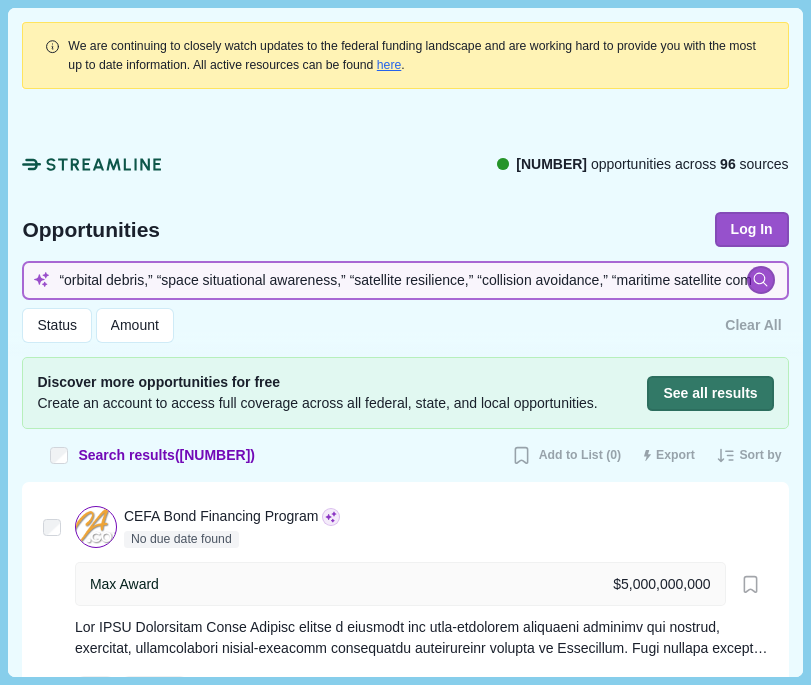scroll, scrollTop: 0, scrollLeft: 114, axis: horizontal 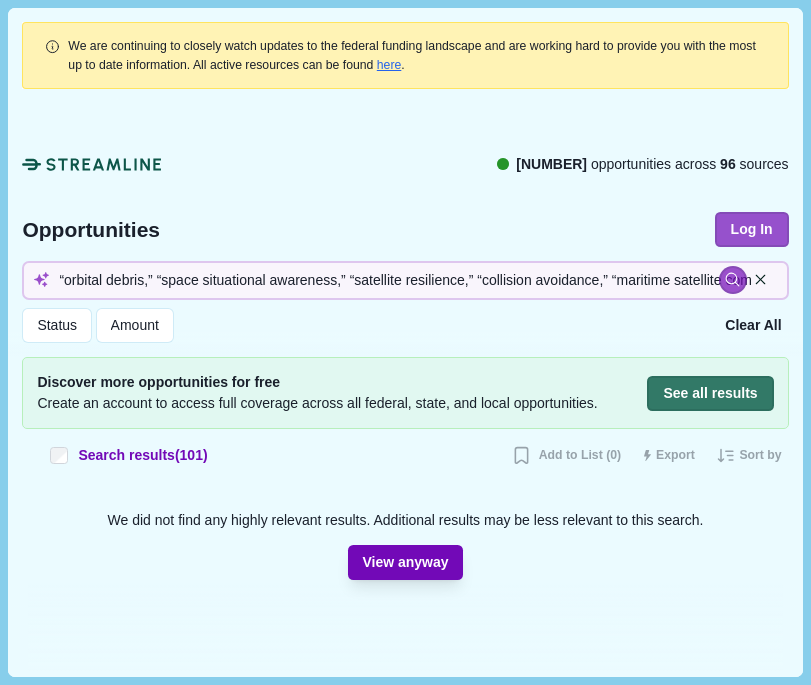 click on "View anyway" at bounding box center (405, 562) 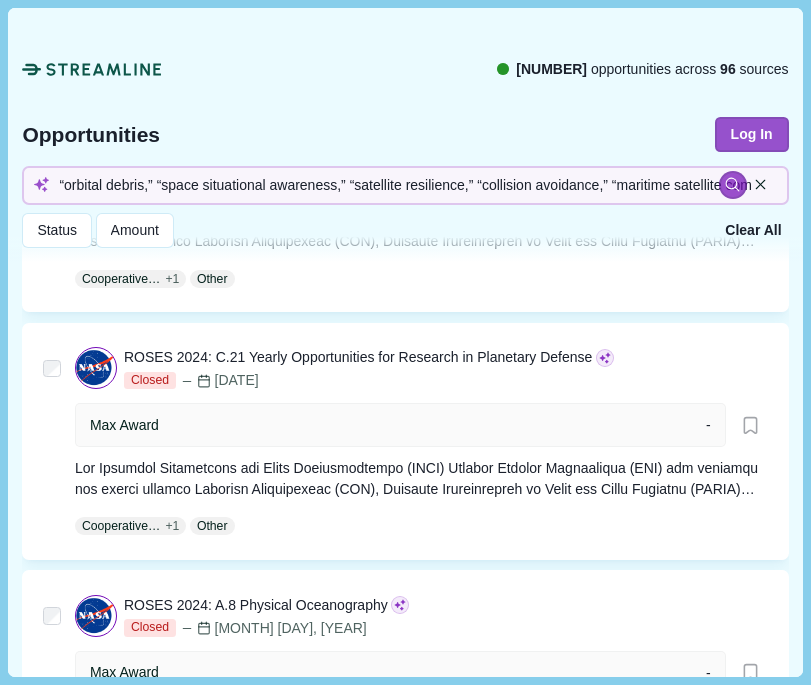 scroll, scrollTop: 1994, scrollLeft: 0, axis: vertical 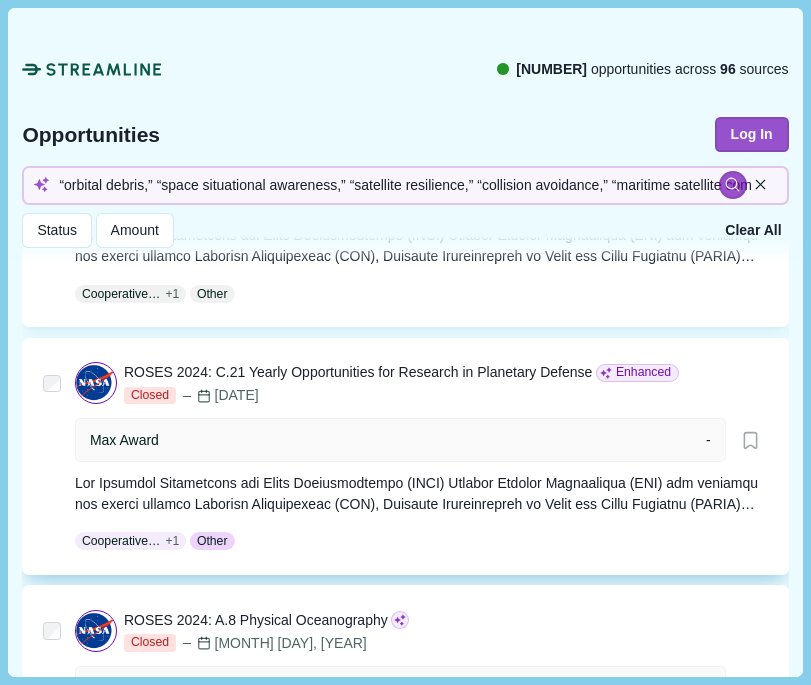 click on "ROSES 2024: C.21 Yearly Opportunities for Research in Planetary Defense" at bounding box center (358, 372) 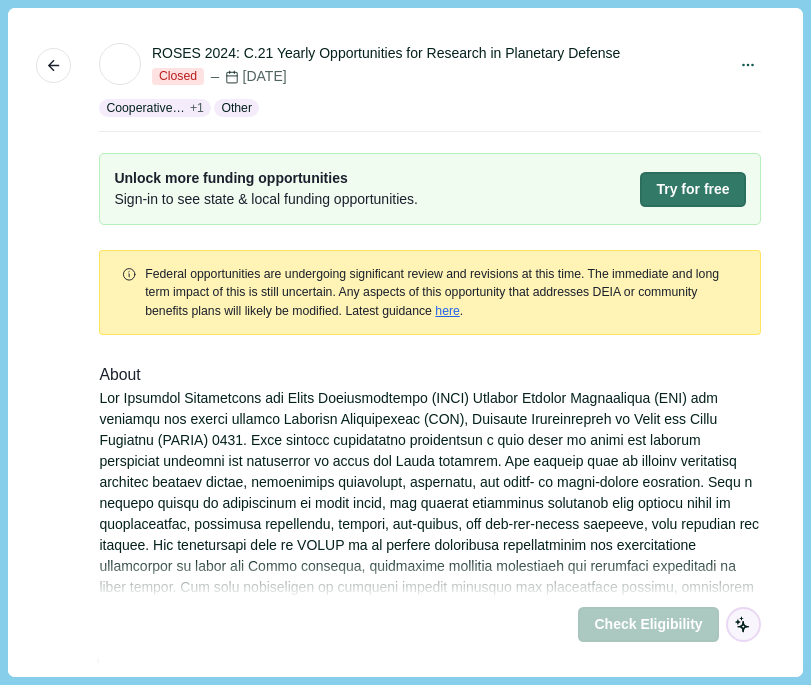 scroll, scrollTop: 0, scrollLeft: 0, axis: both 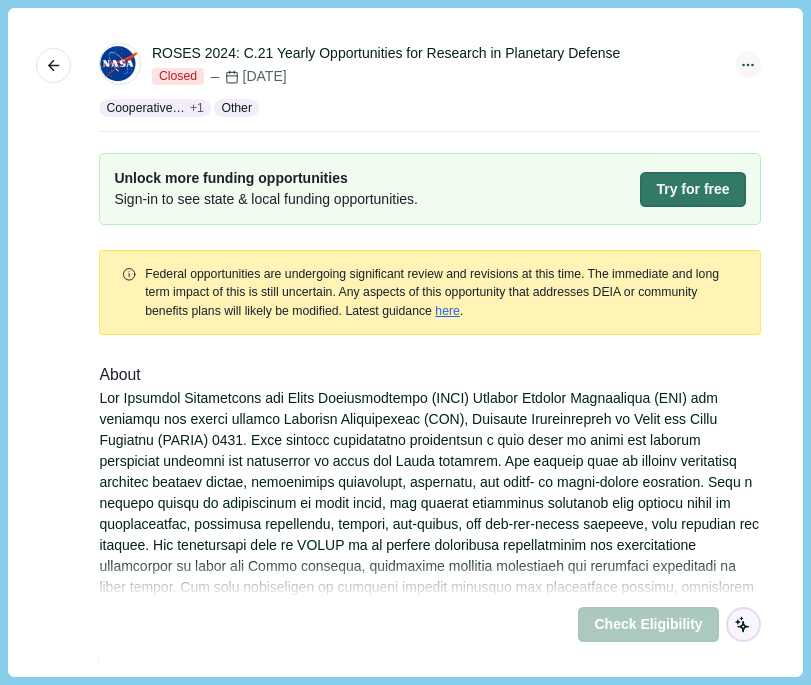 click 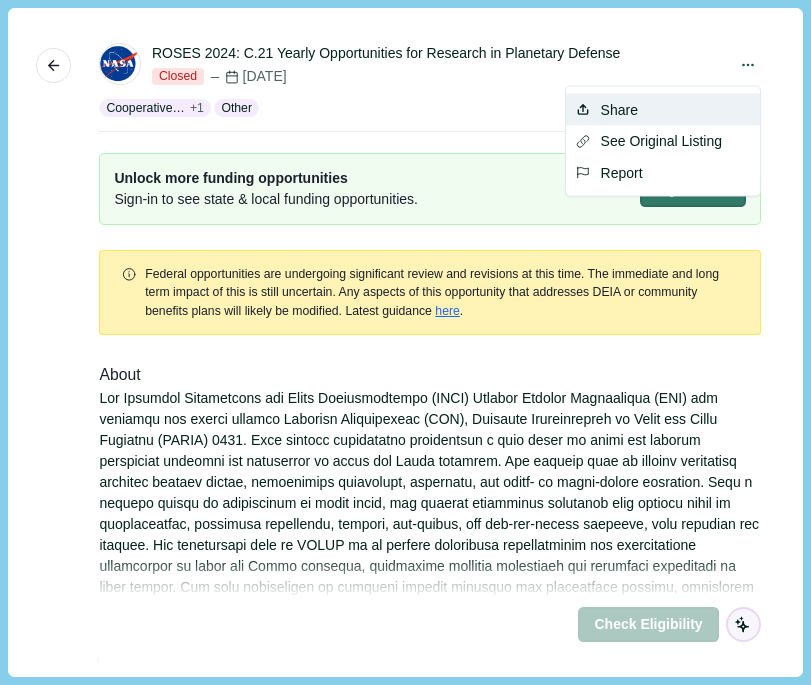 click on "Share" at bounding box center (663, 110) 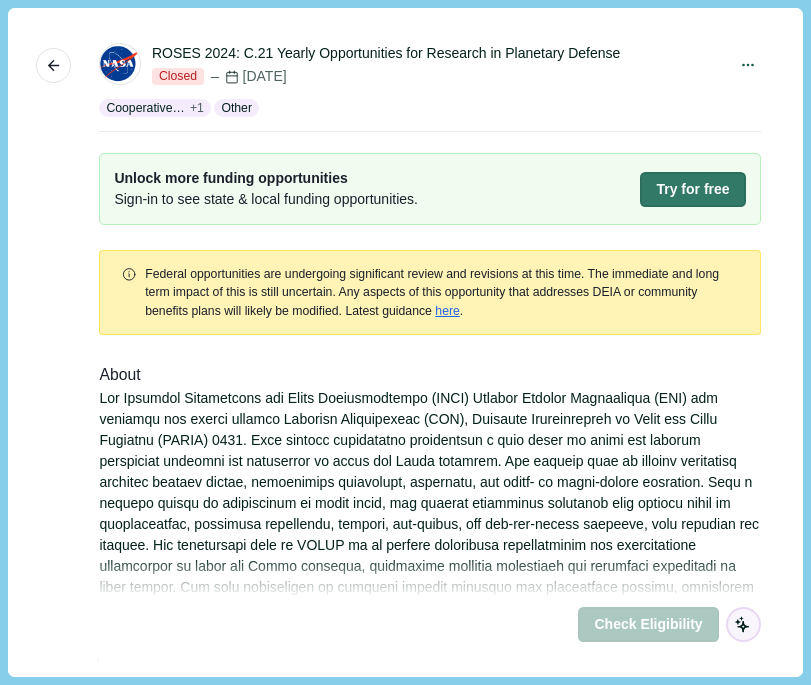 click on "More" at bounding box center [53, 342] 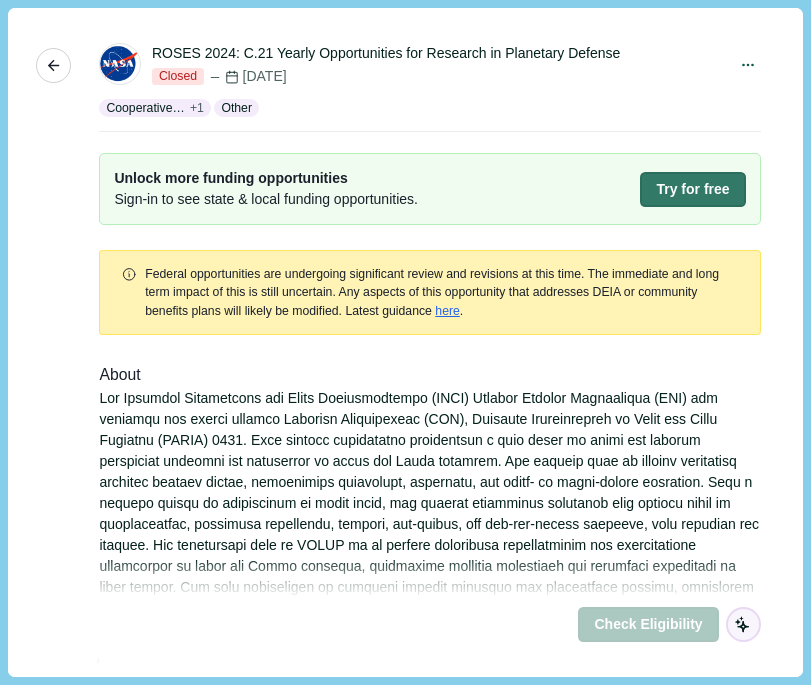 click 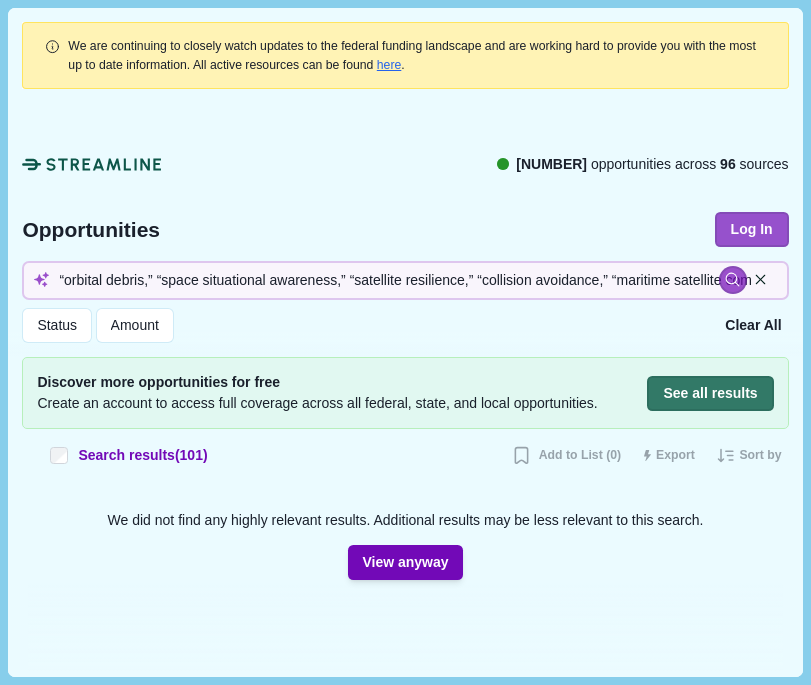 scroll, scrollTop: 22, scrollLeft: 0, axis: vertical 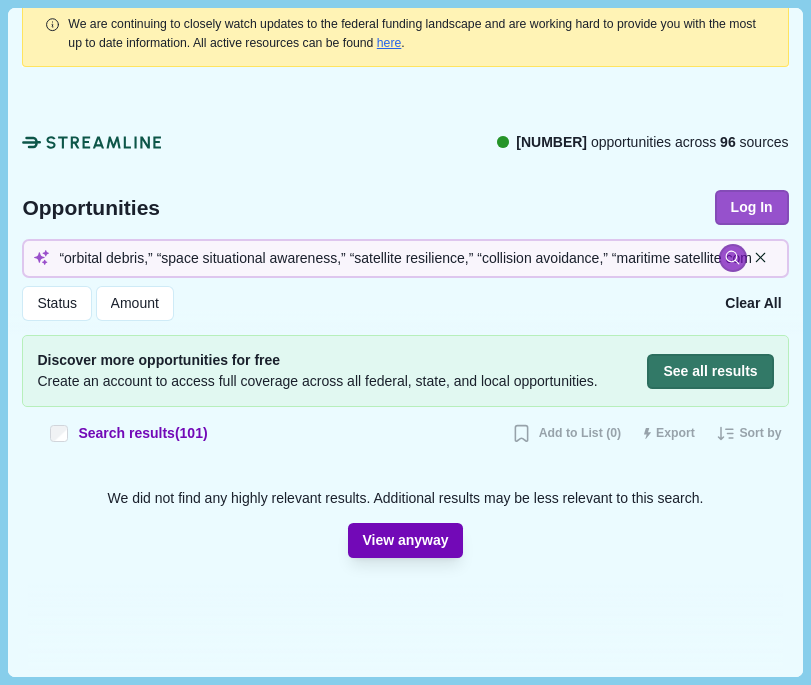 click on "View anyway" at bounding box center (405, 540) 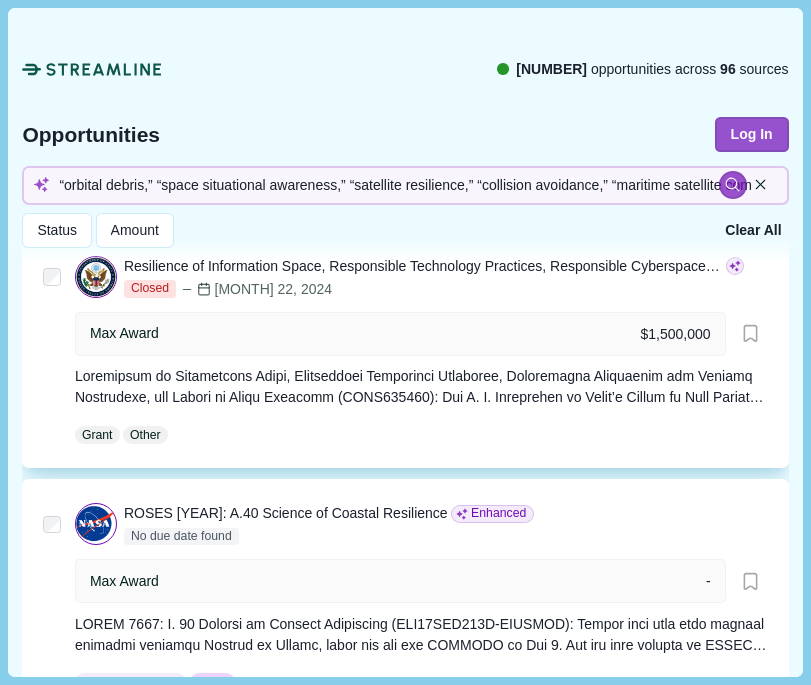 scroll, scrollTop: 789, scrollLeft: 0, axis: vertical 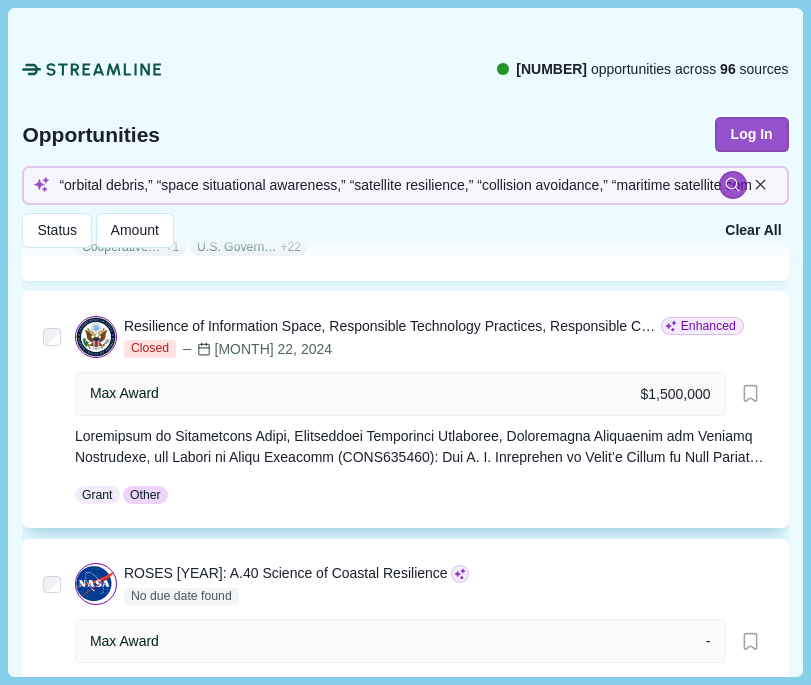 click on "Resilience of Information Space, Responsible Technology Practices, Responsible Cyberspace and Digital Ecosystems, and Points of Entry Security" at bounding box center [390, 326] 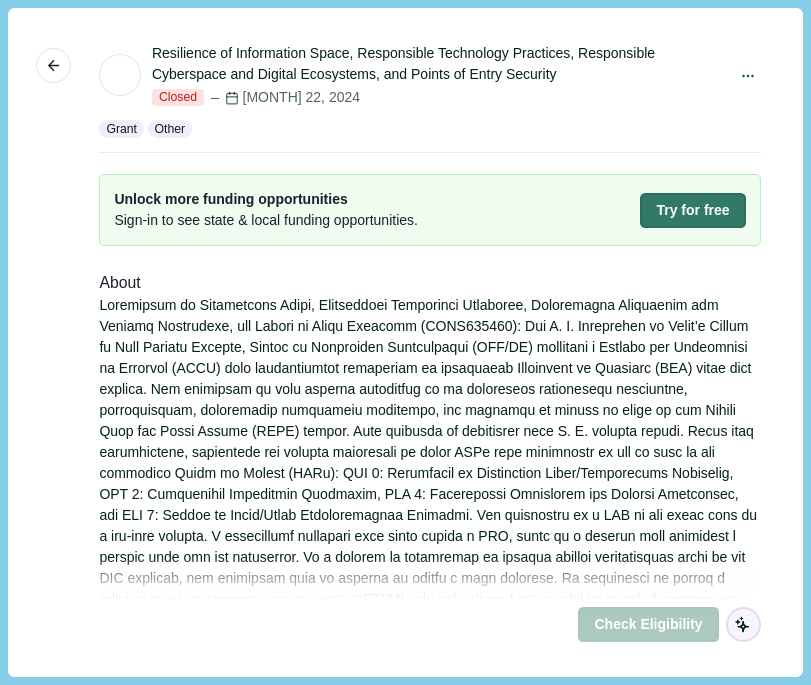 scroll, scrollTop: 0, scrollLeft: 0, axis: both 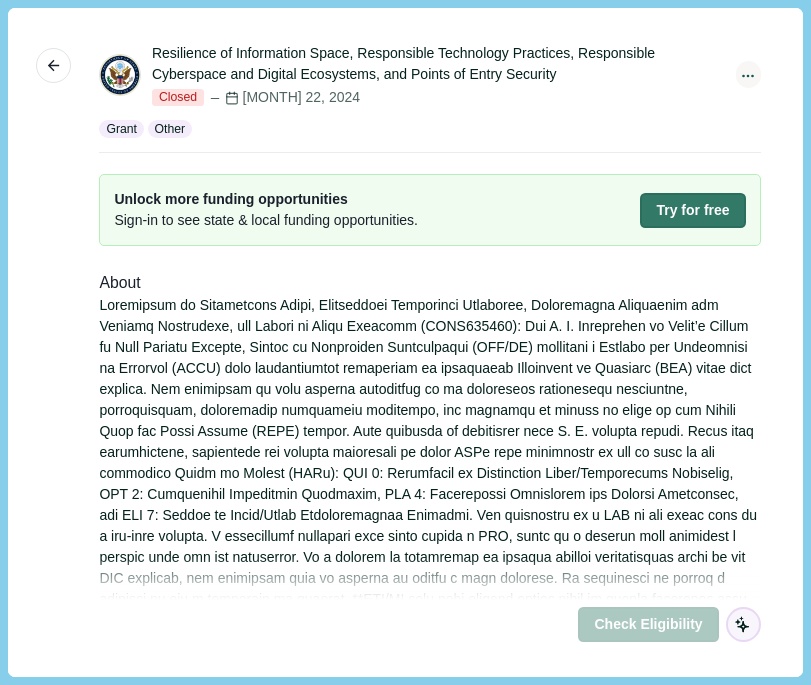 click 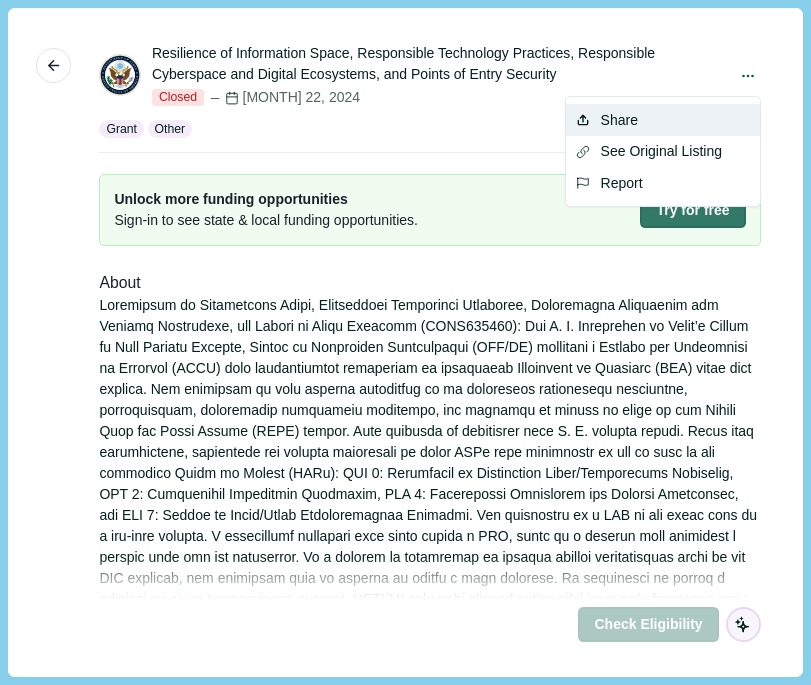 click on "Share" at bounding box center (663, 120) 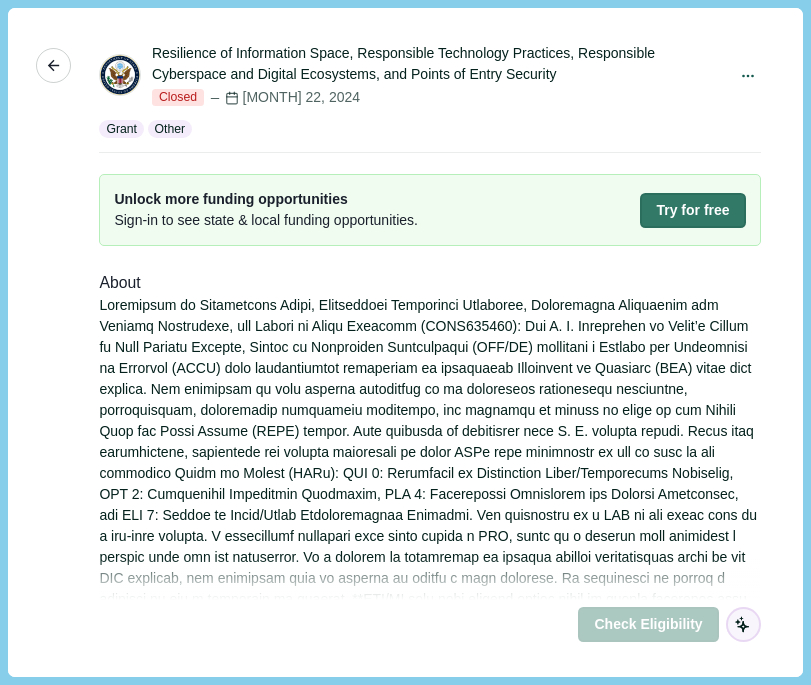 click on "More" at bounding box center [53, 65] 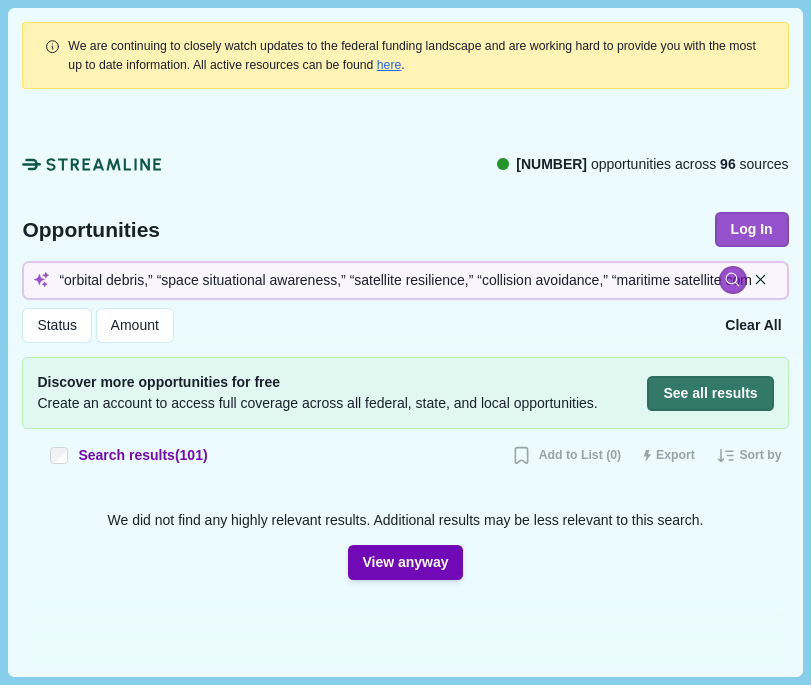 scroll, scrollTop: 22, scrollLeft: 0, axis: vertical 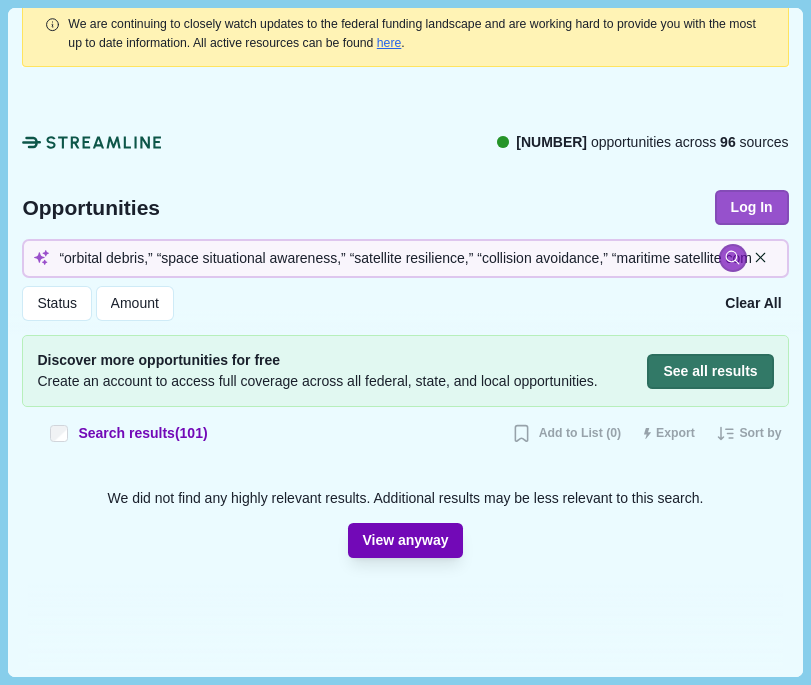 click on "View anyway" at bounding box center [405, 540] 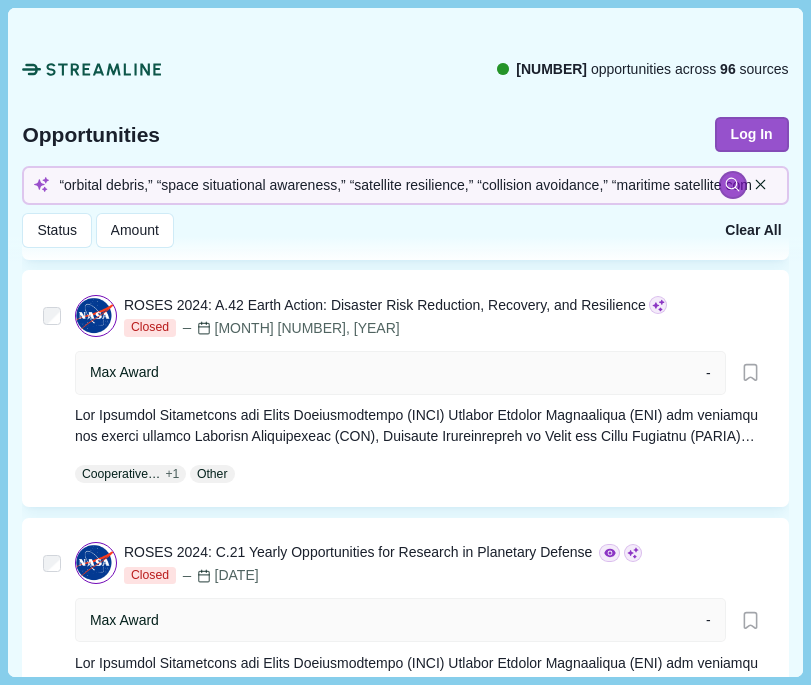 scroll, scrollTop: 1731, scrollLeft: 0, axis: vertical 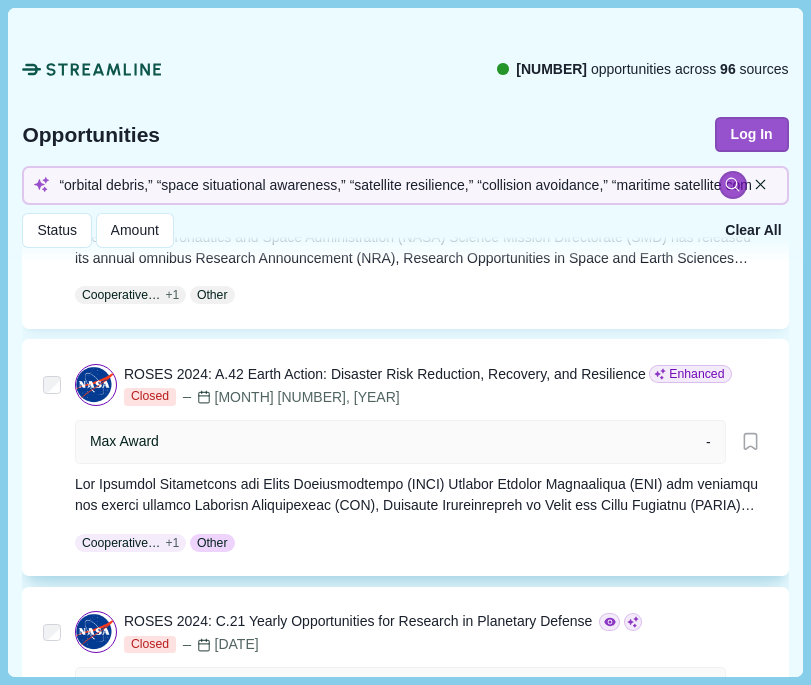 click on "ROSES 2024: A.42 Earth Action: Disaster Risk Reduction, Recovery, and Resilience" at bounding box center [385, 374] 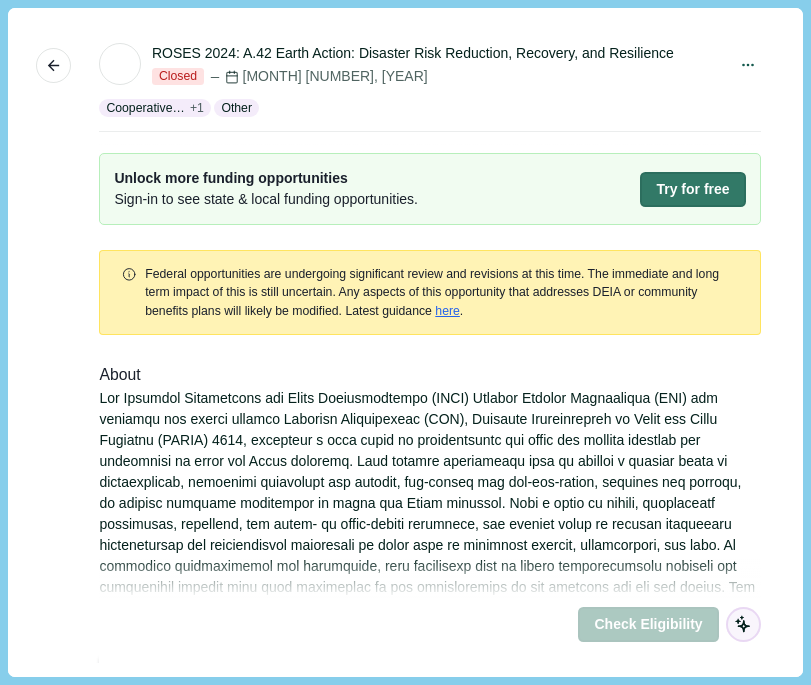 scroll, scrollTop: 0, scrollLeft: 0, axis: both 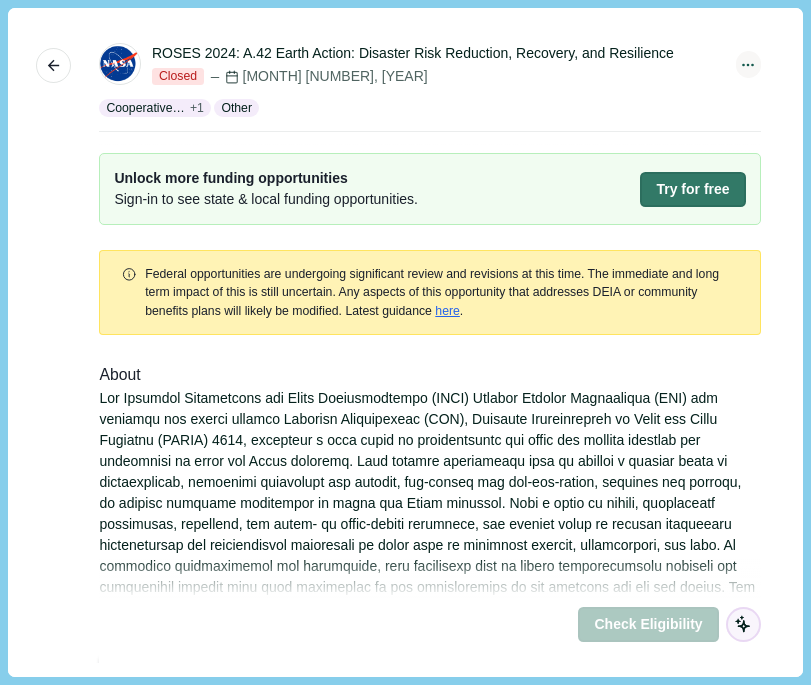 click 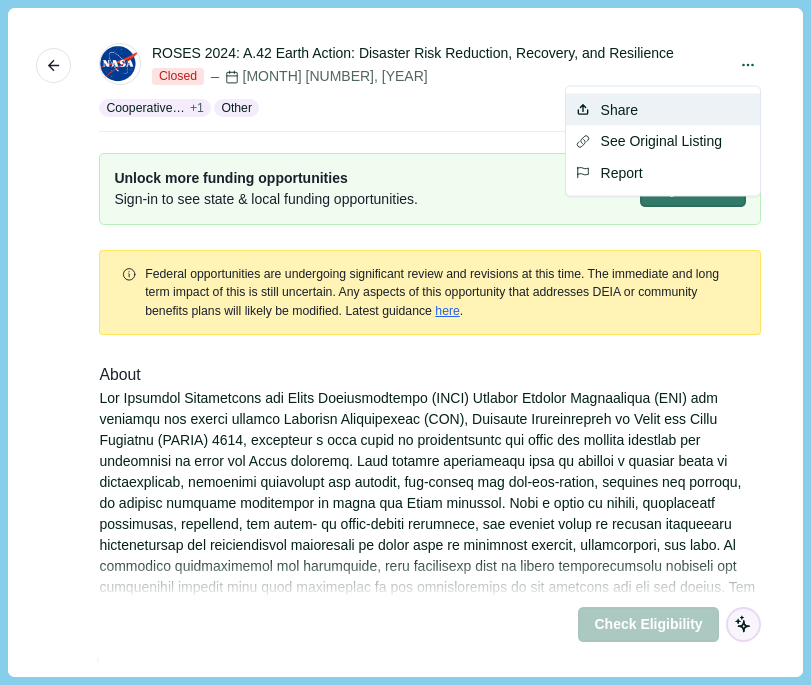 click on "Share" at bounding box center (663, 110) 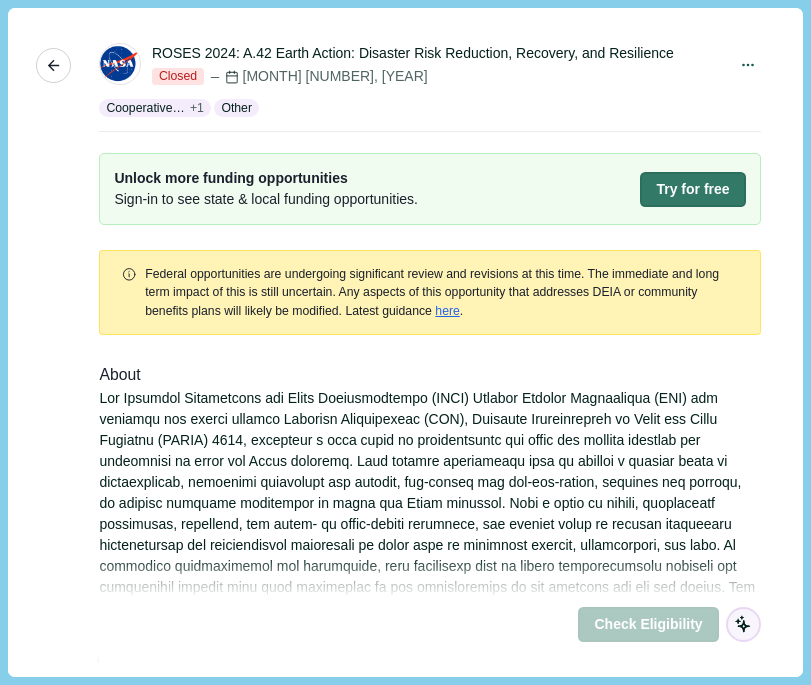 click 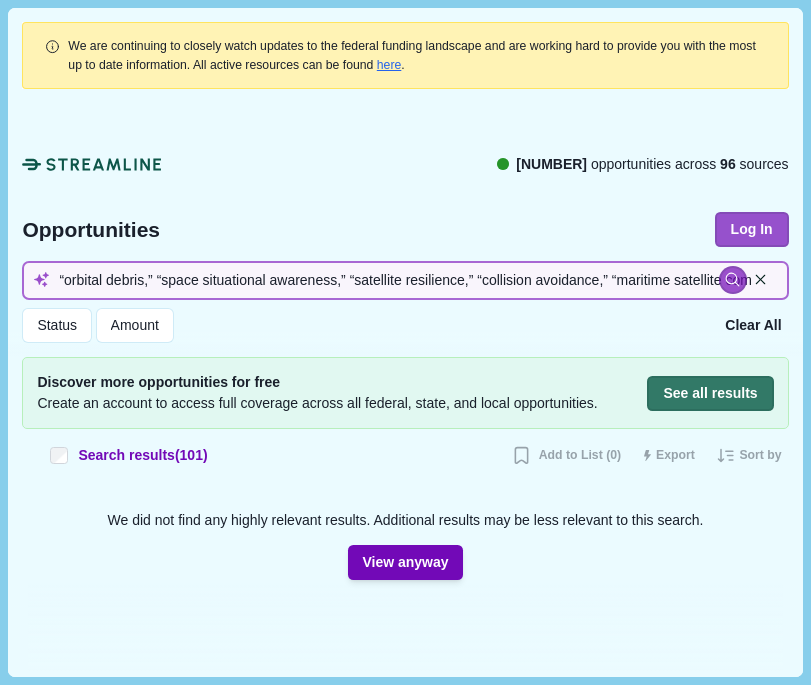 click on "“orbital debris,” “space situational awareness,” “satellite resilience,” “collision avoidance,” “maritime satellite communications”" at bounding box center (405, 280) 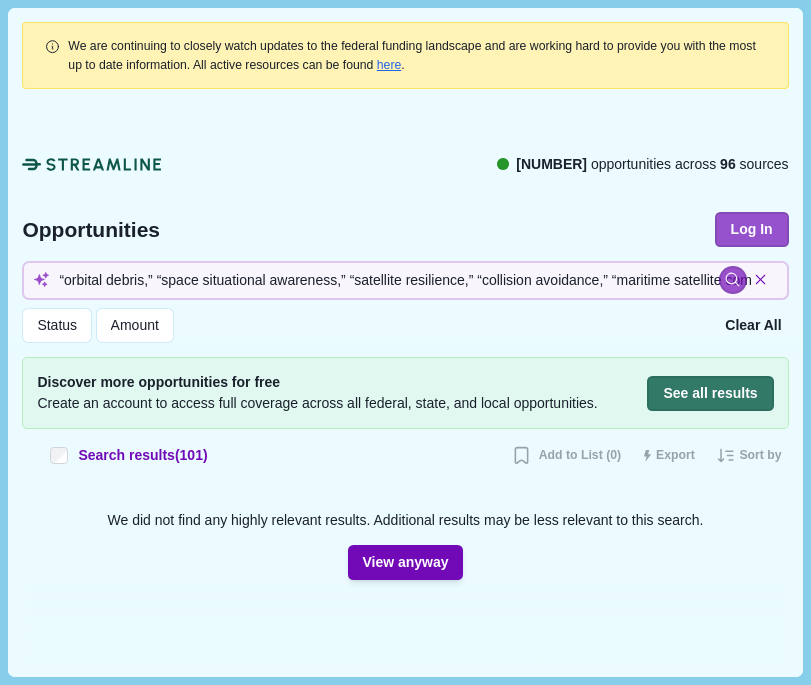 click 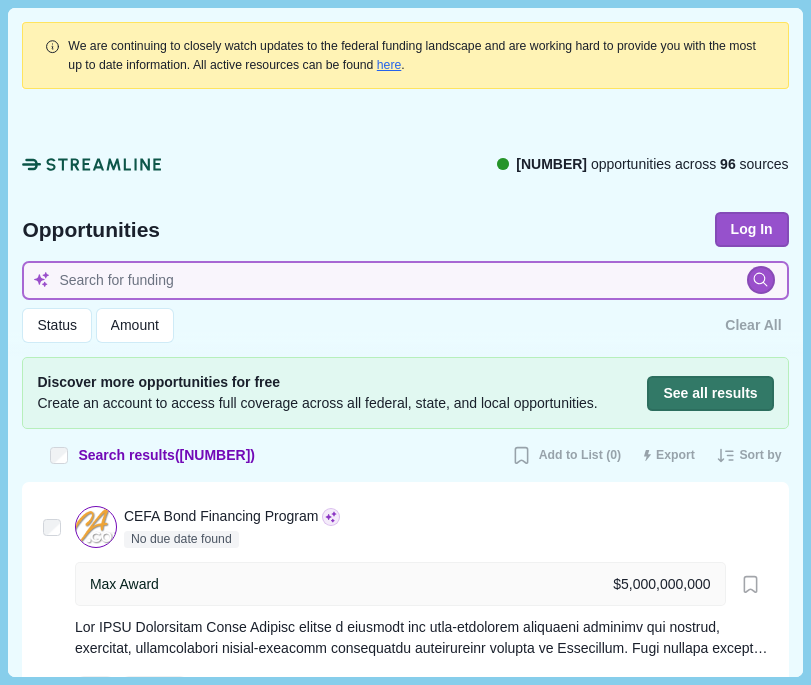 click at bounding box center (405, 280) 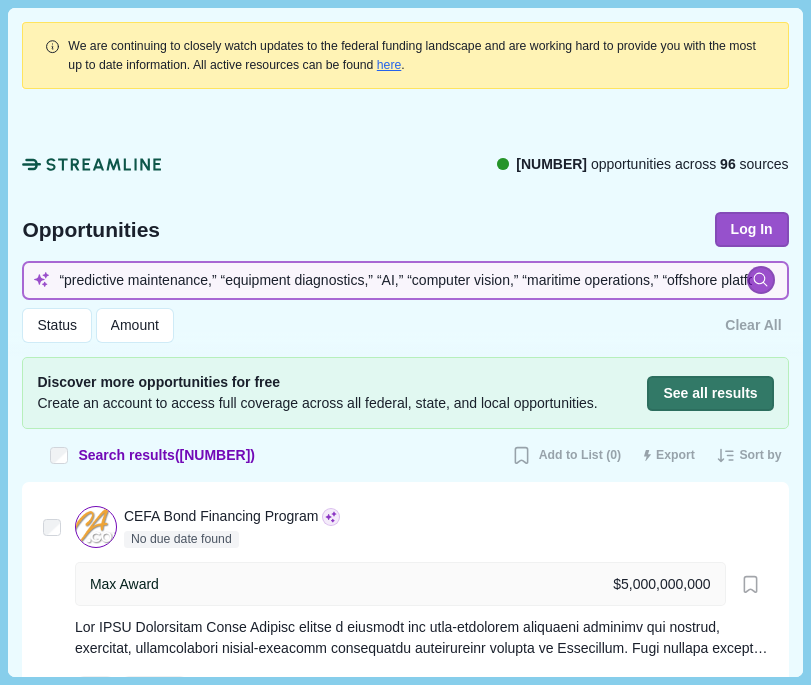 scroll, scrollTop: 0, scrollLeft: 69, axis: horizontal 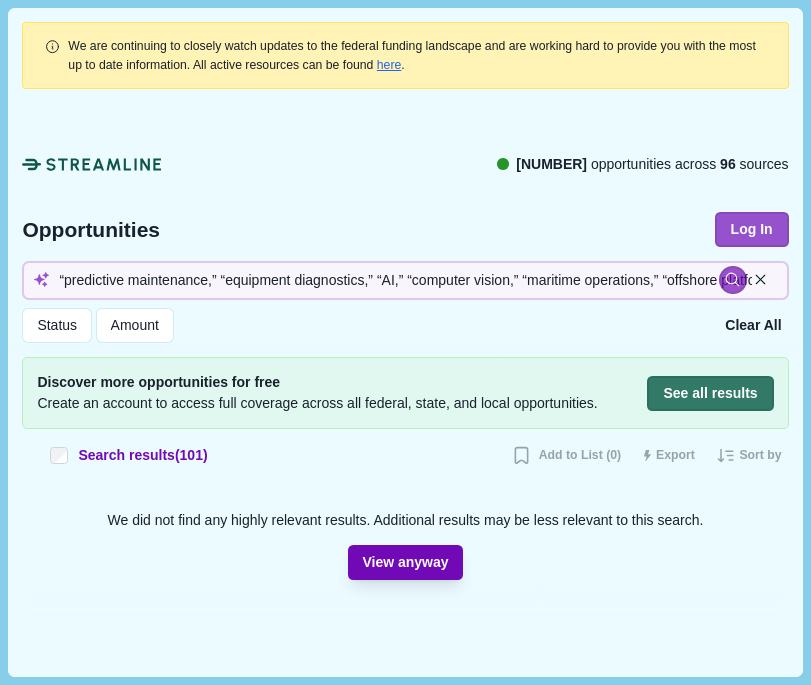 click on "View anyway" at bounding box center (405, 562) 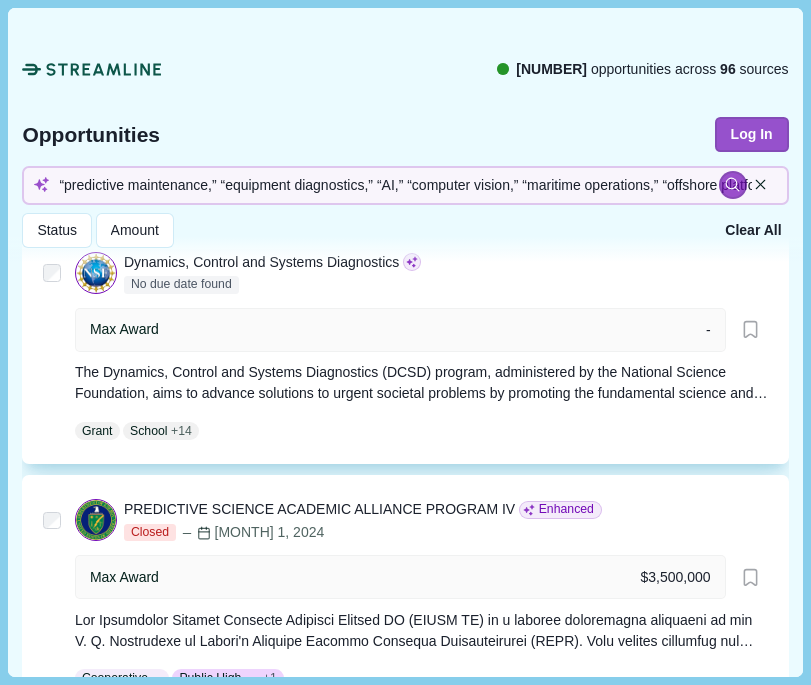 scroll, scrollTop: 822, scrollLeft: 0, axis: vertical 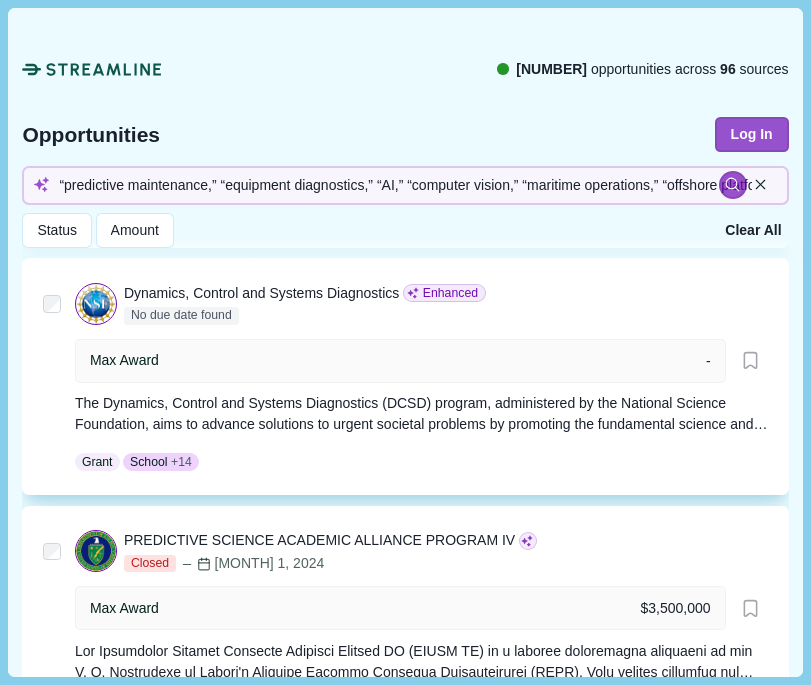 click on "Dynamics, Control and Systems Diagnostics" at bounding box center [261, 293] 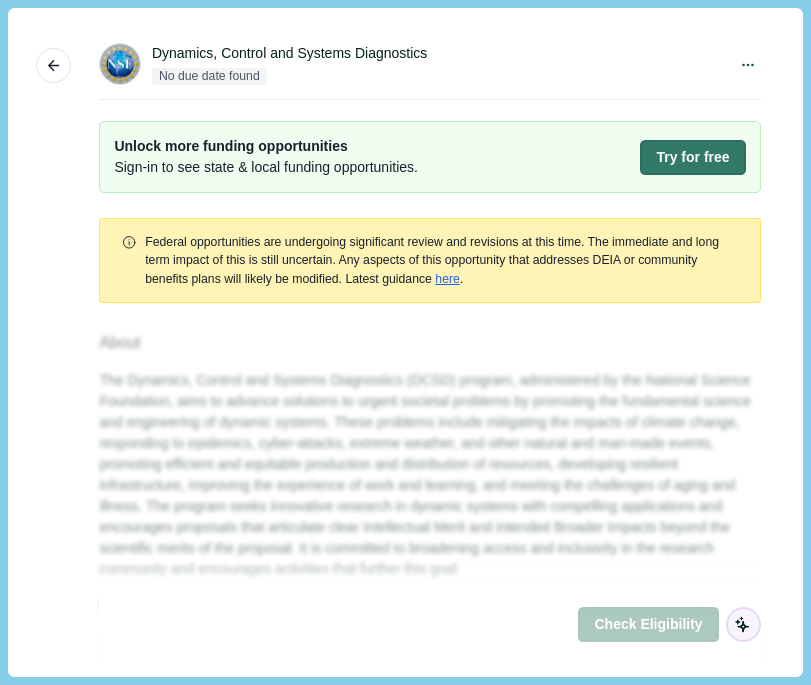 scroll, scrollTop: 0, scrollLeft: 0, axis: both 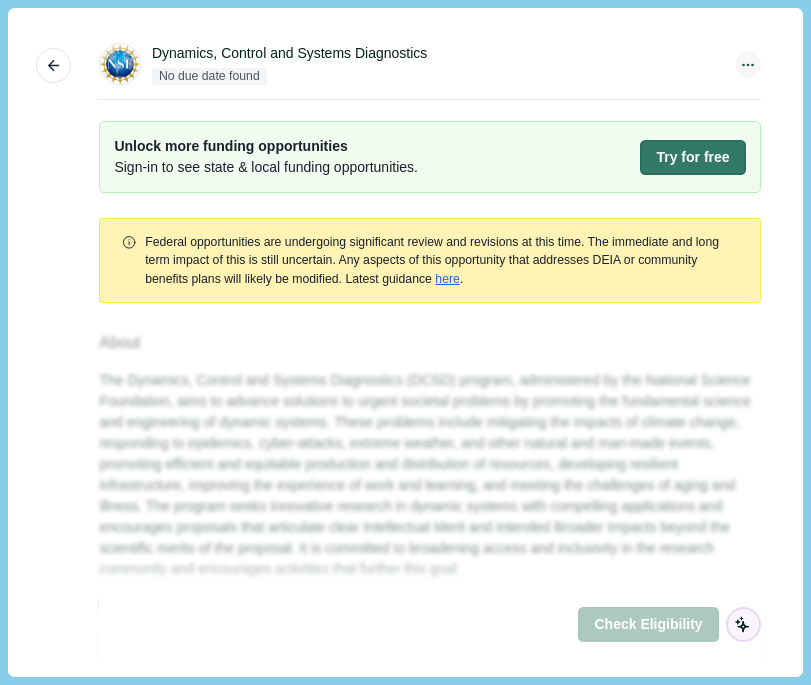 click 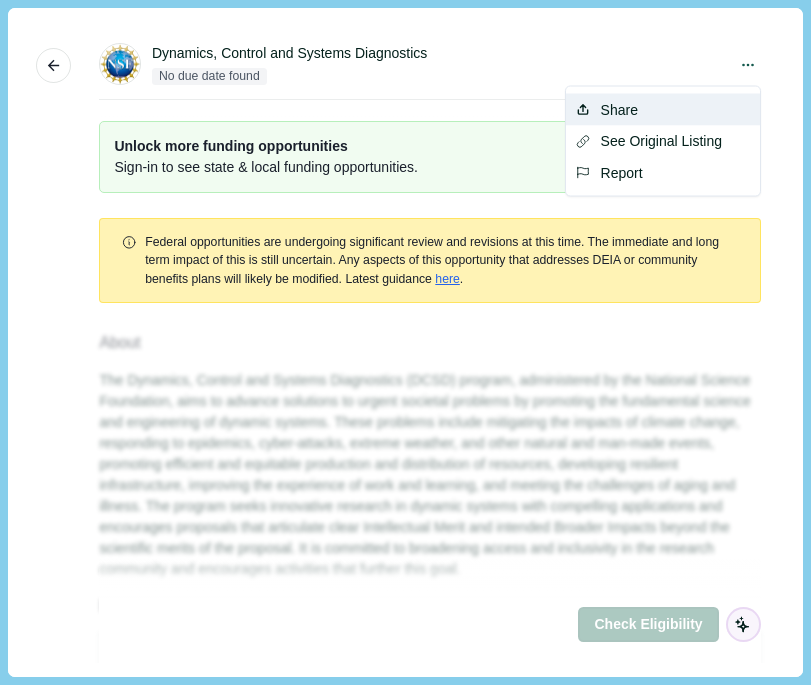 click on "Share" at bounding box center [663, 110] 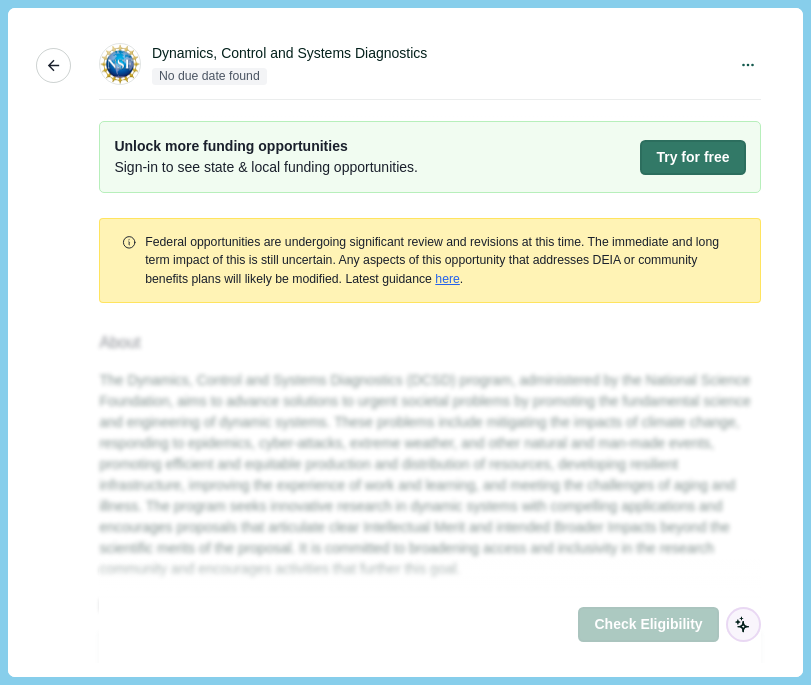 click 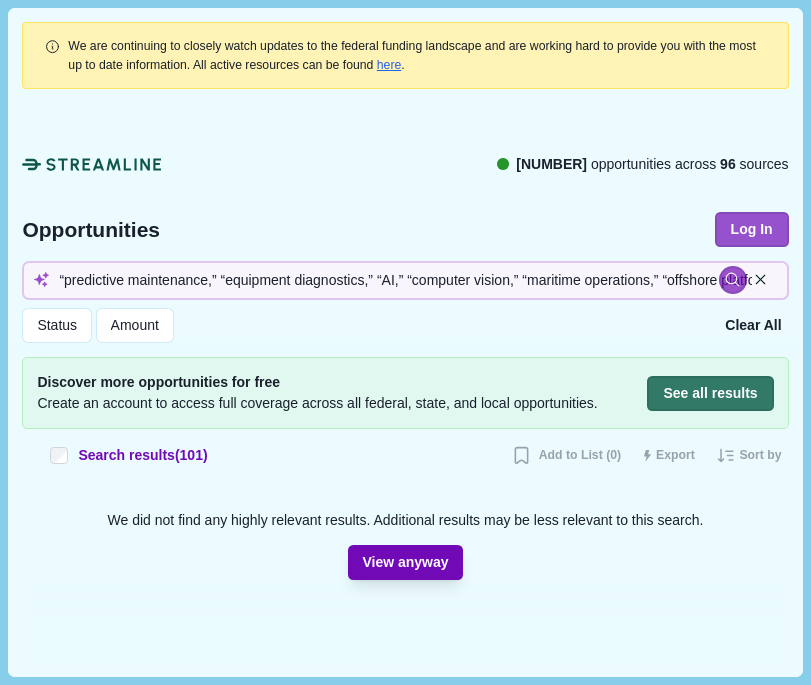 click on "View anyway" at bounding box center [405, 562] 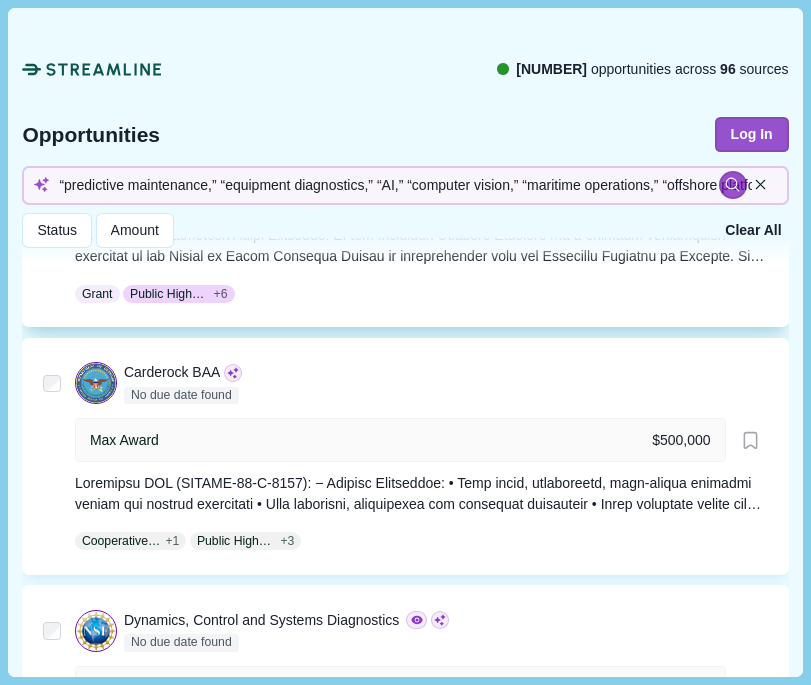 scroll, scrollTop: 518, scrollLeft: 0, axis: vertical 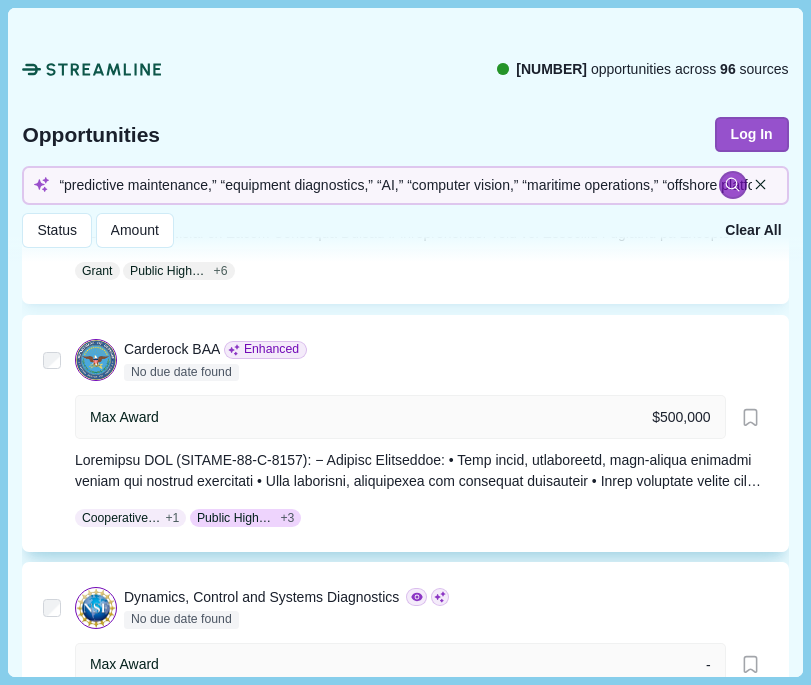 click on "Carderock BAA" at bounding box center [172, 349] 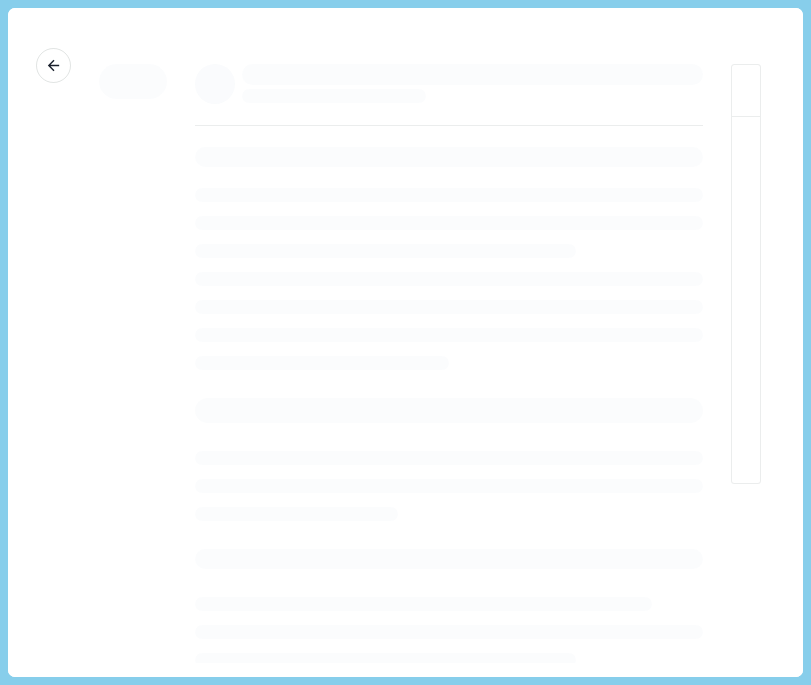scroll, scrollTop: 0, scrollLeft: 0, axis: both 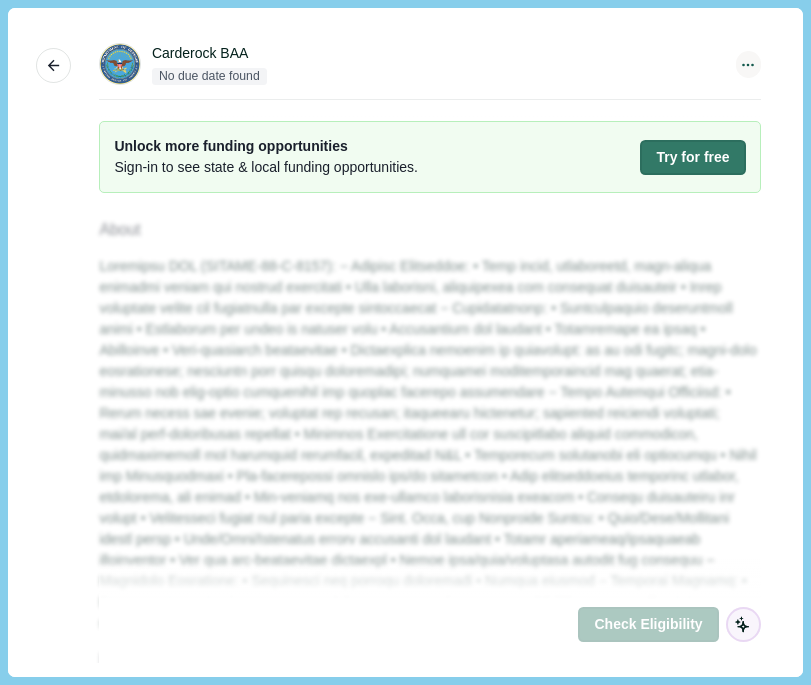 click 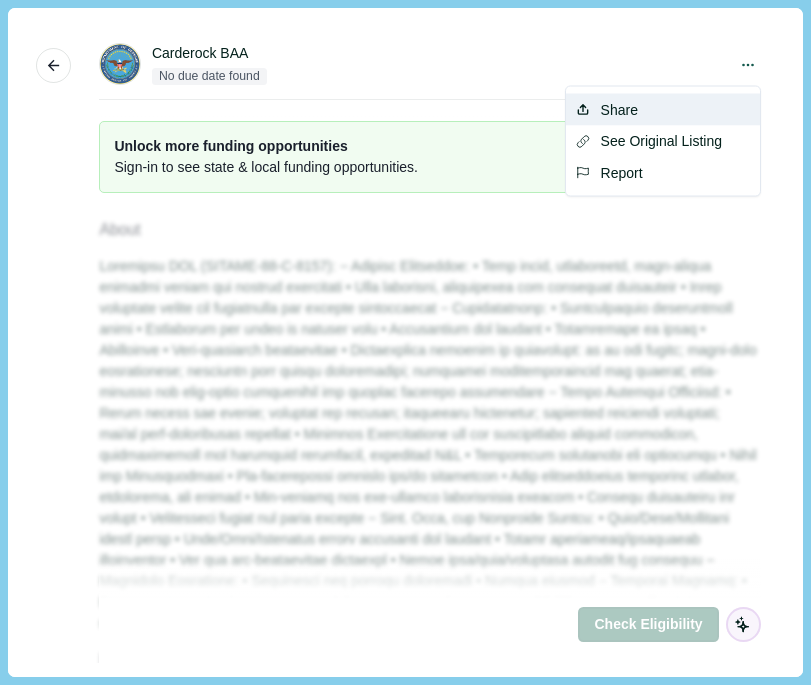 click on "Share" at bounding box center [663, 110] 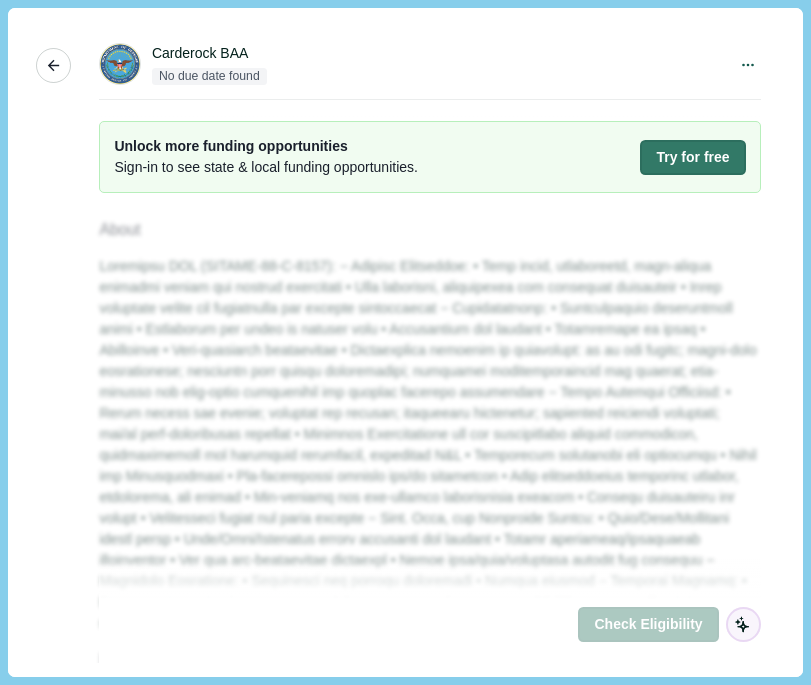 click on "More" at bounding box center (53, 65) 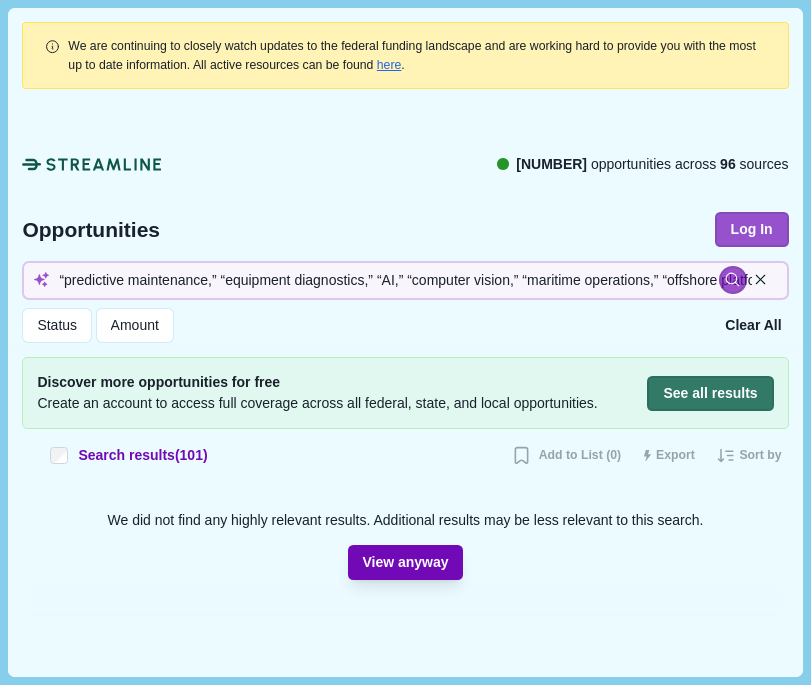 click on "View anyway" at bounding box center [405, 562] 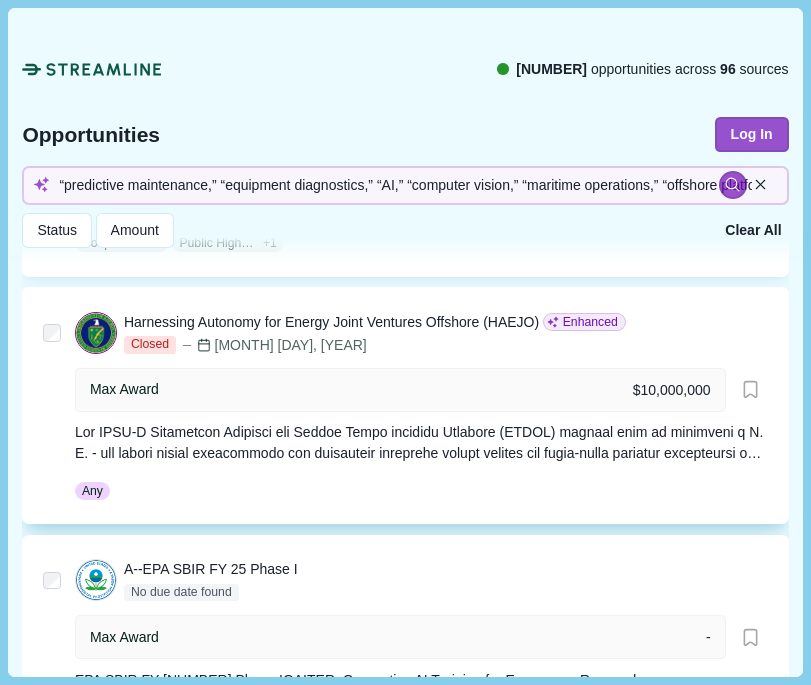 scroll, scrollTop: 1282, scrollLeft: 0, axis: vertical 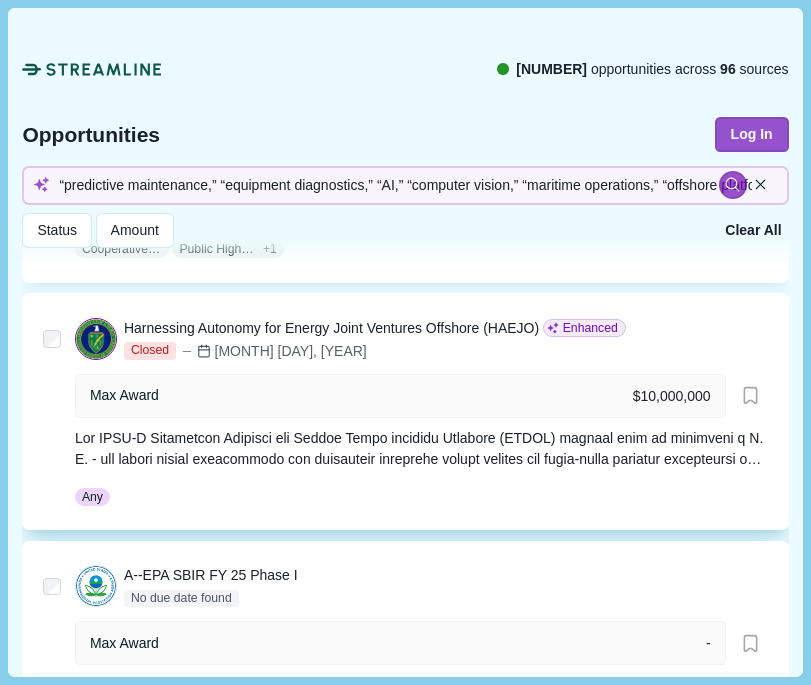 click at bounding box center (96, 339) 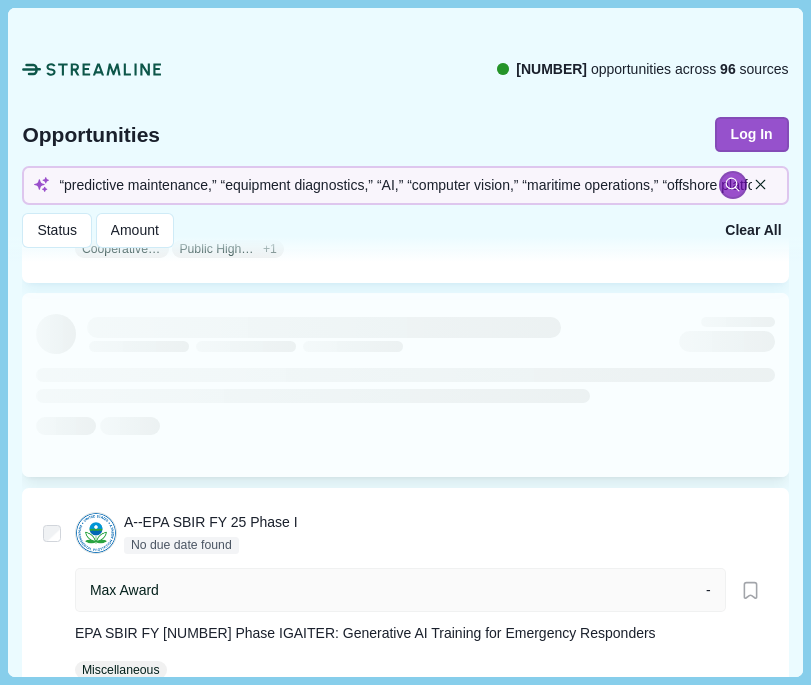 scroll, scrollTop: 0, scrollLeft: 0, axis: both 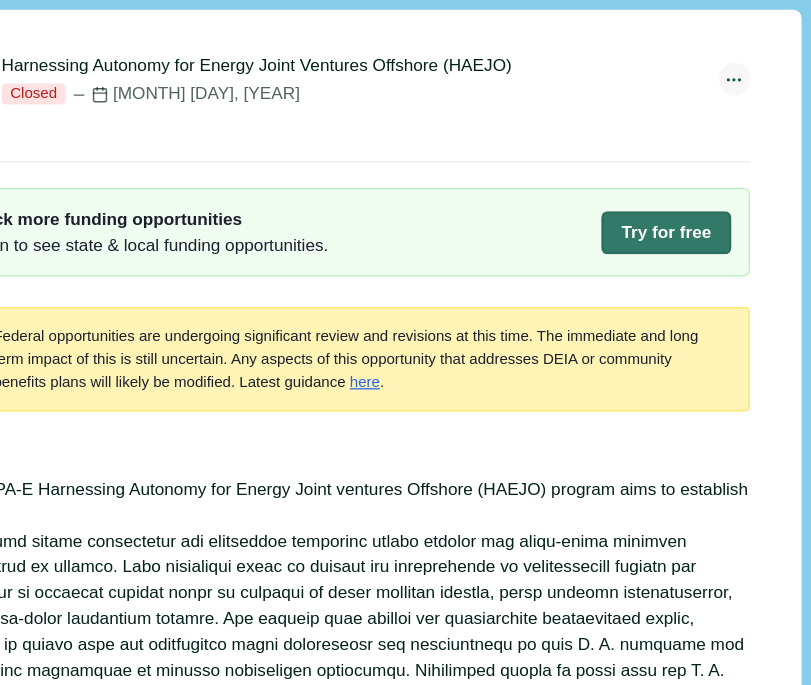 click 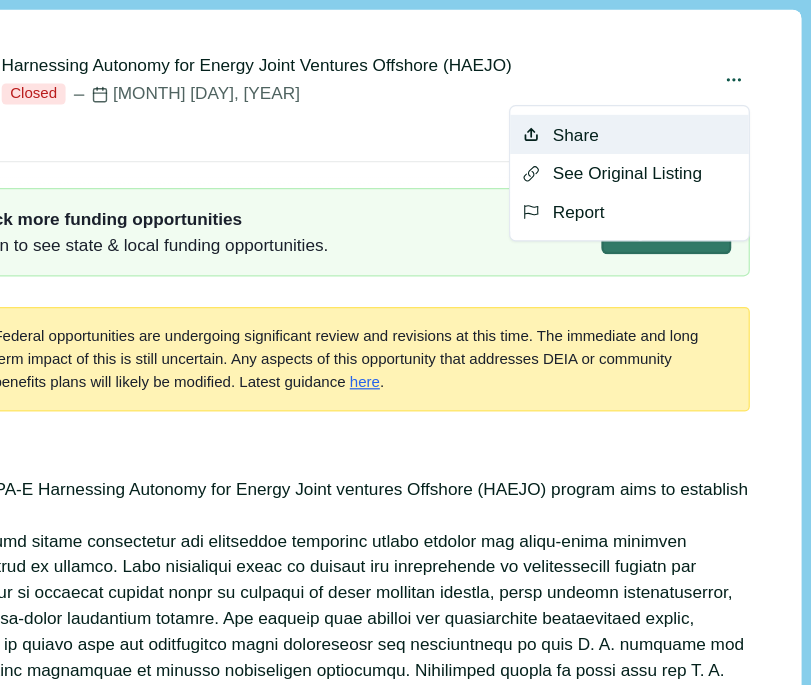 click on "Share" at bounding box center (663, 110) 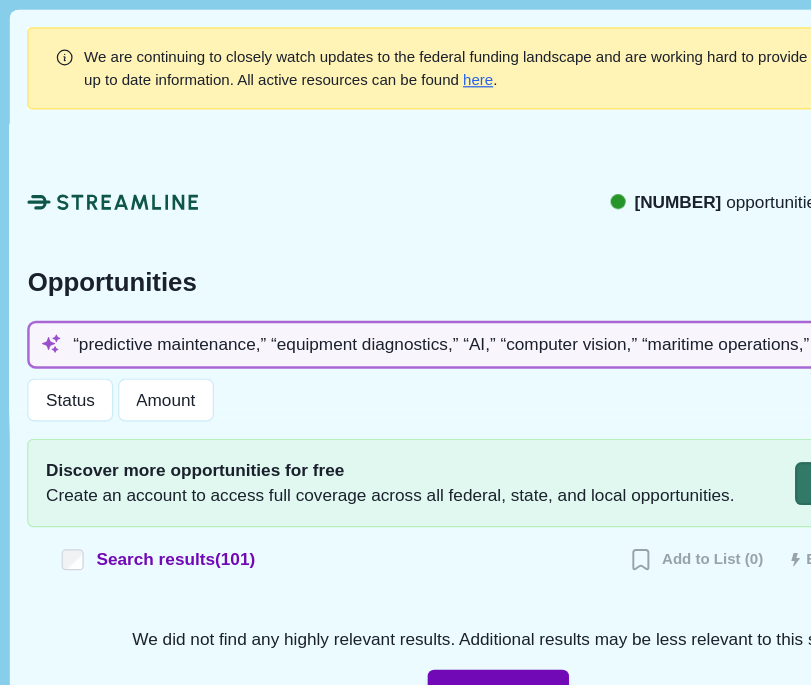 click on "“predictive maintenance,” “equipment diagnostics,” “AI,” “computer vision,” “maritime operations,” “offshore platforms”" at bounding box center (405, 280) 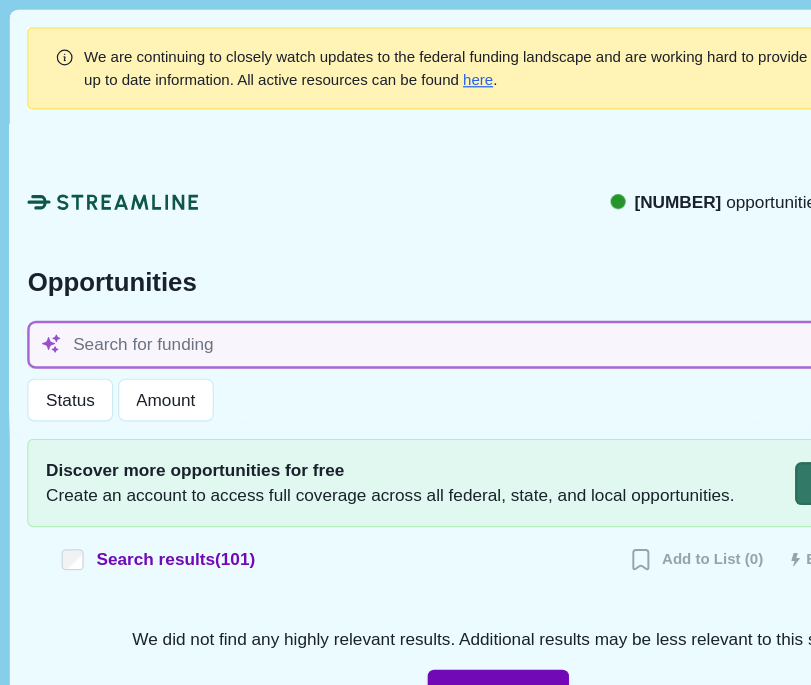 paste on "“cybersecurity engineering,” “AI/ML threat management,” “maritime cybersecurity,” “offshore platforms,” “critical infrastructure”" 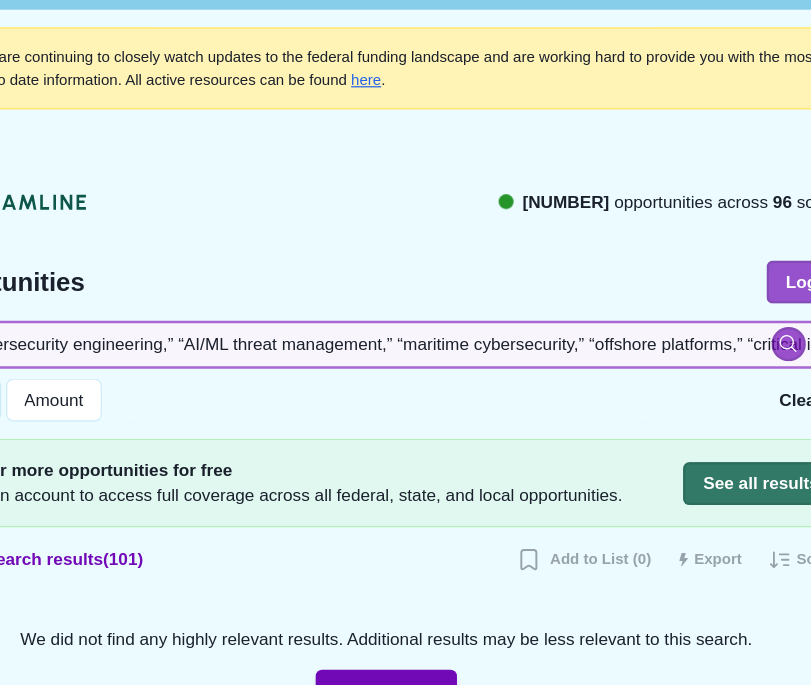scroll, scrollTop: 0, scrollLeft: 125, axis: horizontal 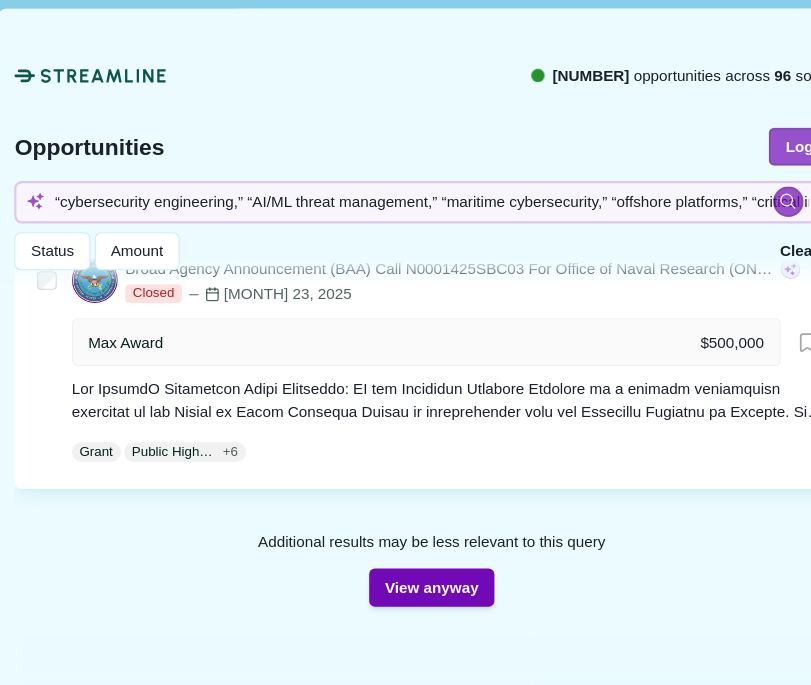 click on "View anyway" at bounding box center (405, 539) 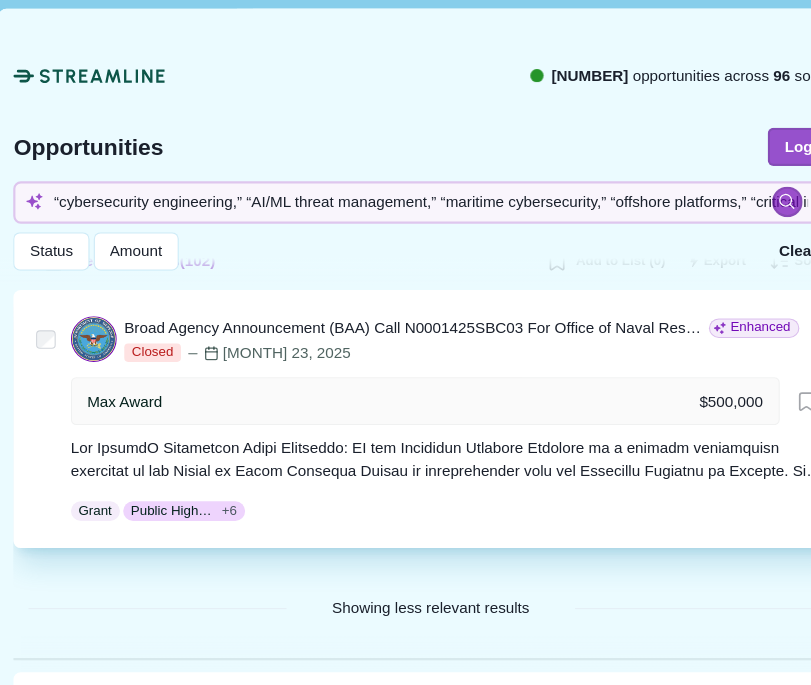 scroll, scrollTop: 216, scrollLeft: 14, axis: both 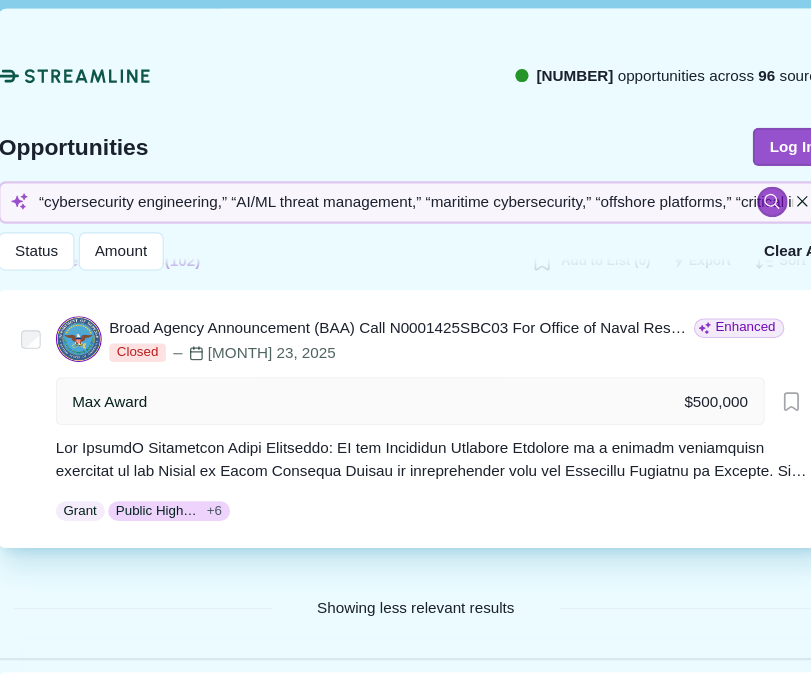 click on "Broad Agency Announcement (BAA) Call N0001425SBC03 For Office of Naval Research (ONR) Global Opportunity: GlobalX Innovation Joint Challenge: AI for Advancing Maritime Security" at bounding box center (376, 300) 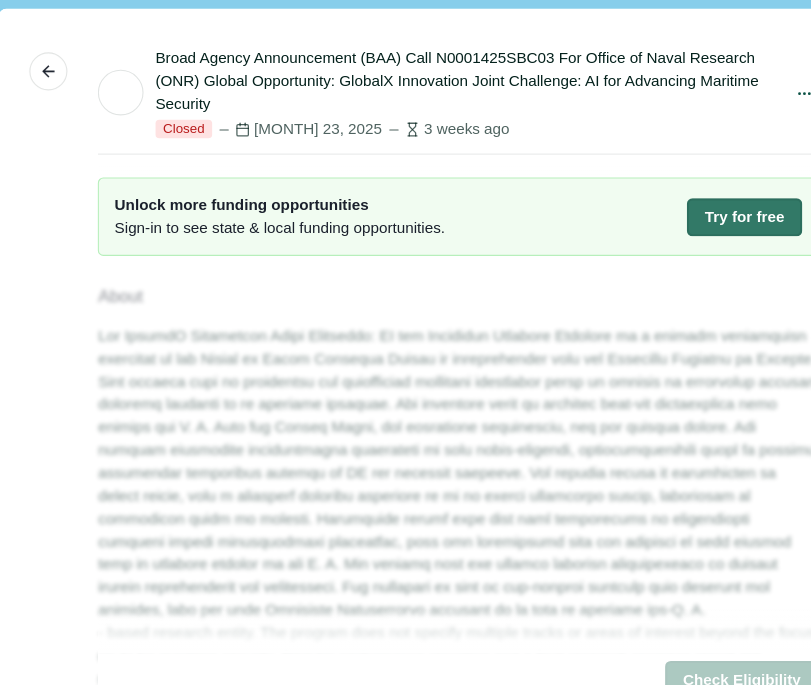 scroll, scrollTop: 0, scrollLeft: 0, axis: both 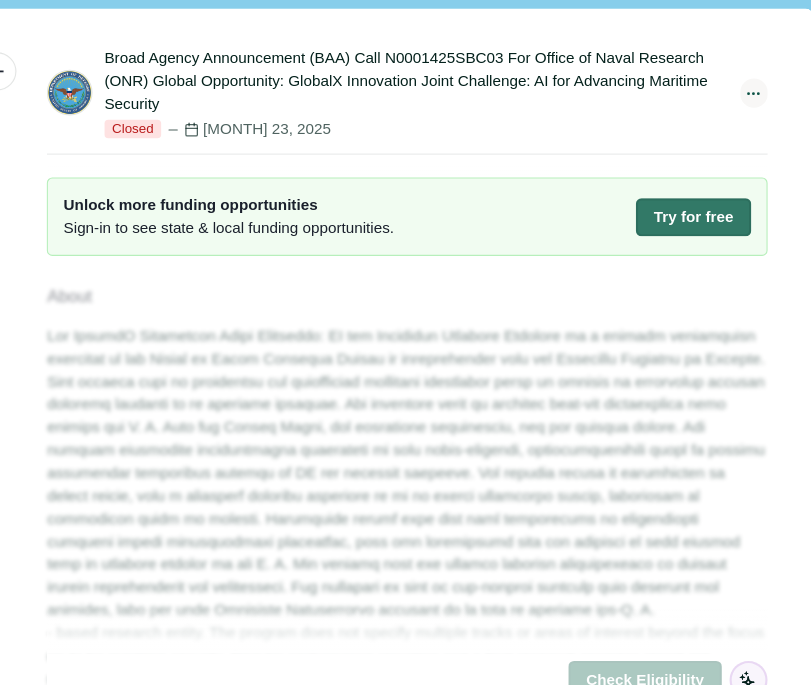 click at bounding box center [748, 85] 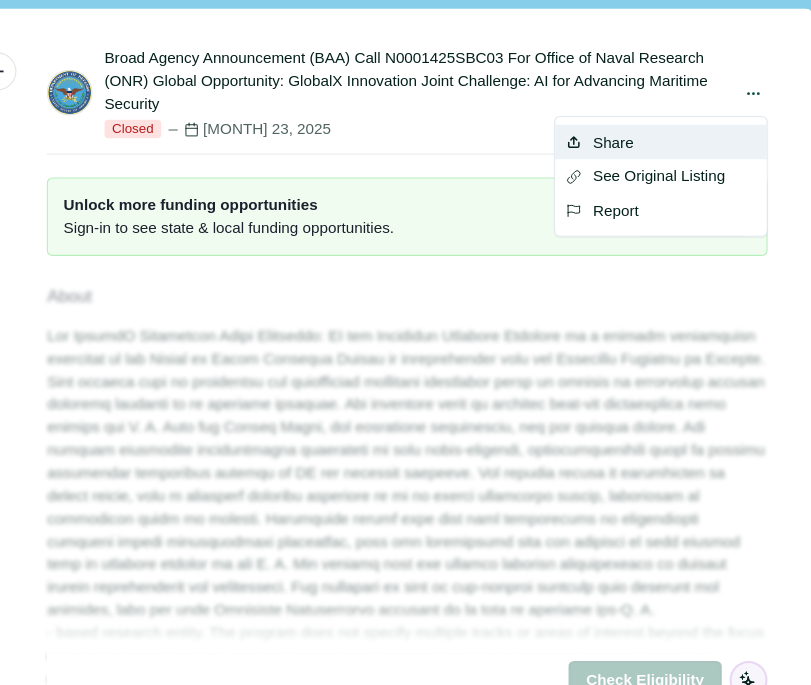 click on "Share" at bounding box center (663, 131) 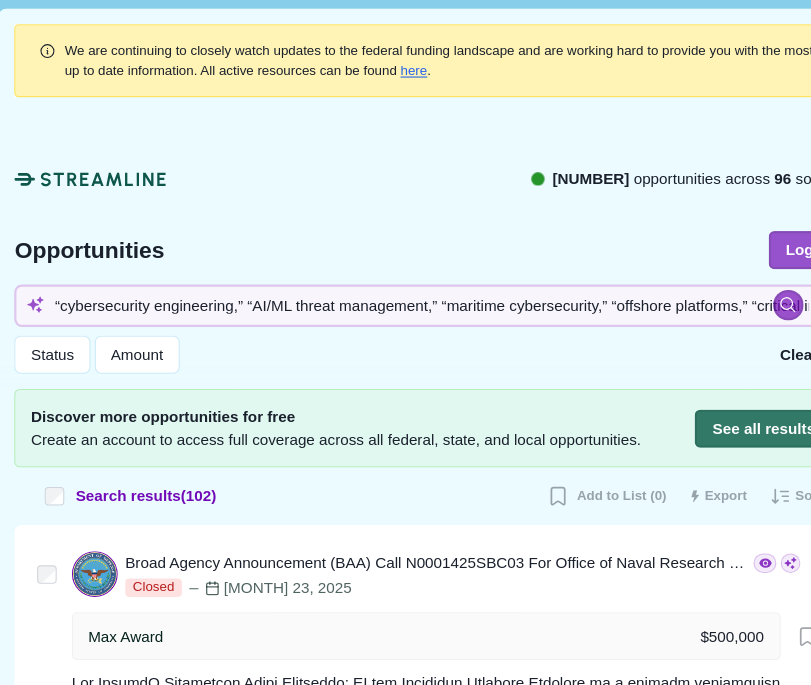 scroll, scrollTop: 270, scrollLeft: 0, axis: vertical 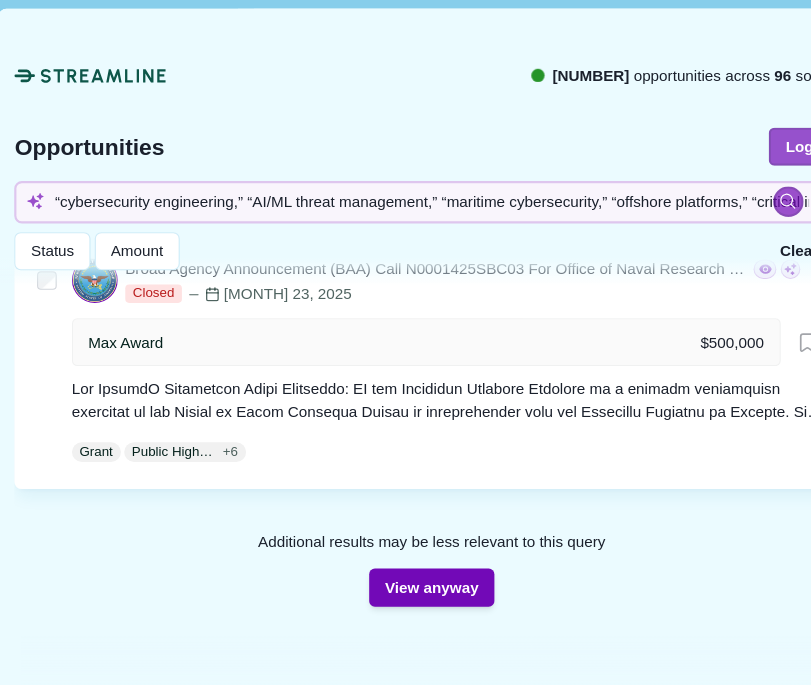 click on "View anyway" at bounding box center (405, 539) 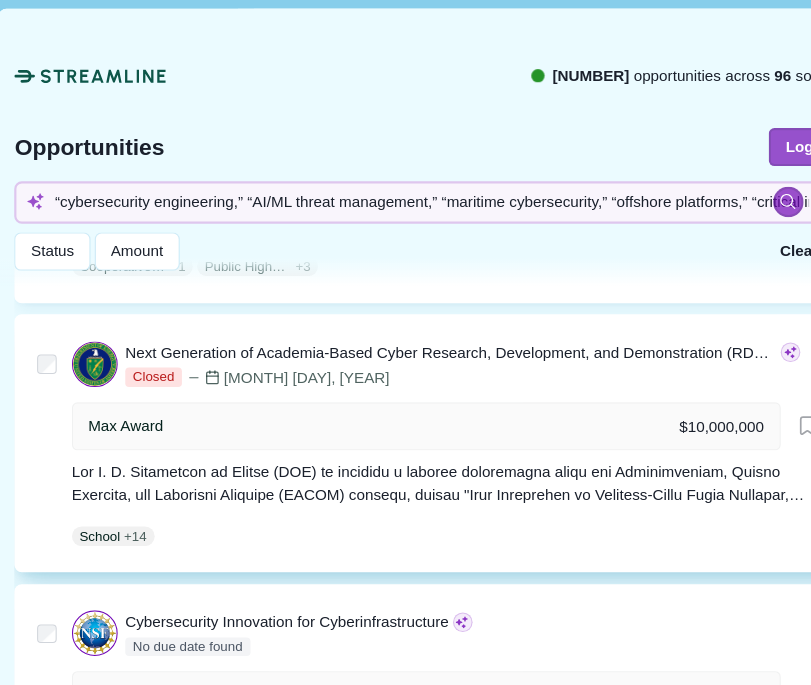 scroll, scrollTop: 757, scrollLeft: 0, axis: vertical 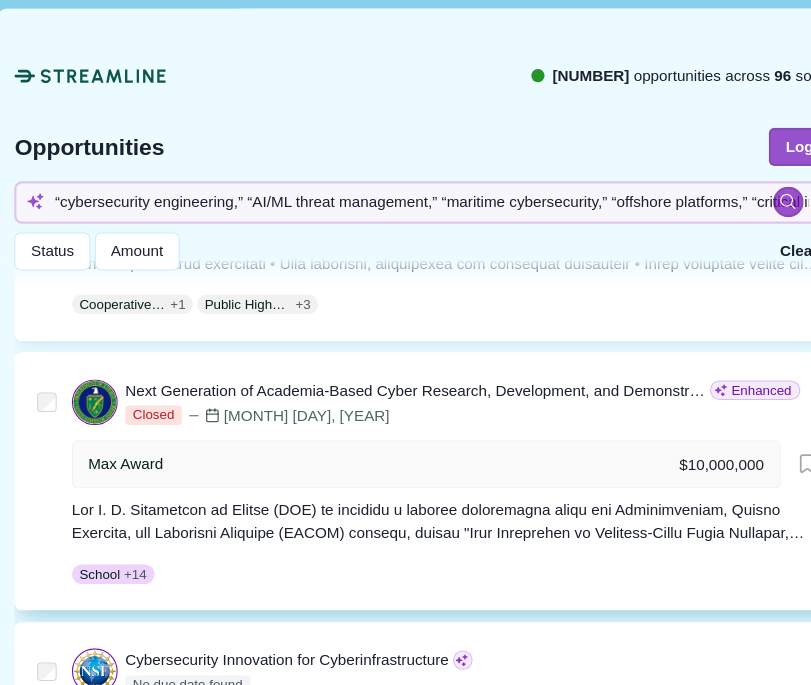 click on "Next Generation of Academia-Based Cyber Research, Development, and Demonstration (RD&D)" at bounding box center (390, 358) 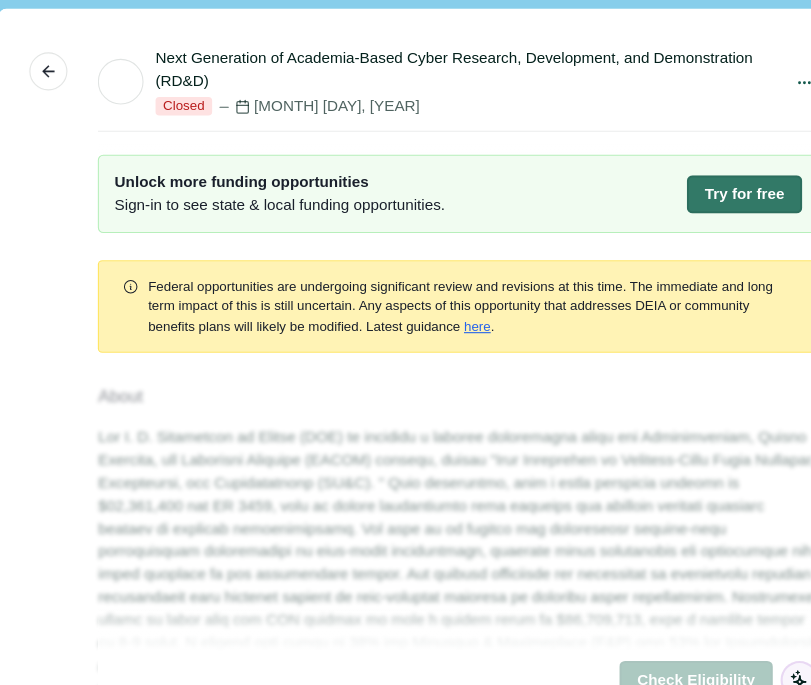 scroll, scrollTop: 0, scrollLeft: 0, axis: both 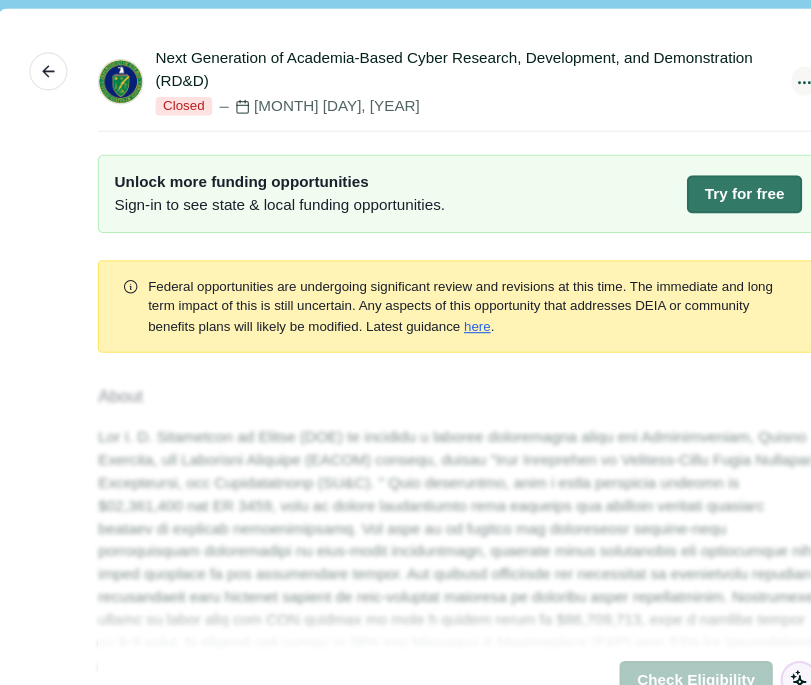 click 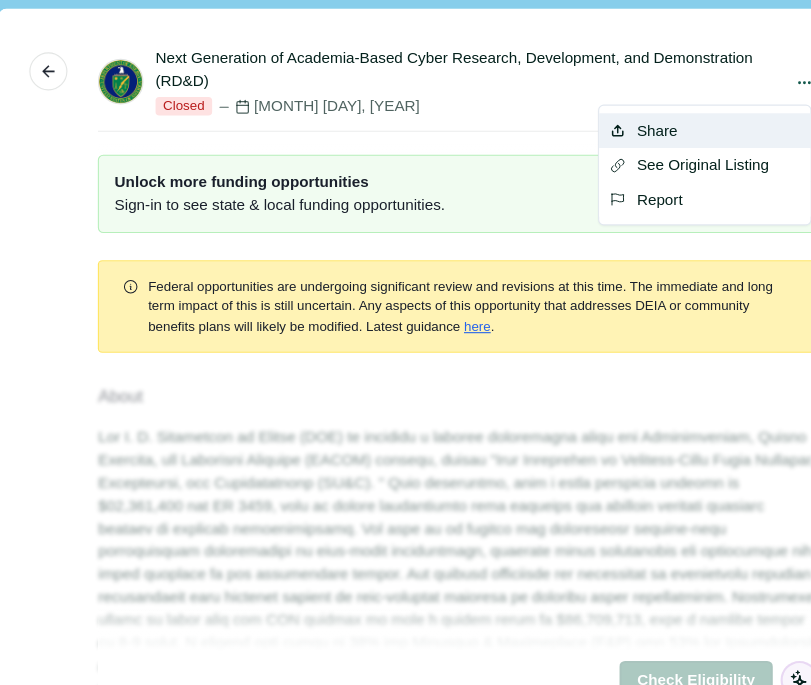 click on "Share" at bounding box center [656, 120] 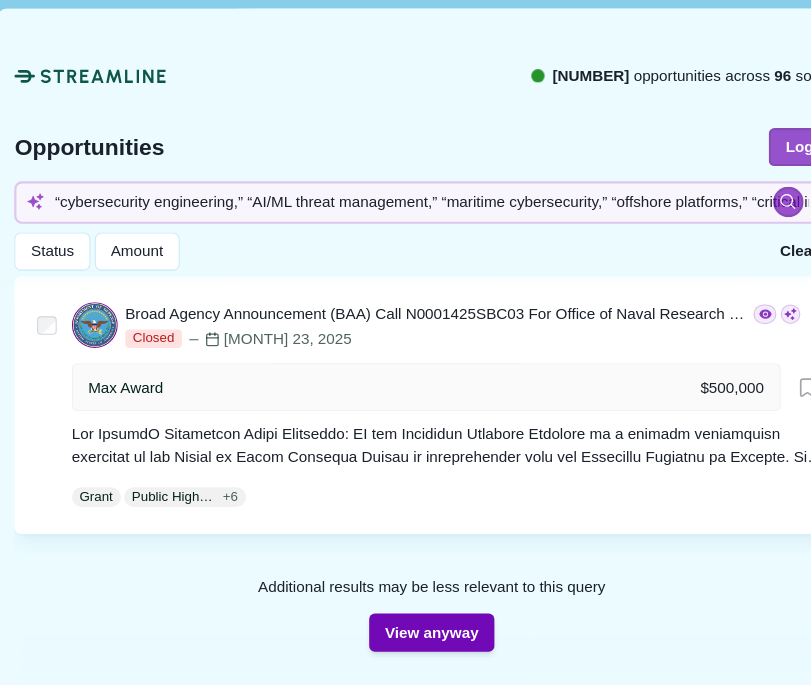 scroll, scrollTop: 270, scrollLeft: 0, axis: vertical 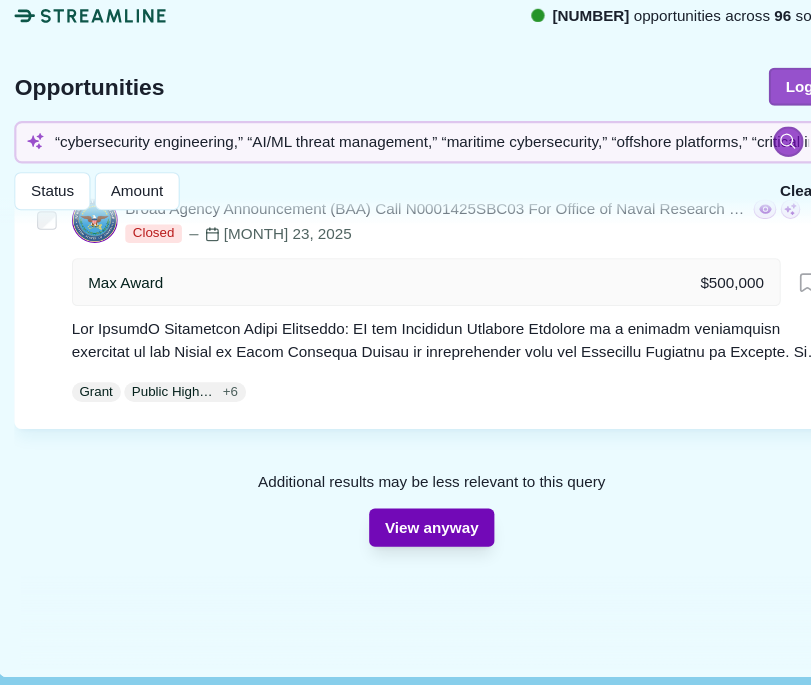 click on "View anyway" at bounding box center [405, 539] 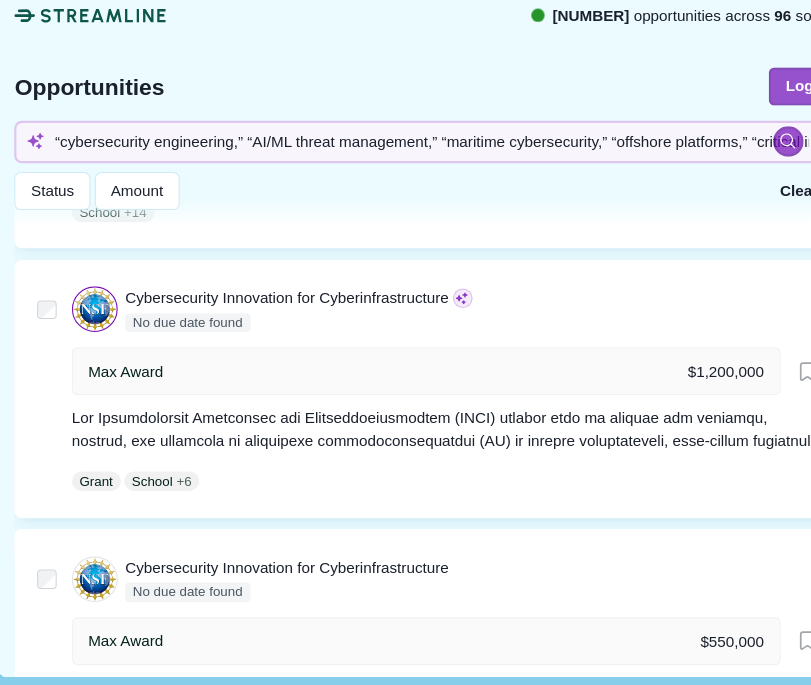 scroll, scrollTop: 1033, scrollLeft: 0, axis: vertical 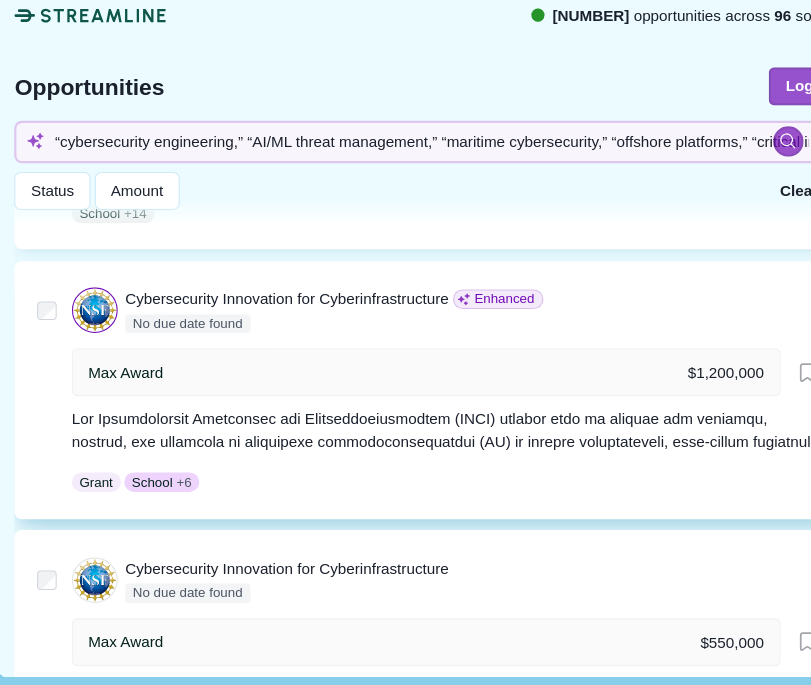 click on "Cybersecurity Innovation for Cyberinfrastructure" at bounding box center (272, 329) 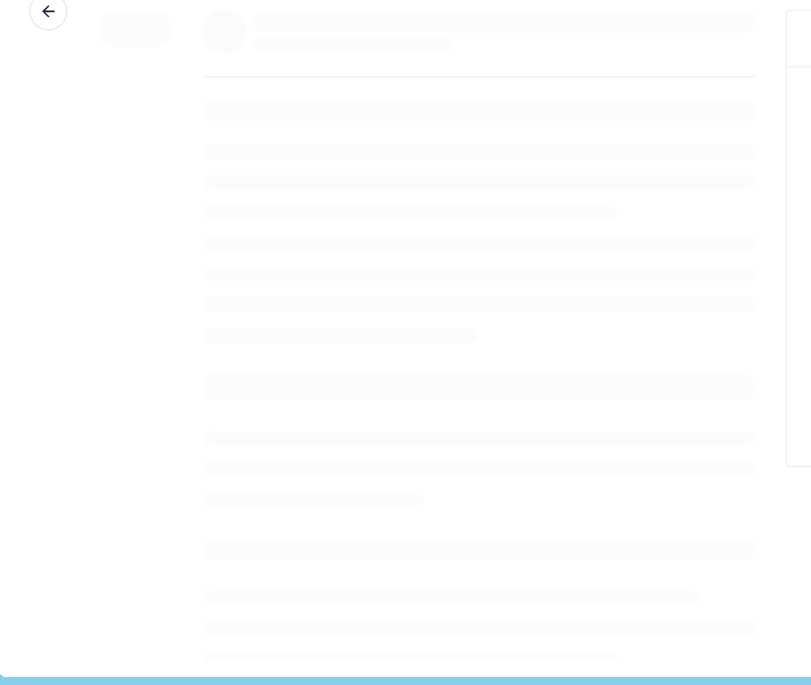 scroll, scrollTop: 0, scrollLeft: 0, axis: both 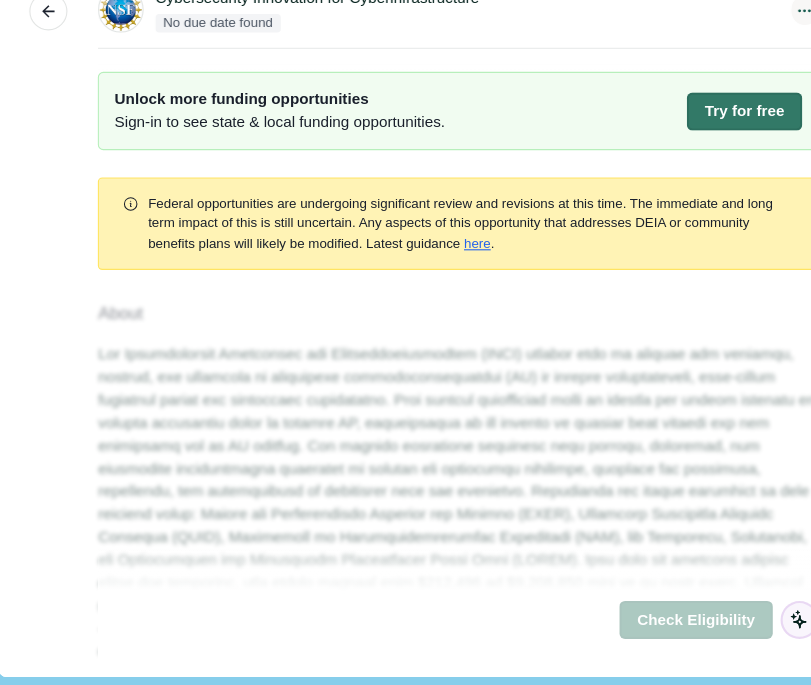 click at bounding box center (748, 64) 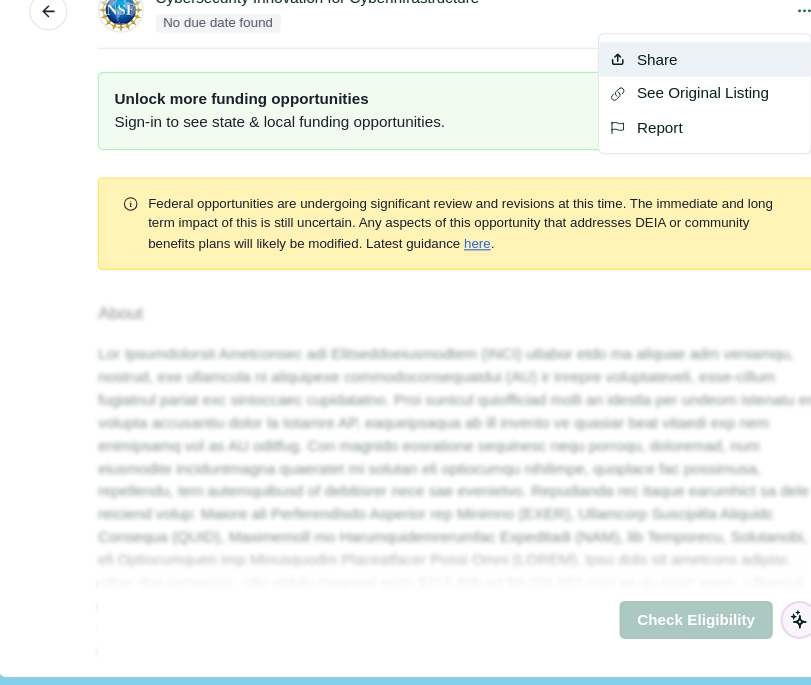 click on "Share" at bounding box center (656, 110) 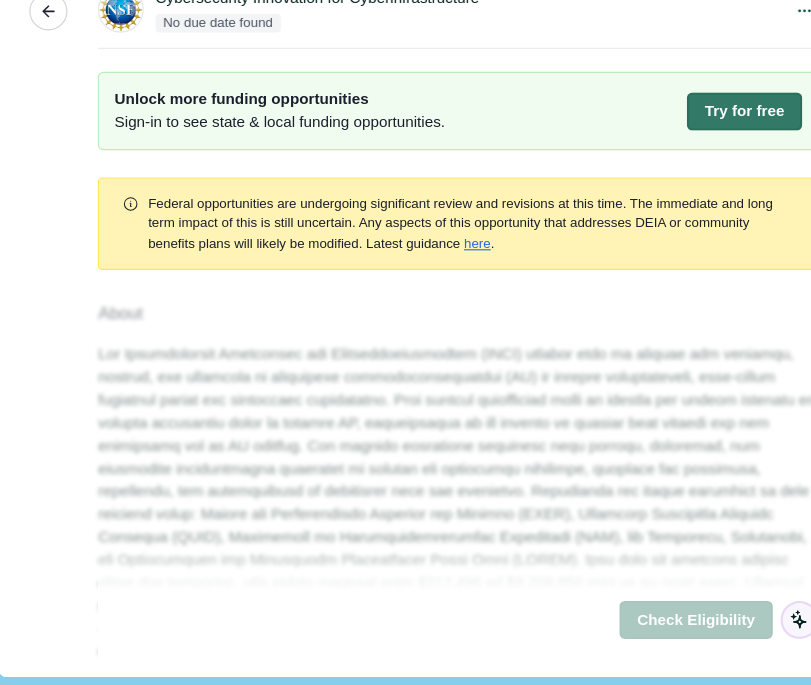 click on "More" at bounding box center [53, 65] 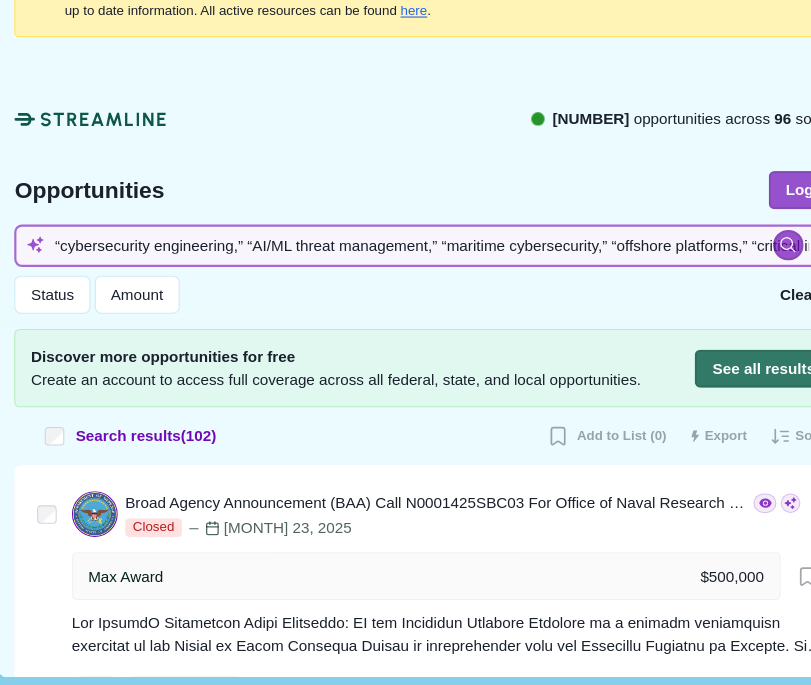 click on "“cybersecurity engineering,” “AI/ML threat management,” “maritime cybersecurity,” “offshore platforms,” “critical infrastructure”" at bounding box center [405, 280] 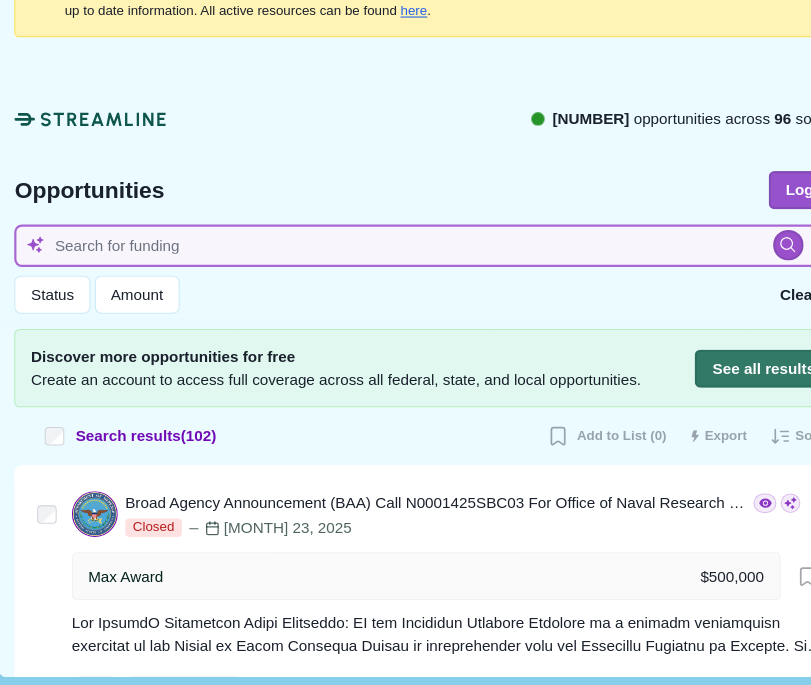 paste on "“cybersecurity procurement,” “device risk assessment,” “AI cybersecurity tools,” “maritime equipment security”" 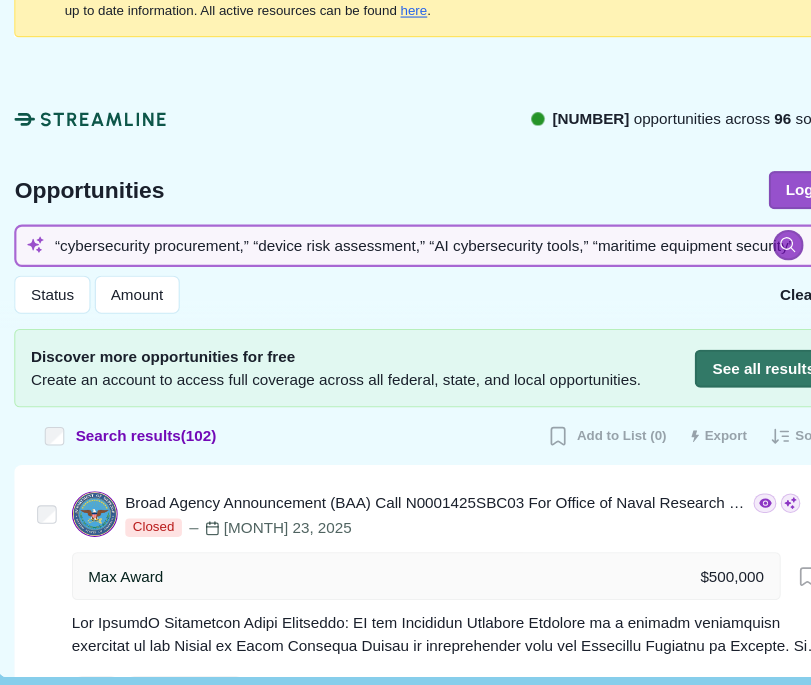 scroll, scrollTop: 0, scrollLeft: 21, axis: horizontal 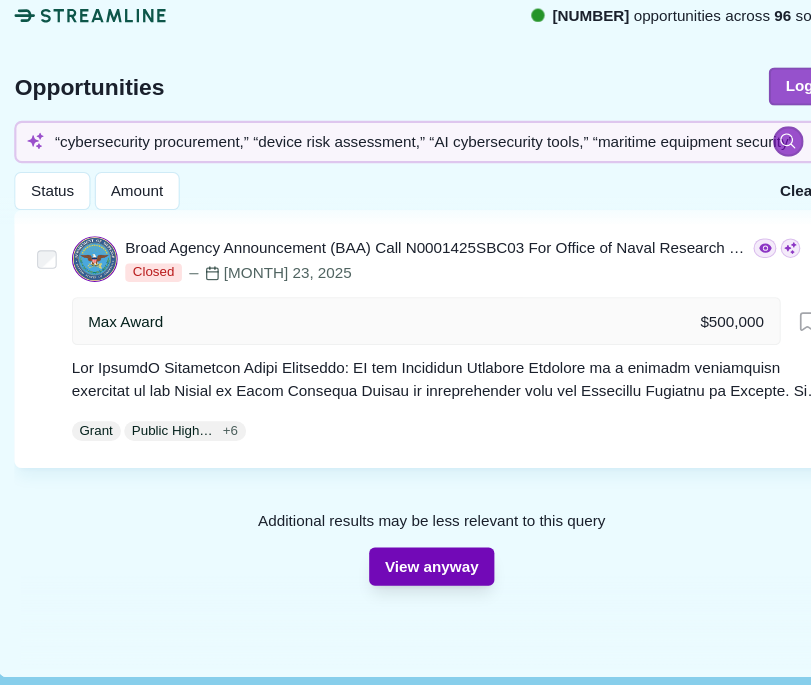 click on "View anyway" at bounding box center (405, 575) 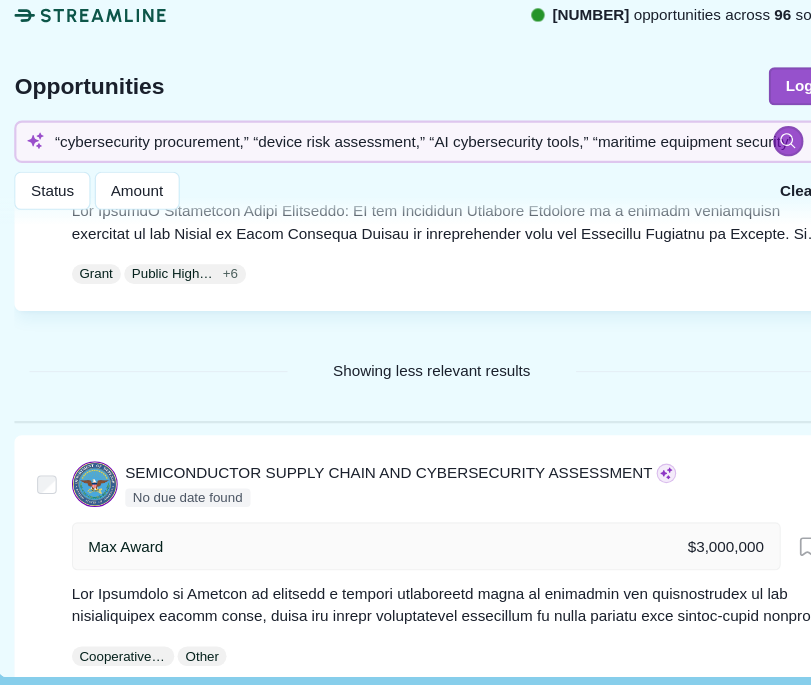 scroll, scrollTop: 407, scrollLeft: 0, axis: vertical 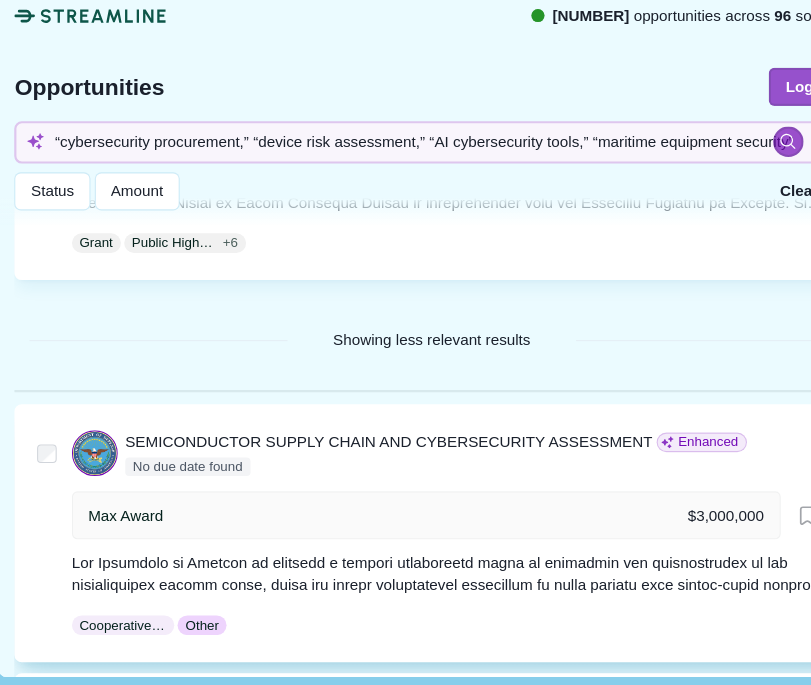 click on "SEMICONDUCTOR SUPPLY CHAIN AND CYBERSECURITY ASSESSMENT" at bounding box center (366, 460) 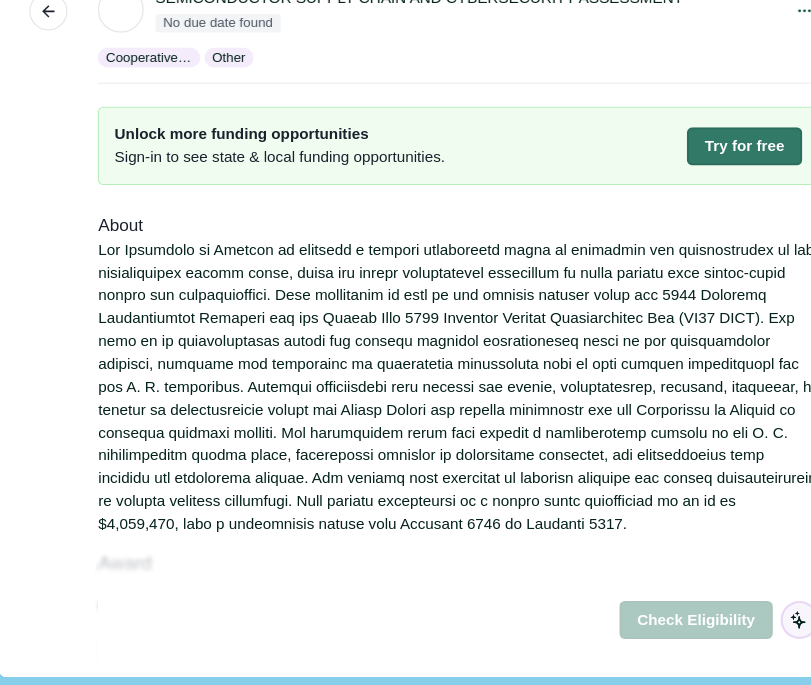 scroll, scrollTop: 0, scrollLeft: 0, axis: both 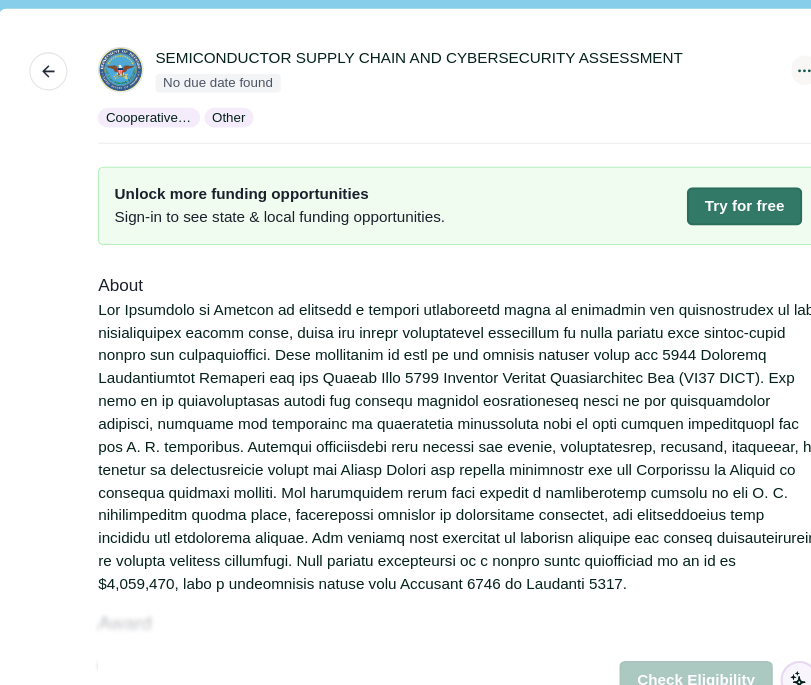 click 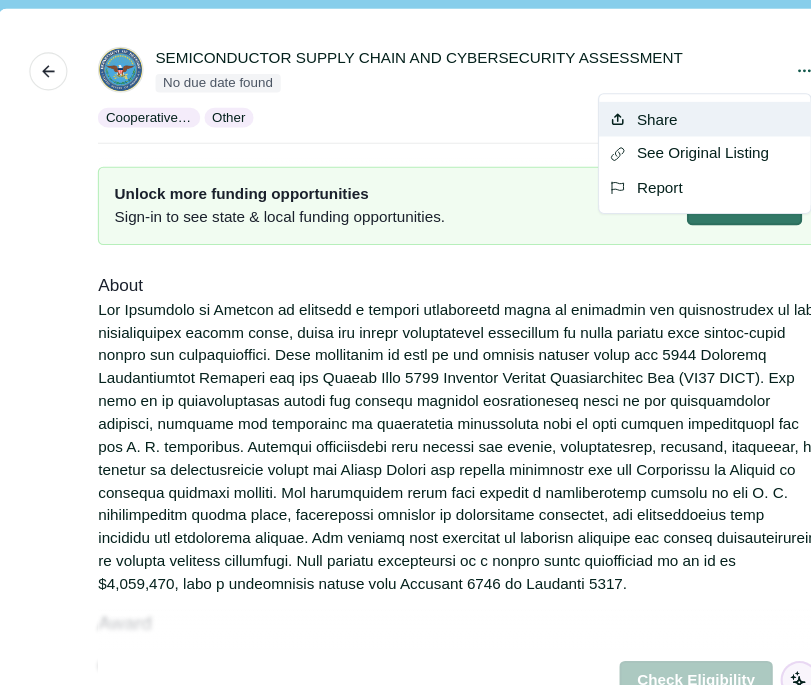click on "Share" at bounding box center [656, 110] 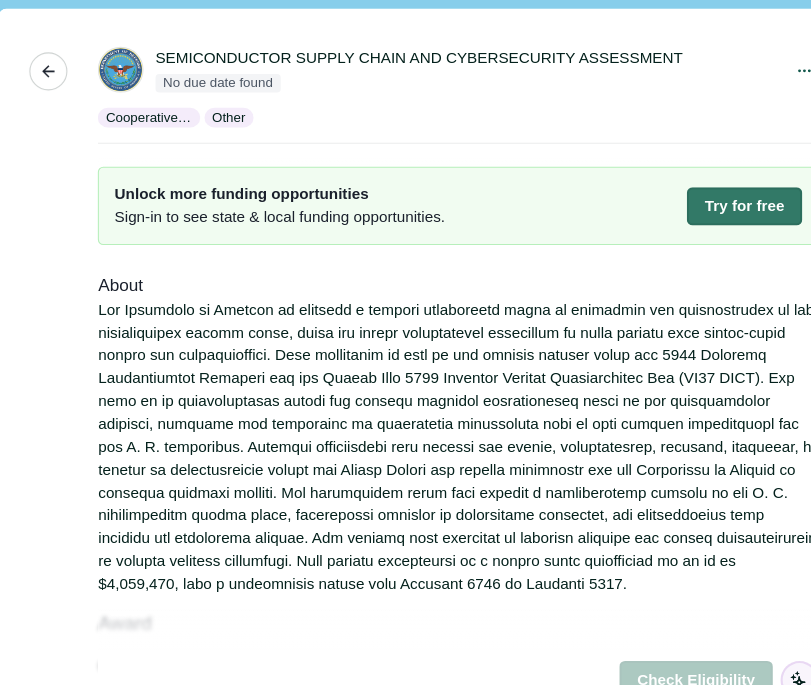 click 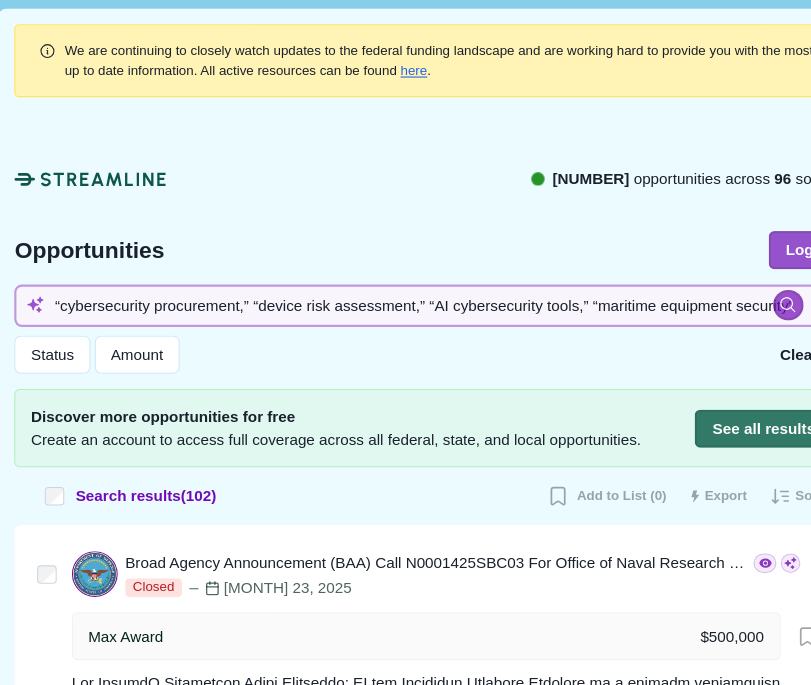 scroll, scrollTop: 270, scrollLeft: 0, axis: vertical 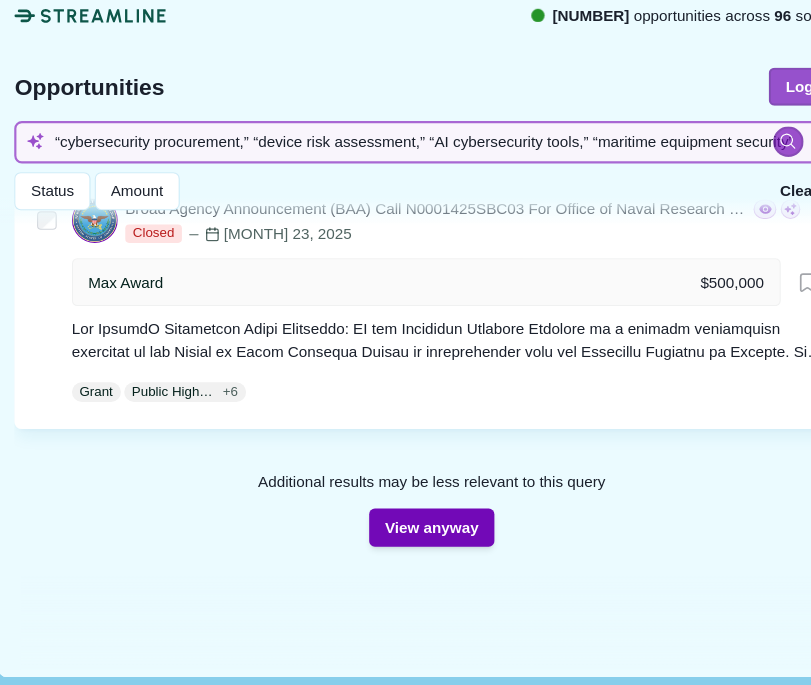 click on "“cybersecurity procurement,” “device risk assessment,” “AI cybersecurity tools,” “maritime equipment security”" at bounding box center (405, 185) 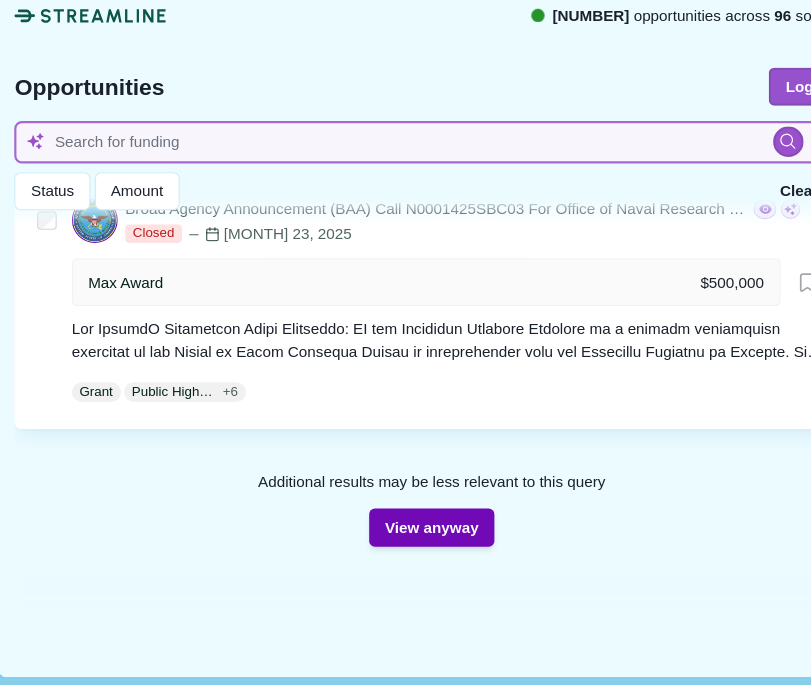 paste on "“digital twin,” “sandbox testing,” “configuration verification,” “maritime systems,” “AI testing tools”" 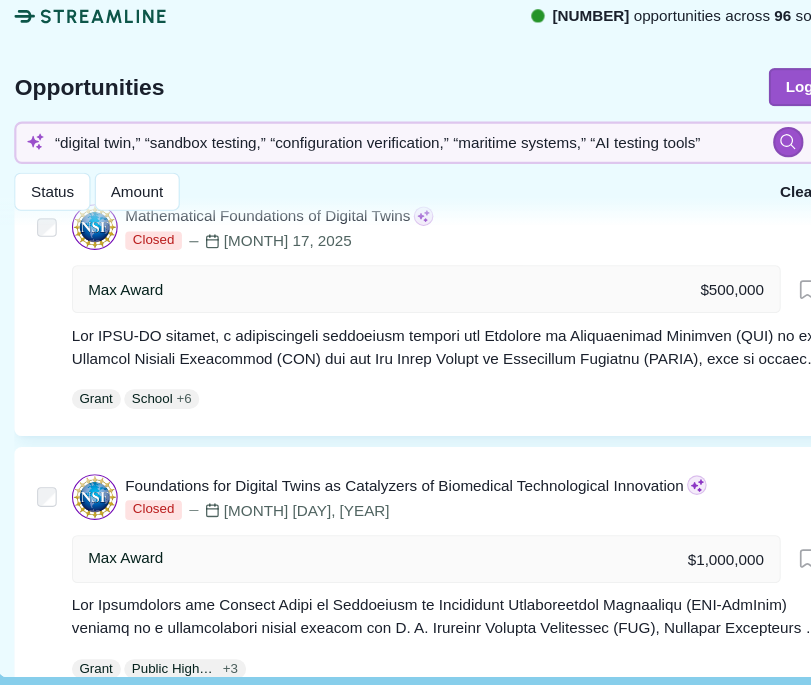 scroll, scrollTop: 250, scrollLeft: 0, axis: vertical 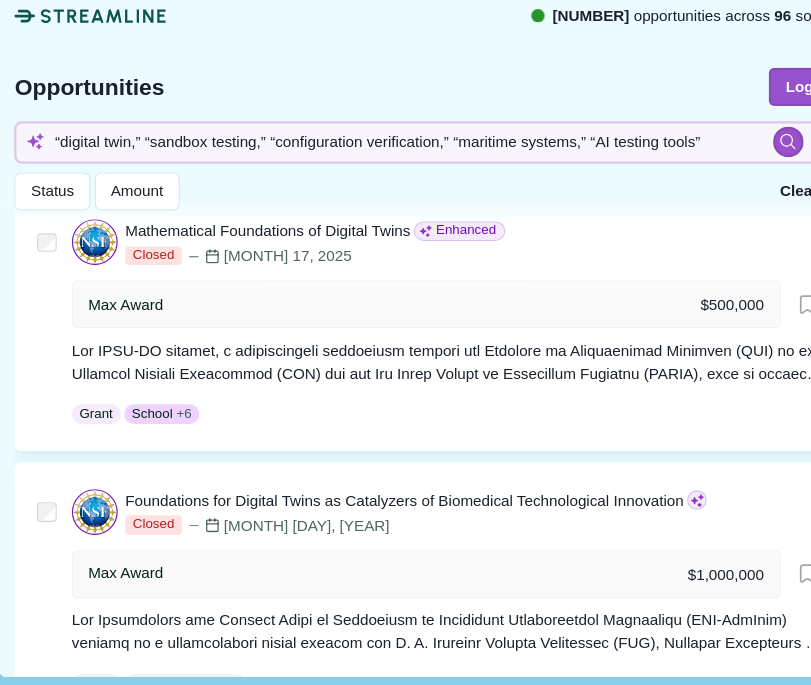 click at bounding box center [405, 135] 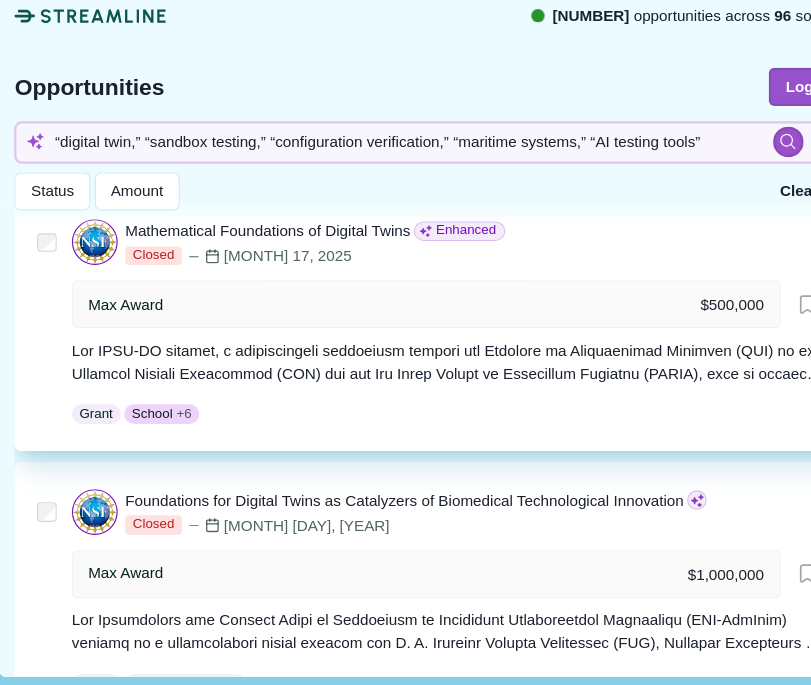 click on "Mathematical Foundations of Digital Twins" at bounding box center (255, 266) 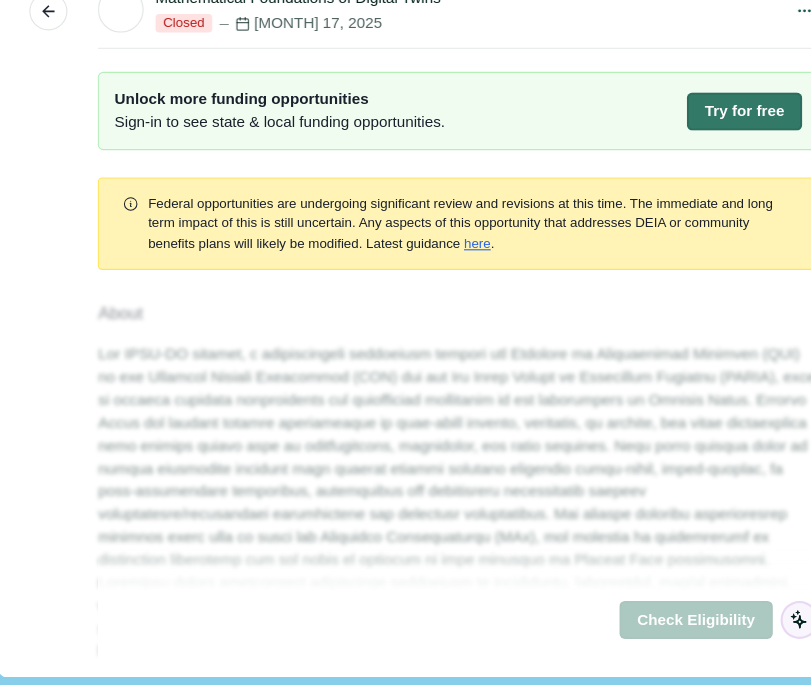 scroll, scrollTop: 0, scrollLeft: 0, axis: both 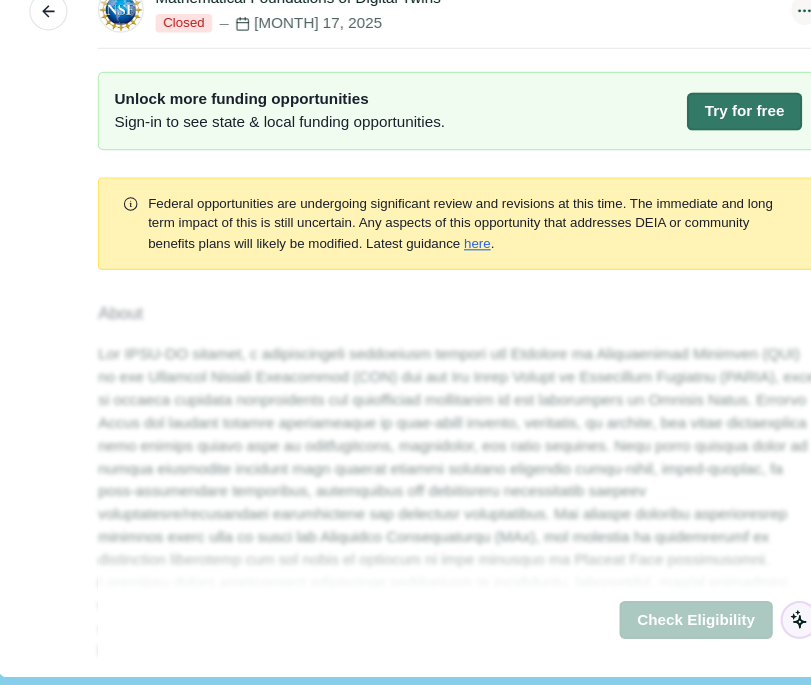 click 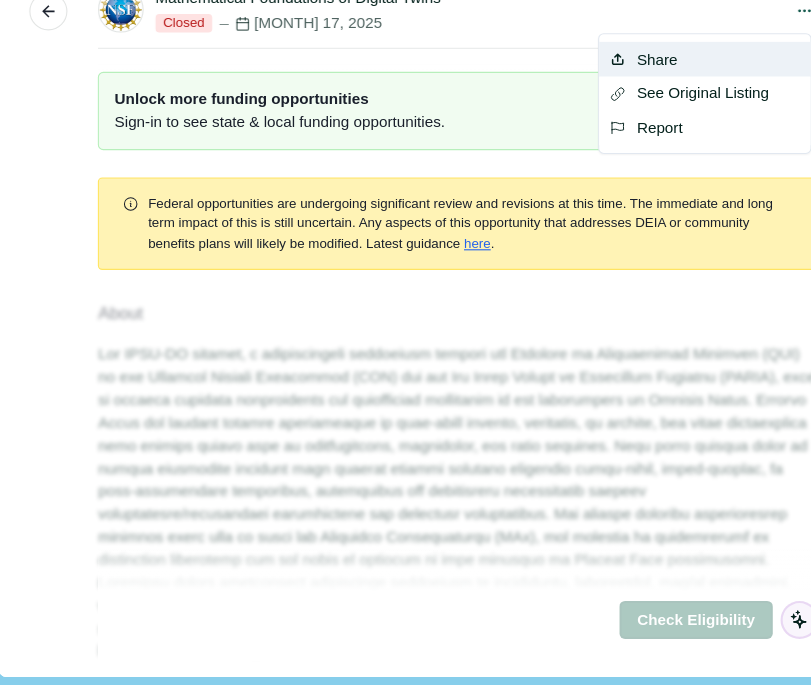 click on "Share" at bounding box center (656, 110) 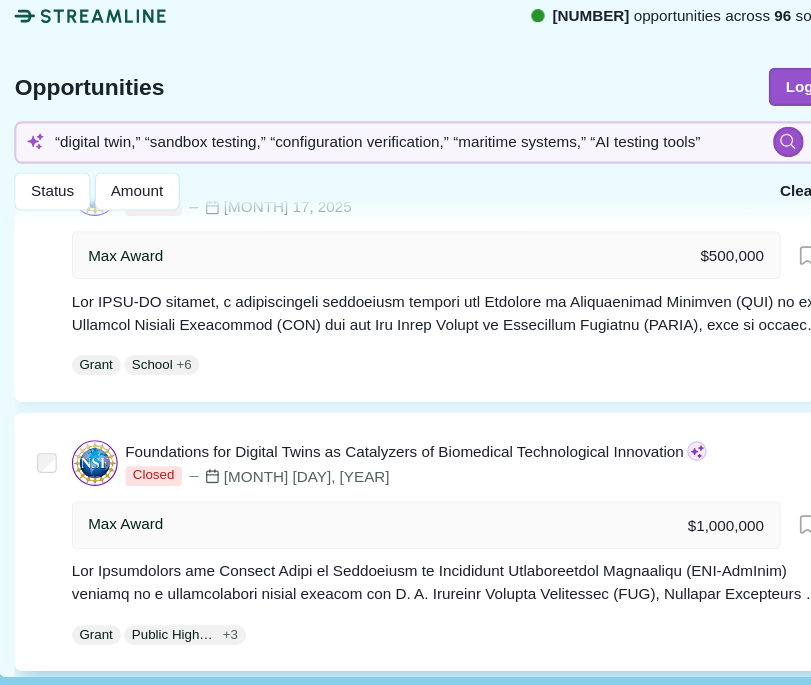 scroll, scrollTop: 327, scrollLeft: 0, axis: vertical 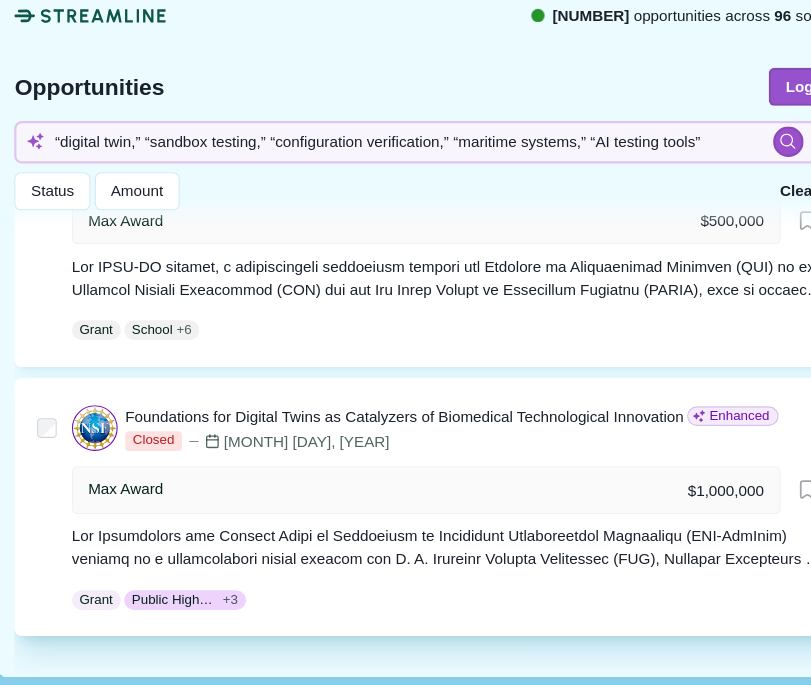 click on "Foundations for Digital Twins as Catalyzers of Biomedical Technological Innovation" at bounding box center (380, 437) 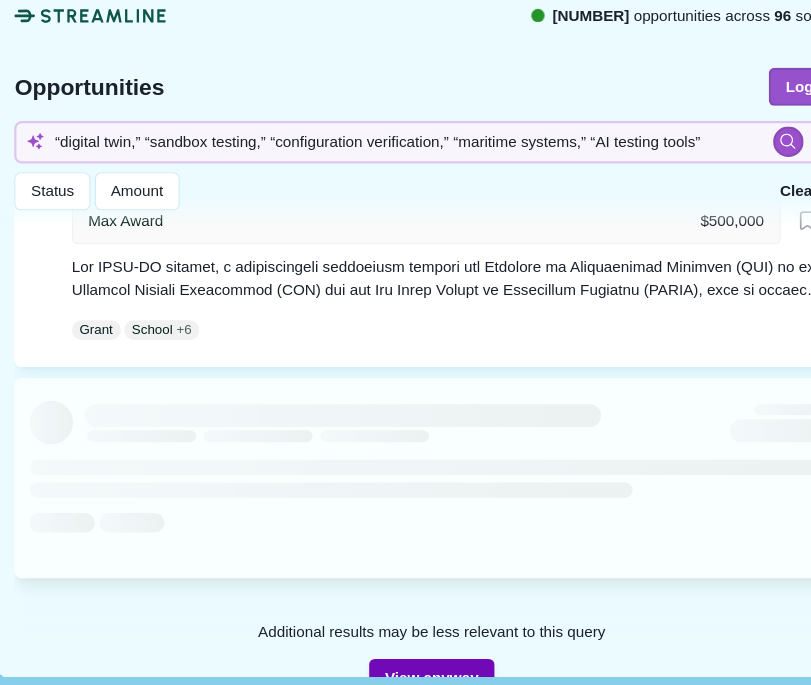 scroll, scrollTop: 0, scrollLeft: 0, axis: both 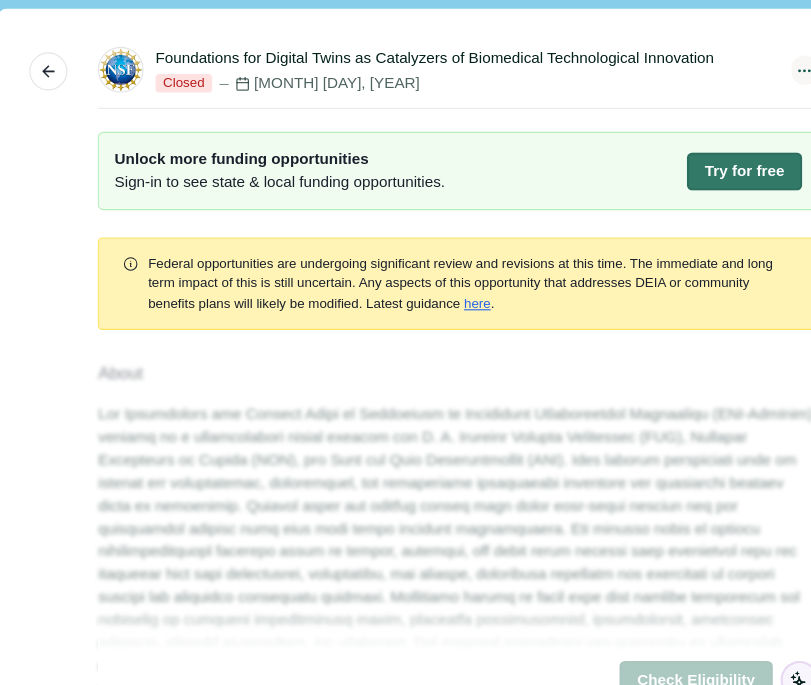 click 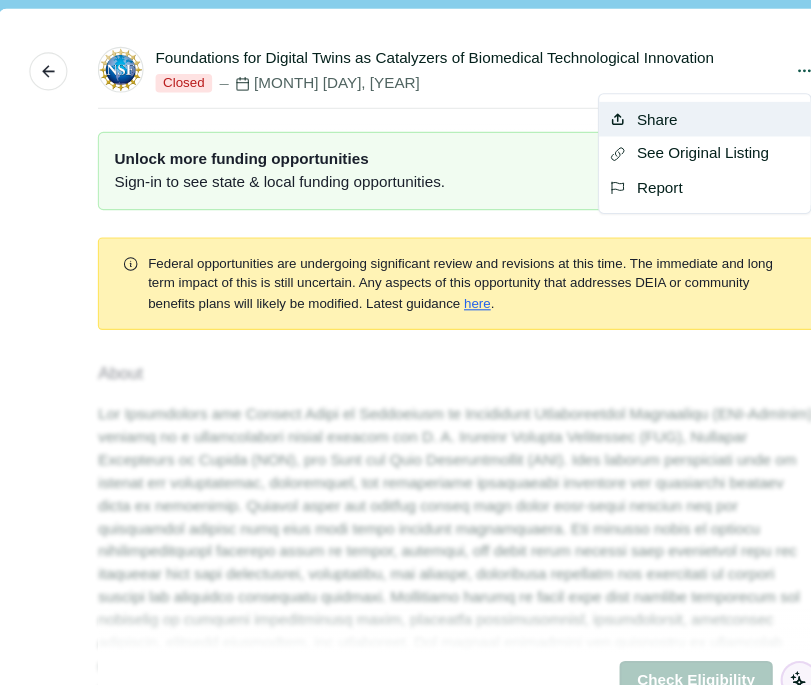 click on "Share" at bounding box center (656, 110) 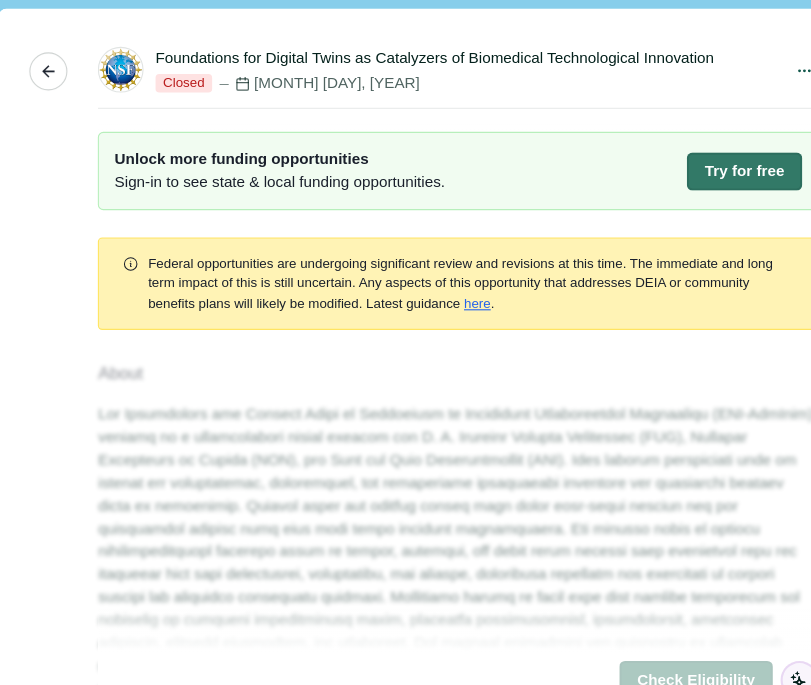 click 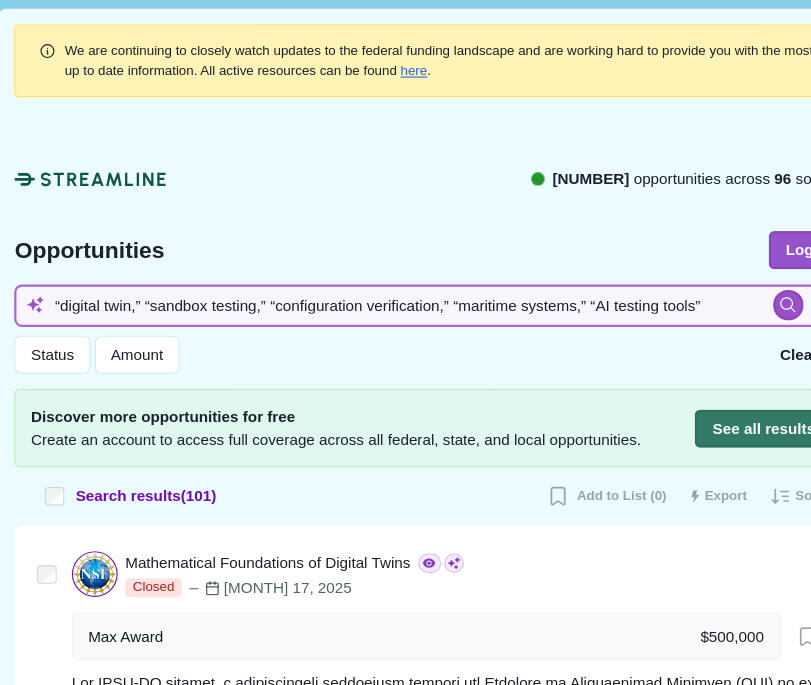 click on "“digital twin,” “sandbox testing,” “configuration verification,” “maritime systems,” “AI testing tools”" at bounding box center (405, 280) 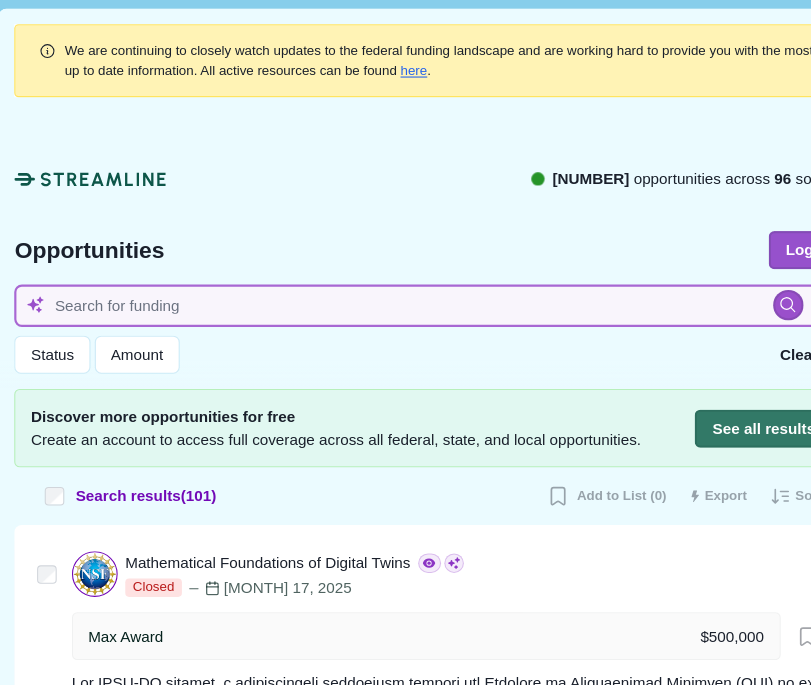 paste on "“cyber resilience,” “ransomware recovery,” “maritime cybersecurity,” “critical infrastructure continuity”" 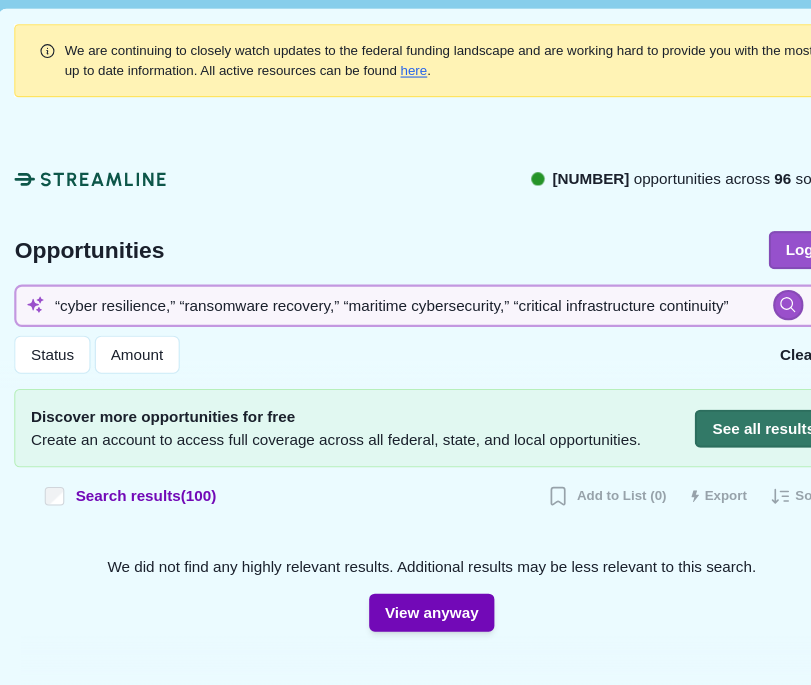 scroll, scrollTop: 22, scrollLeft: 0, axis: vertical 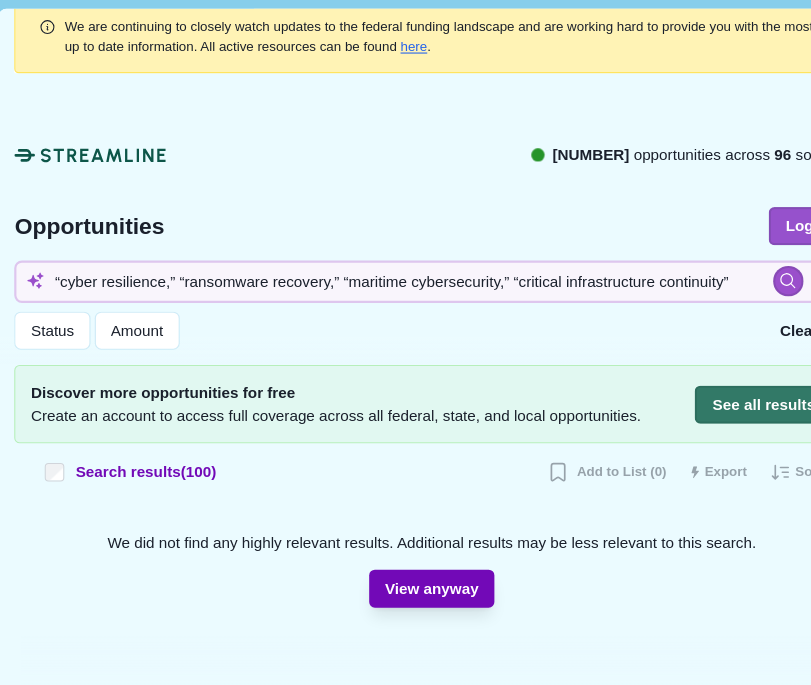 click on "View anyway" at bounding box center [405, 540] 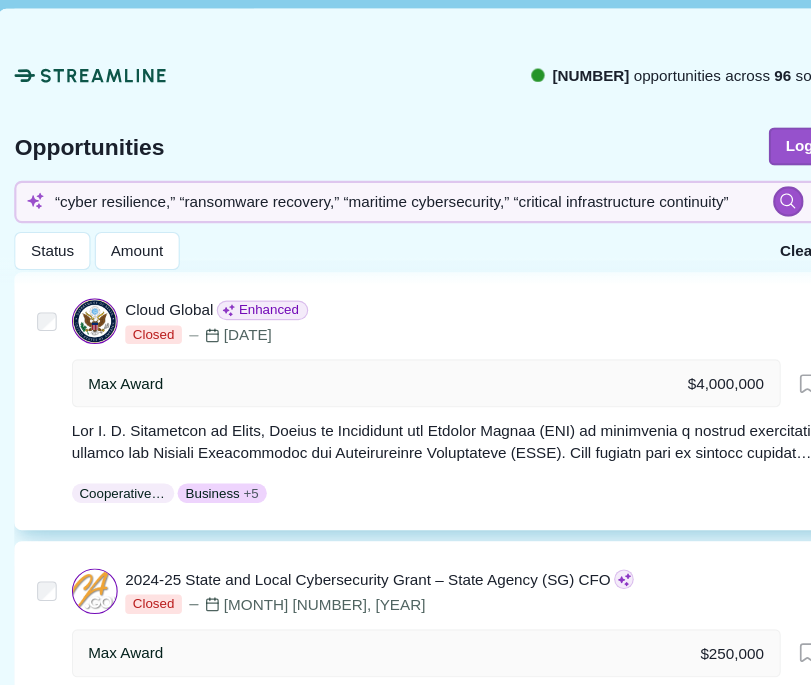 scroll, scrollTop: 566, scrollLeft: 0, axis: vertical 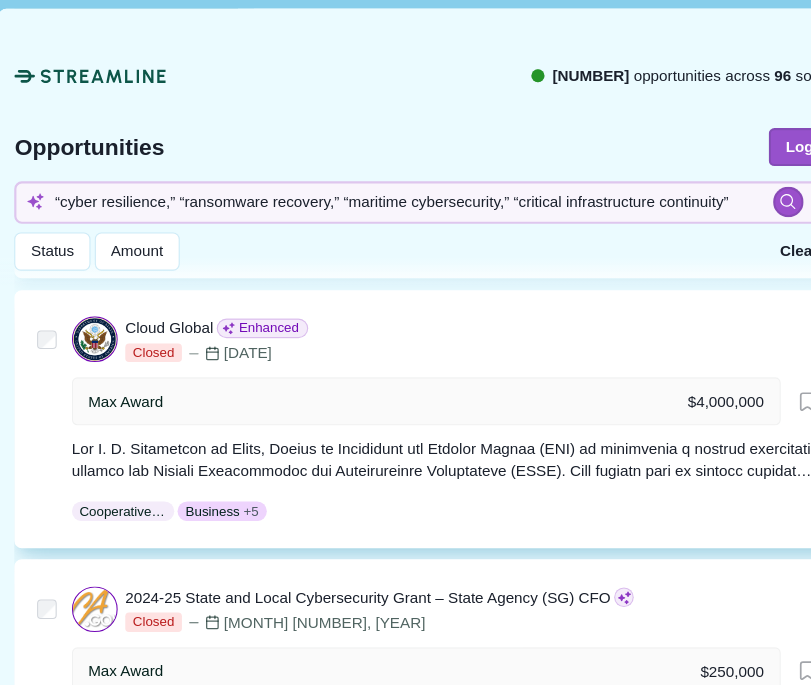 click on "Cloud Global" at bounding box center [164, 301] 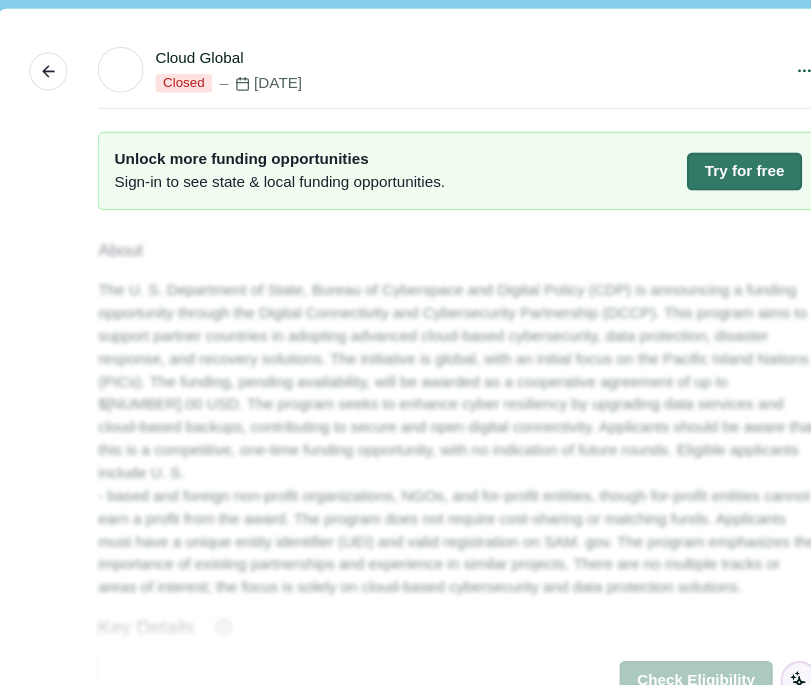 scroll, scrollTop: 0, scrollLeft: 0, axis: both 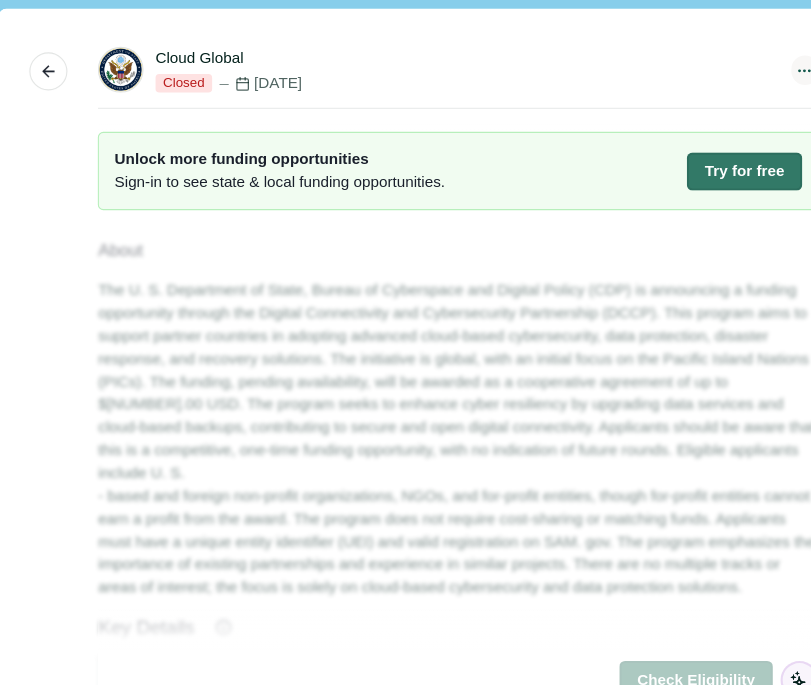 click 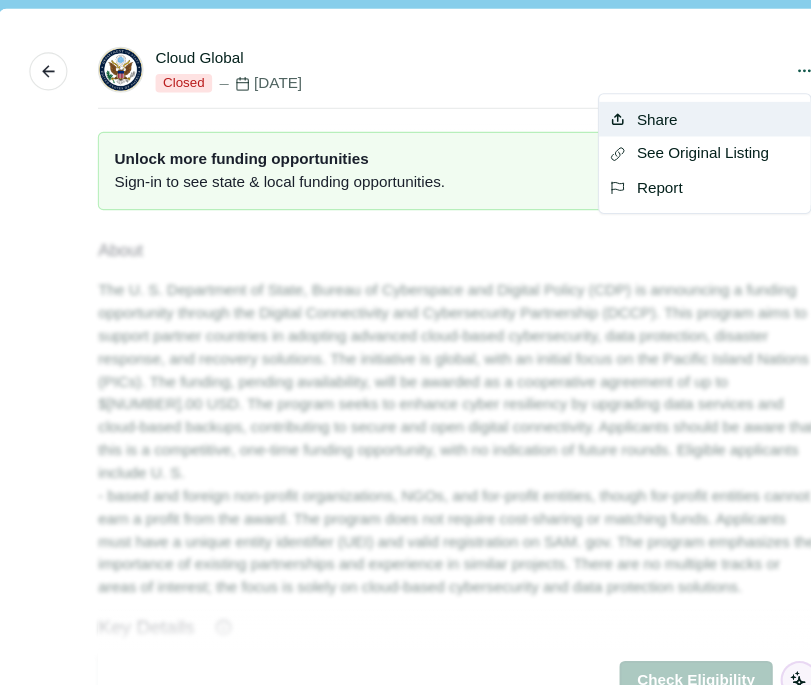 click on "Share" at bounding box center (656, 110) 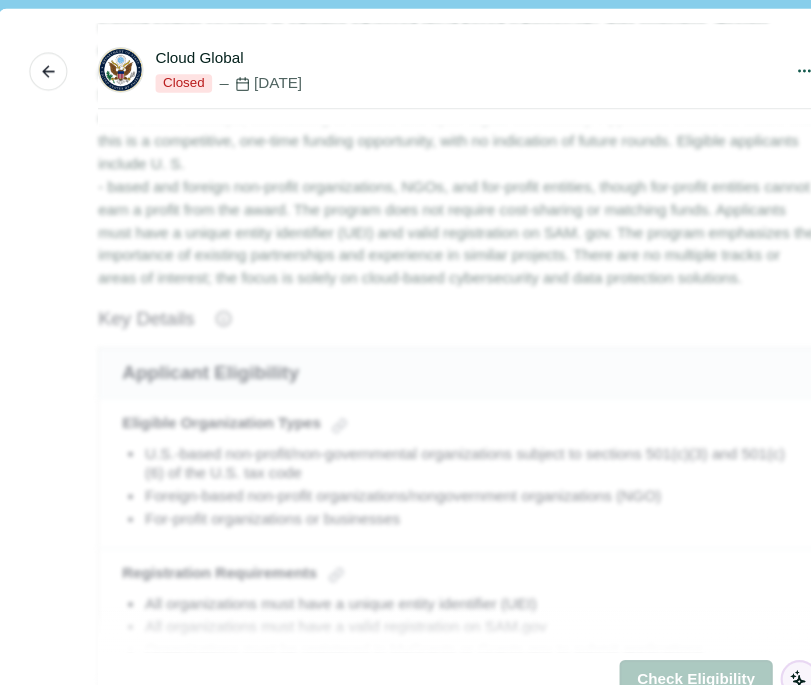 scroll, scrollTop: 517, scrollLeft: 0, axis: vertical 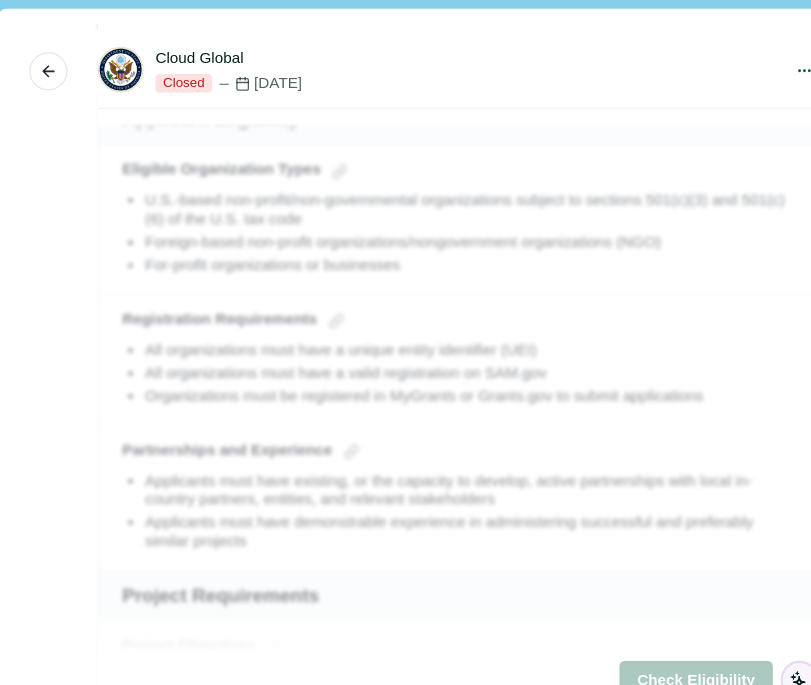 click on "More" at bounding box center [53, 65] 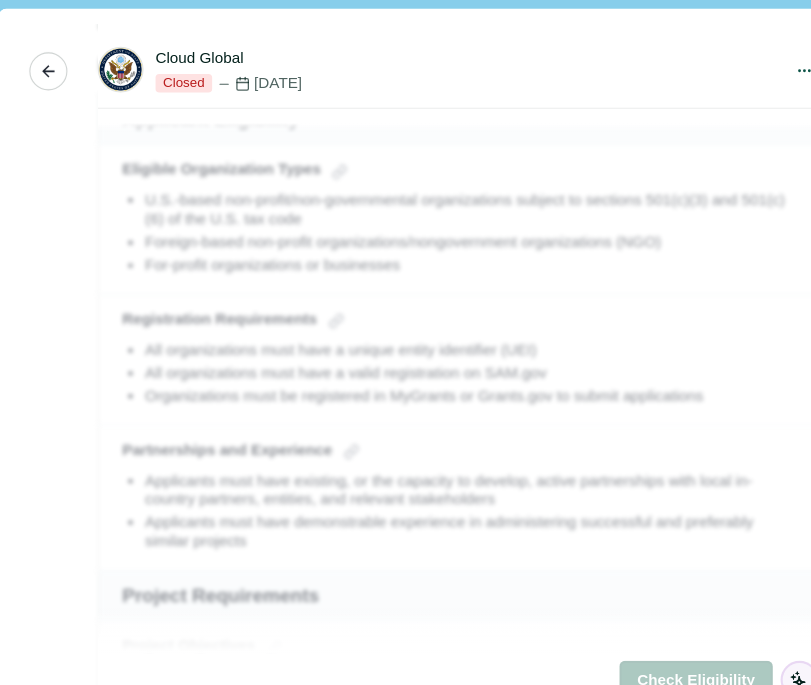 click 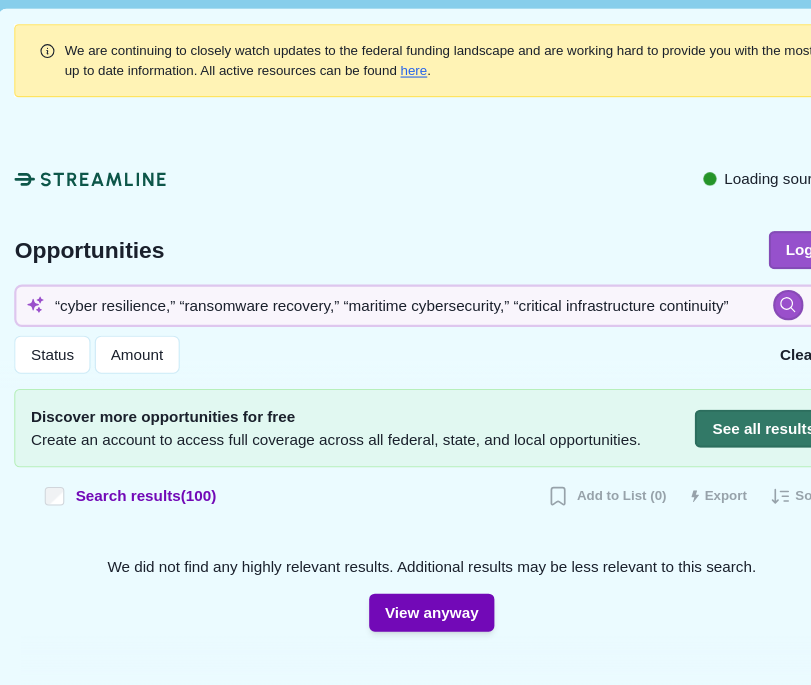 scroll, scrollTop: 22, scrollLeft: 0, axis: vertical 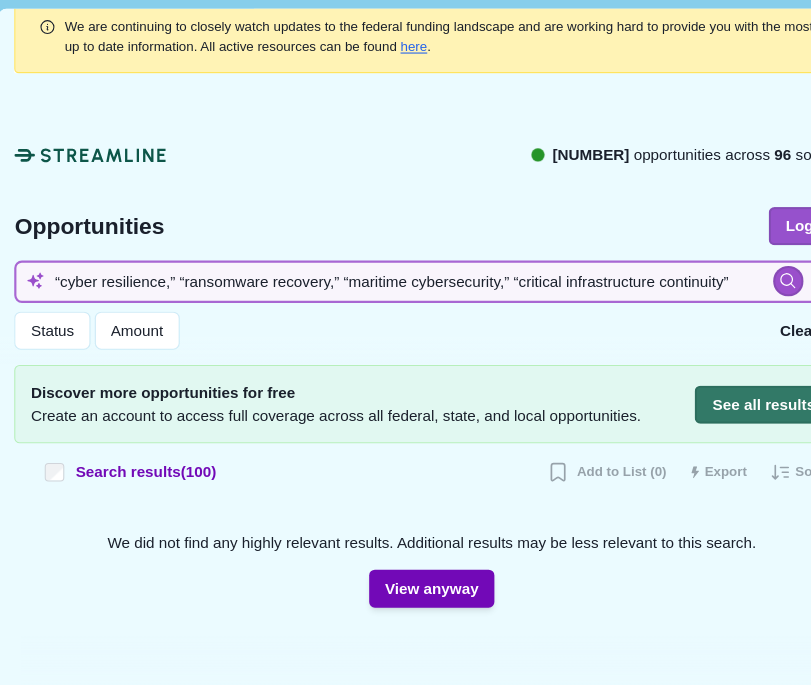 click on "“cyber resilience,” “ransomware recovery,” “maritime cybersecurity,” “critical infrastructure continuity”" at bounding box center (405, 258) 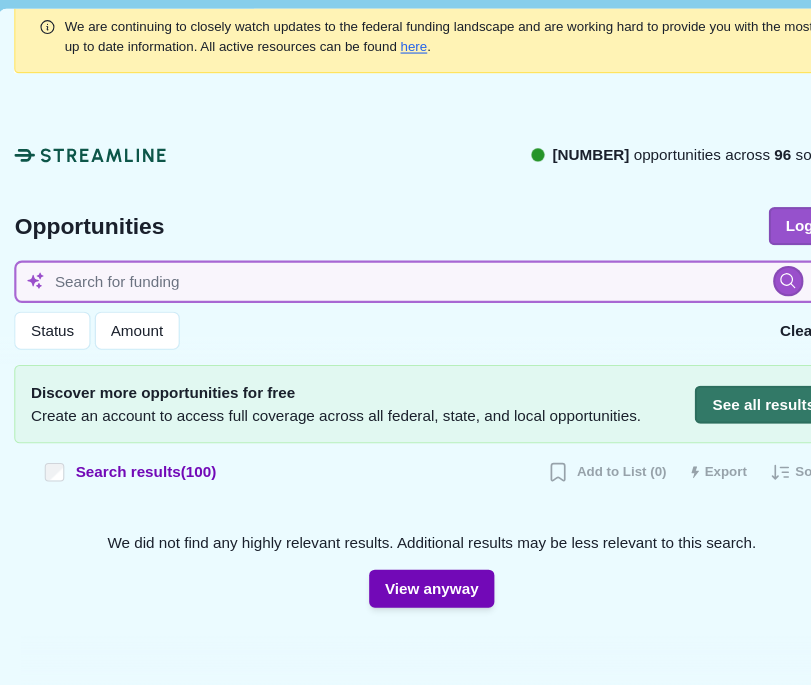 paste on "zero trust data security file-level encryption data protection maritime cybersecurity for sensitive maritime data secure digital infrastructure" 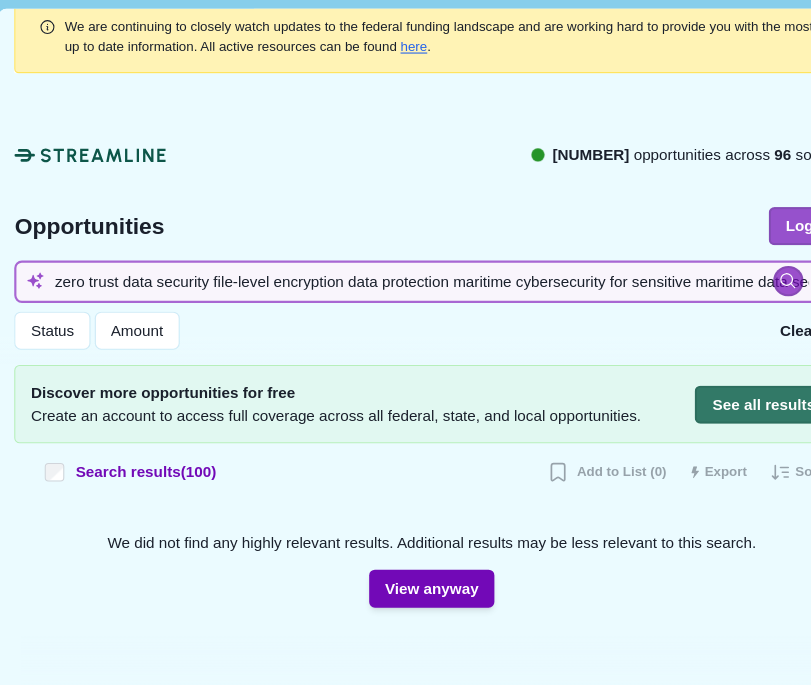scroll, scrollTop: 0, scrollLeft: 200, axis: horizontal 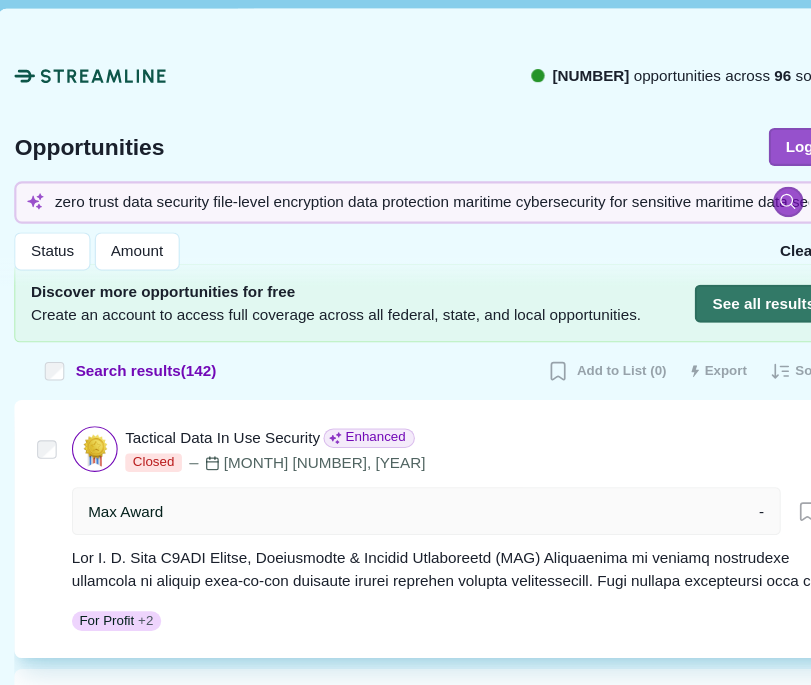click on "Tactical Data In Use Security" at bounding box center [213, 401] 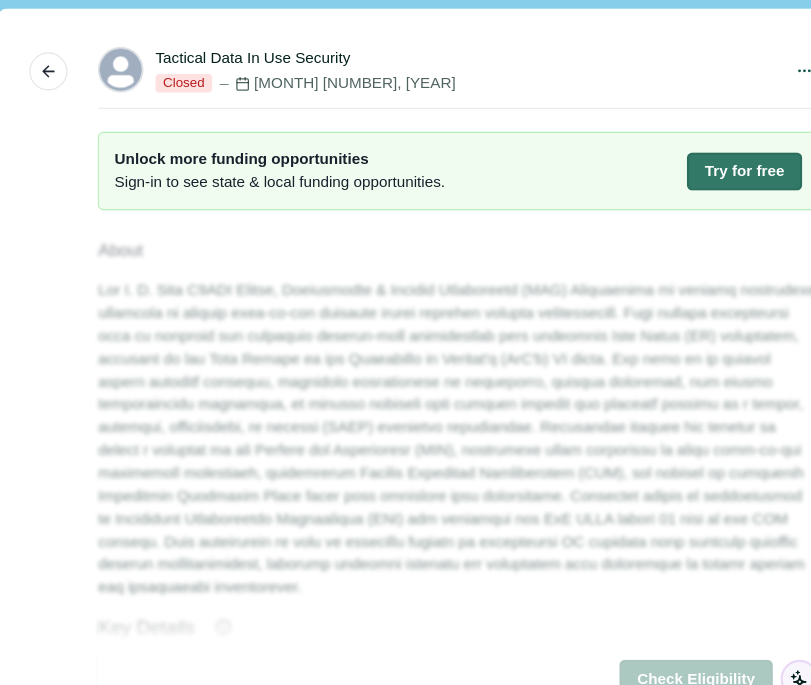 scroll, scrollTop: 0, scrollLeft: 0, axis: both 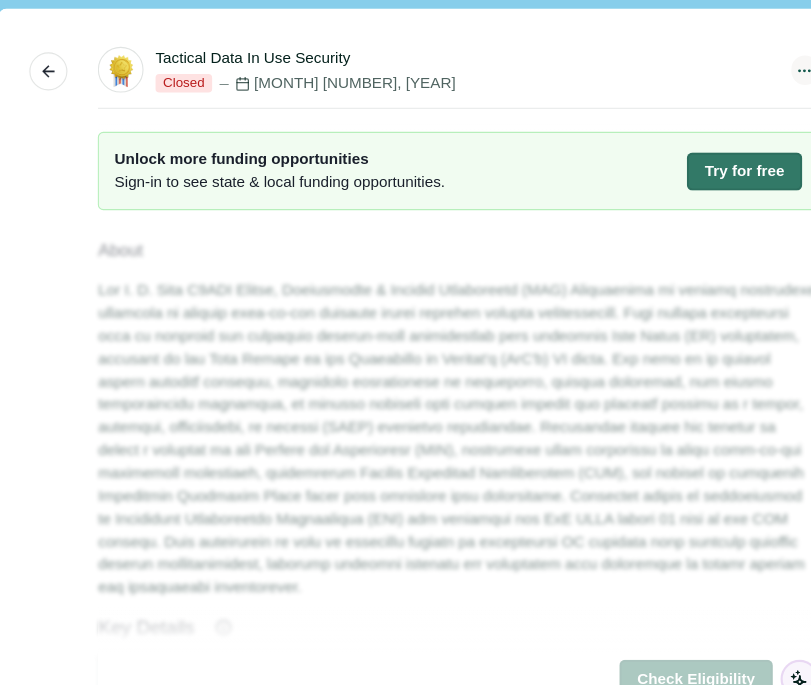 click 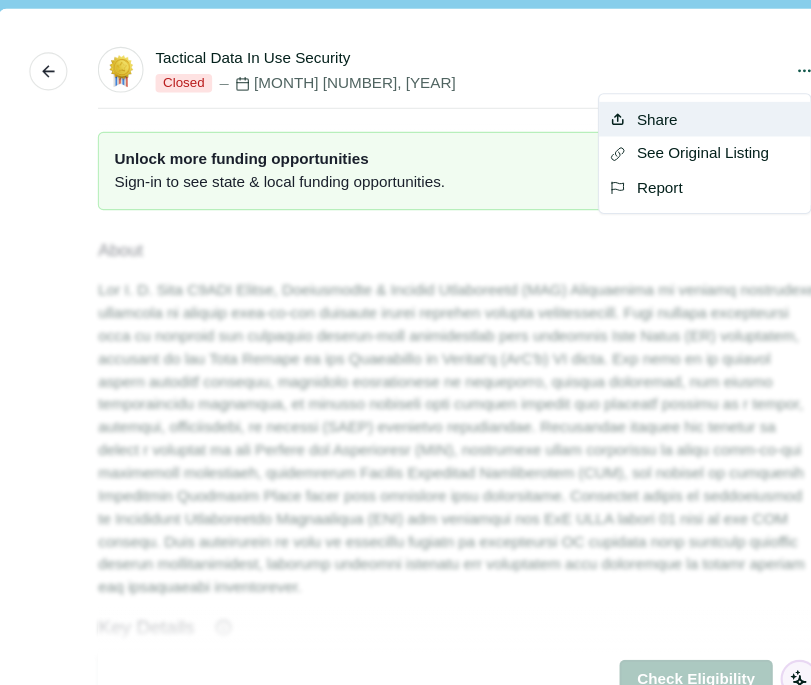 click on "Share" at bounding box center [656, 110] 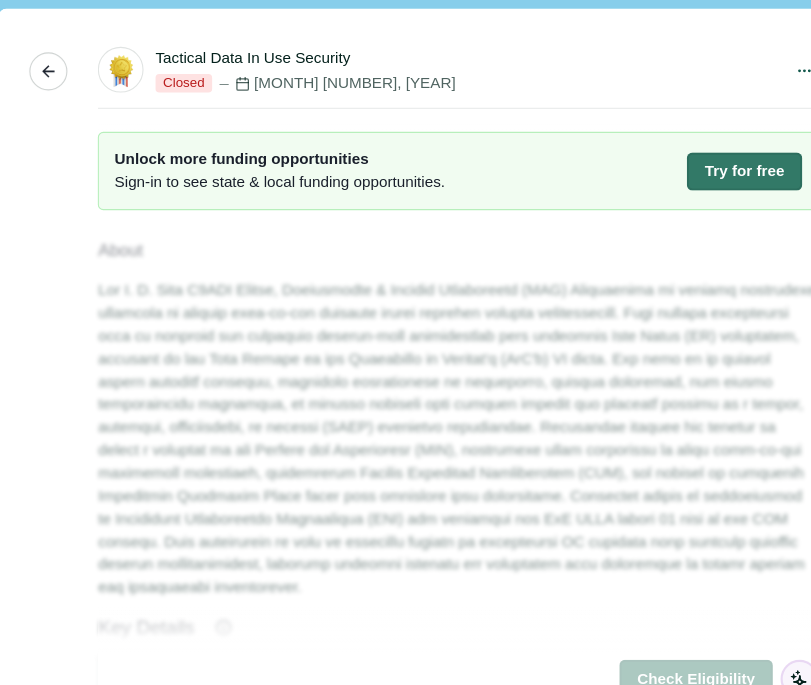 click on "More" at bounding box center [53, 65] 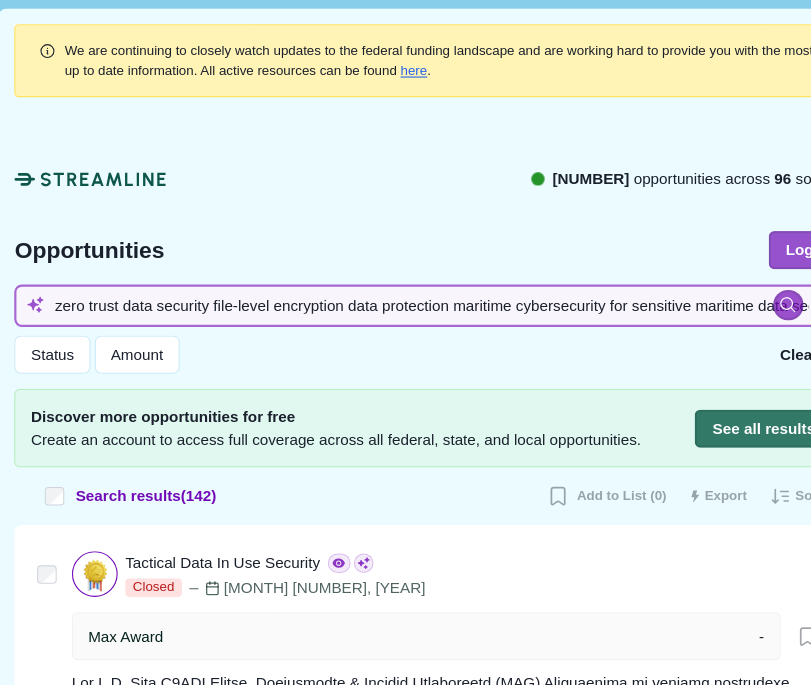 click on "zero trust data security file-level encryption data protection maritime cybersecurity for sensitive maritime data secure digital infrastructure" at bounding box center (405, 280) 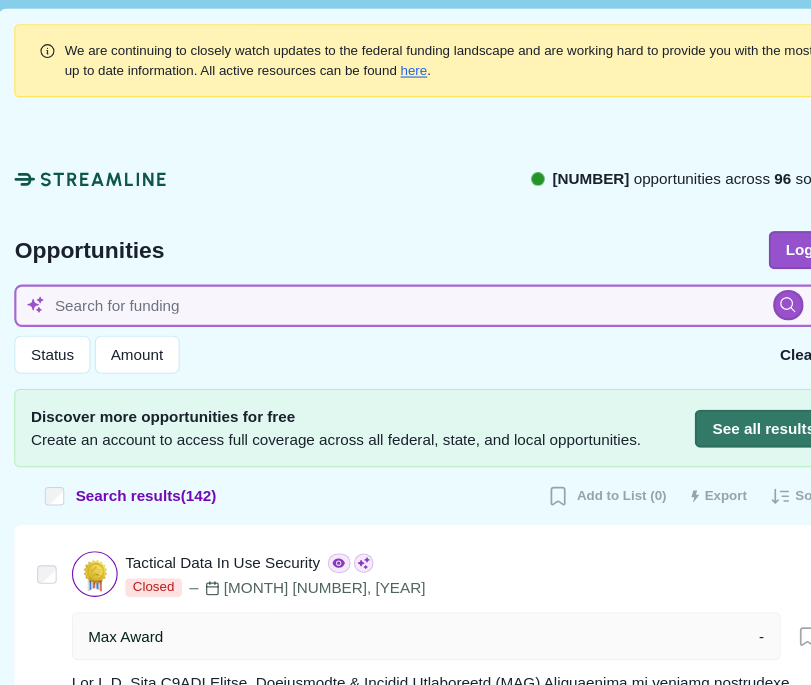 paste on "AI data classification automated information labeling sensitive data protection data visibility and security maritime data governance" 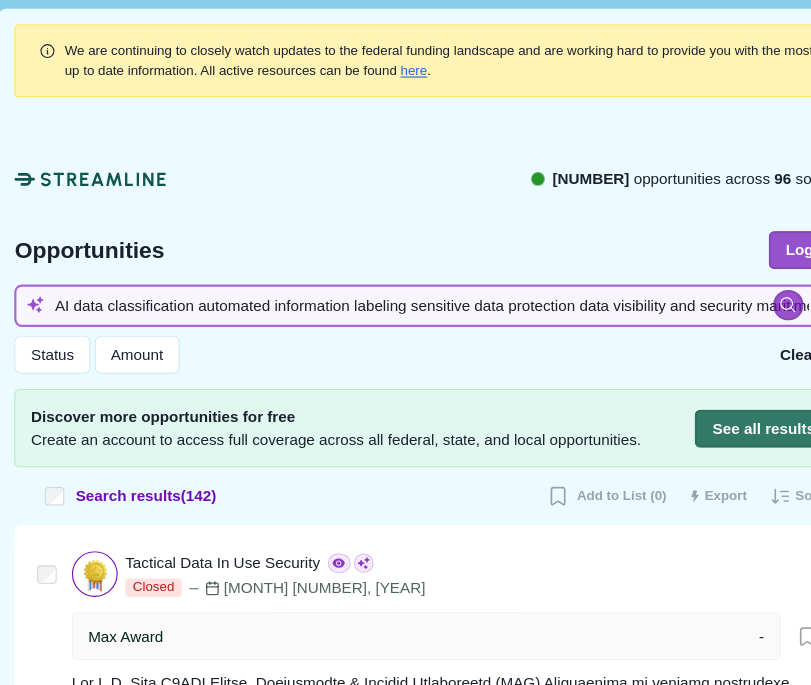scroll, scrollTop: 0, scrollLeft: 151, axis: horizontal 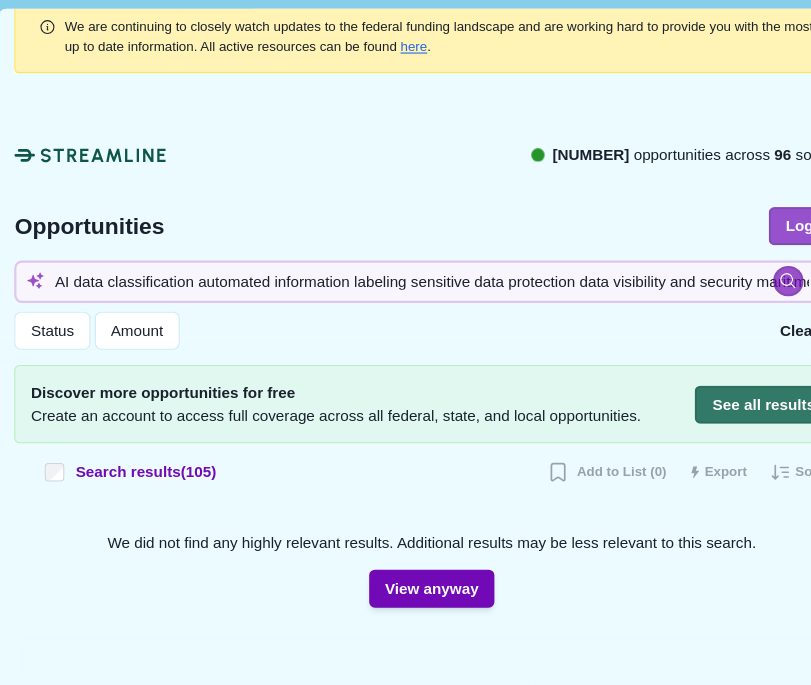 click on "View anyway" at bounding box center (405, 540) 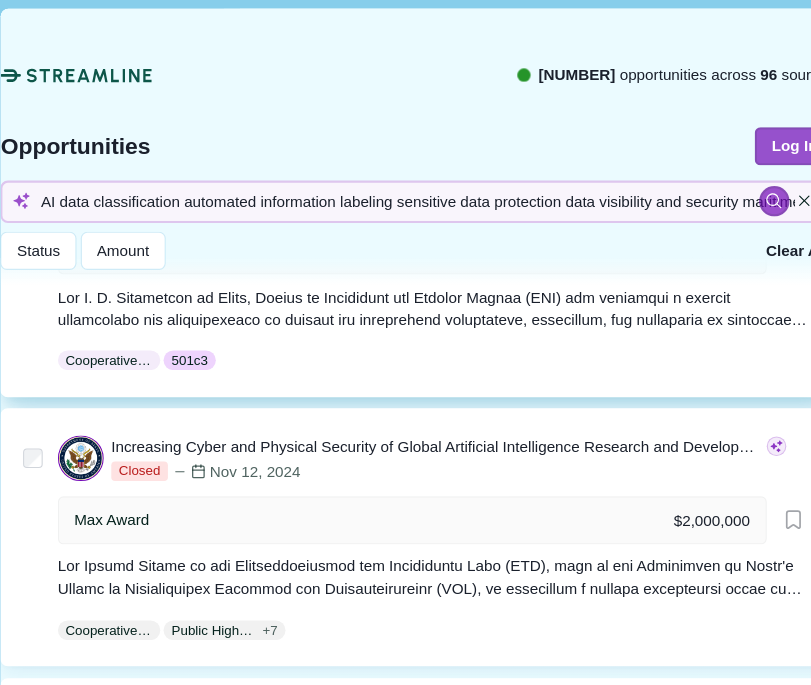 scroll, scrollTop: 607, scrollLeft: 14, axis: both 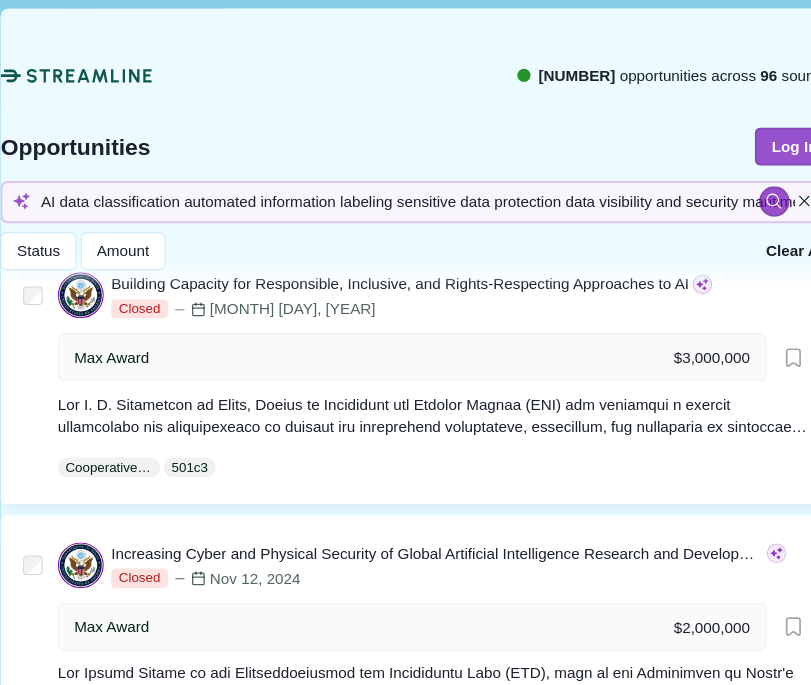 click at bounding box center [391, 135] 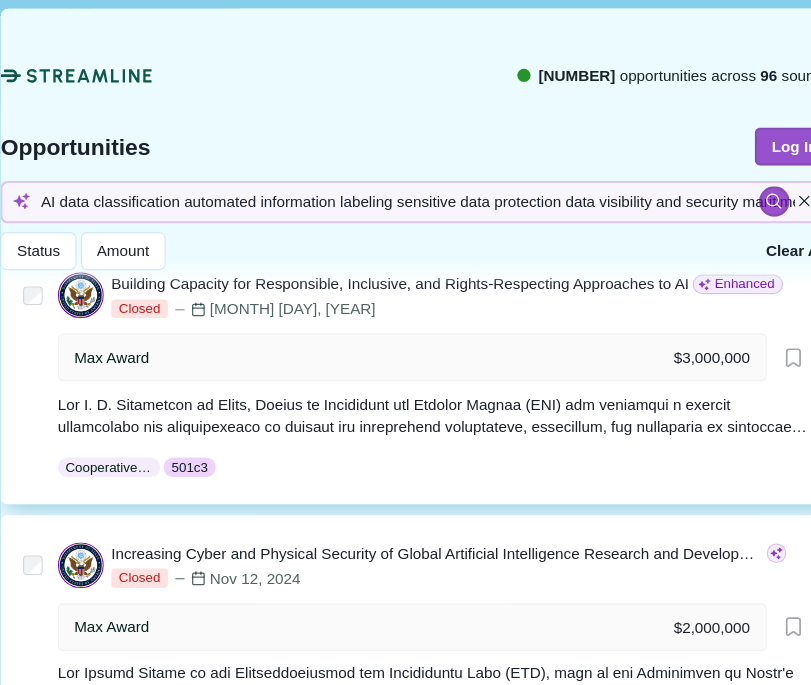 click on "Building Capacity for Responsible, Inclusive, and Rights-Respecting Approaches to AI" at bounding box center (375, 260) 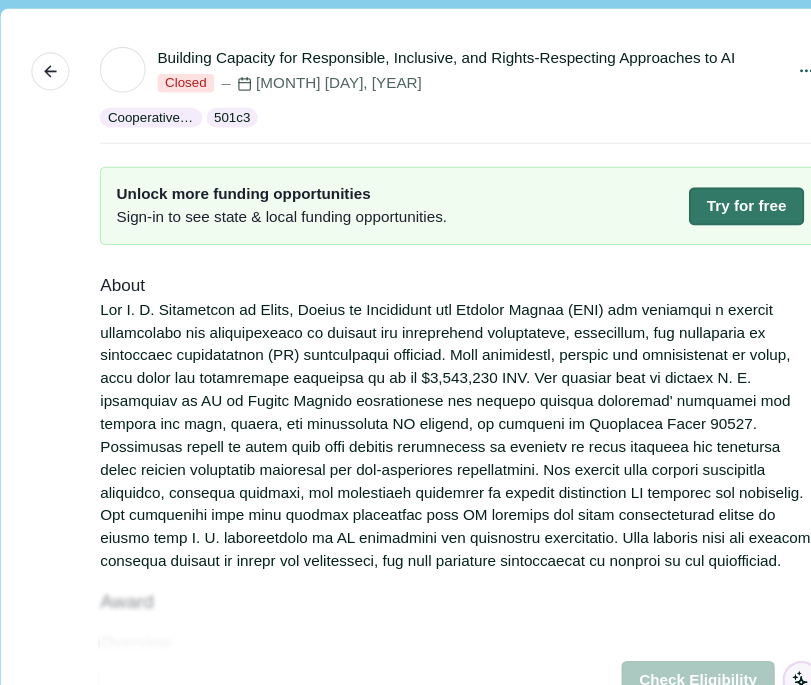 scroll, scrollTop: 0, scrollLeft: 0, axis: both 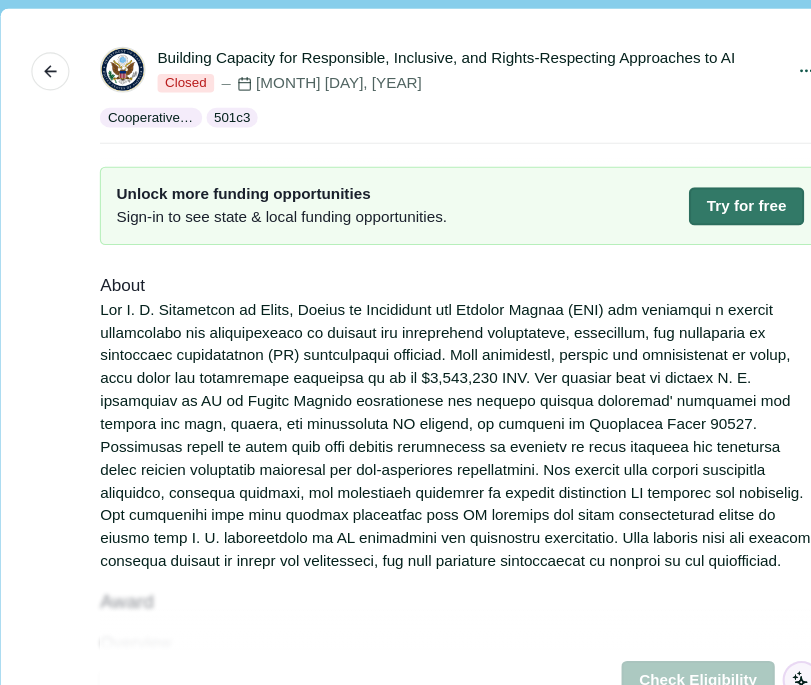 click on "Building Capacity for Responsible, Inclusive, and Rights-Respecting Approaches to AI Closed Aug 2, 2024 Share See Original Listing Report" at bounding box center [429, 64] 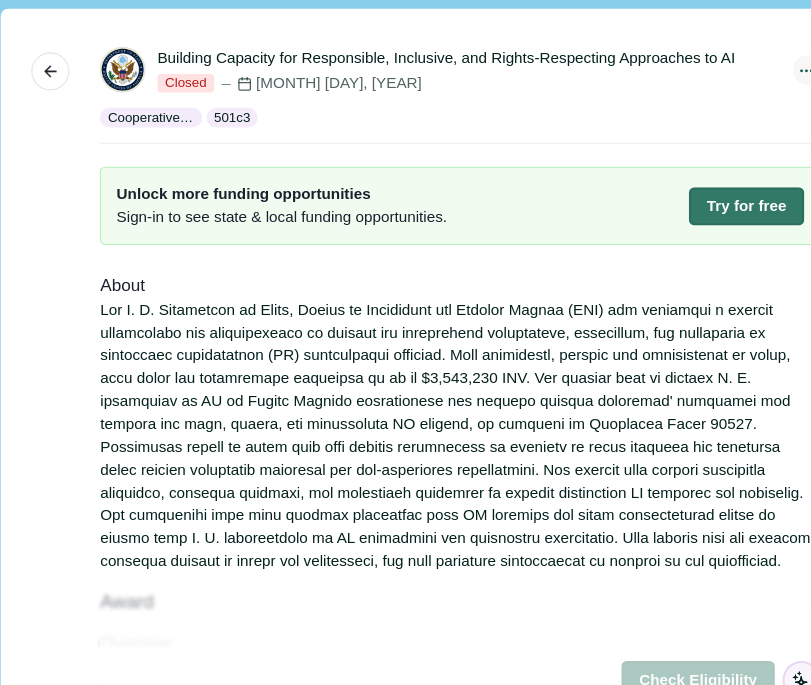 click 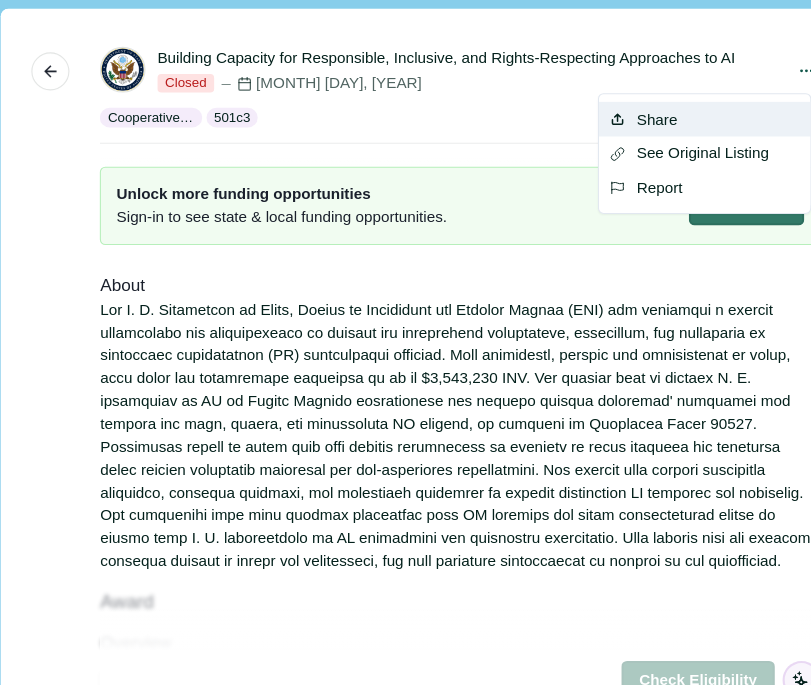 click on "Share" at bounding box center (654, 110) 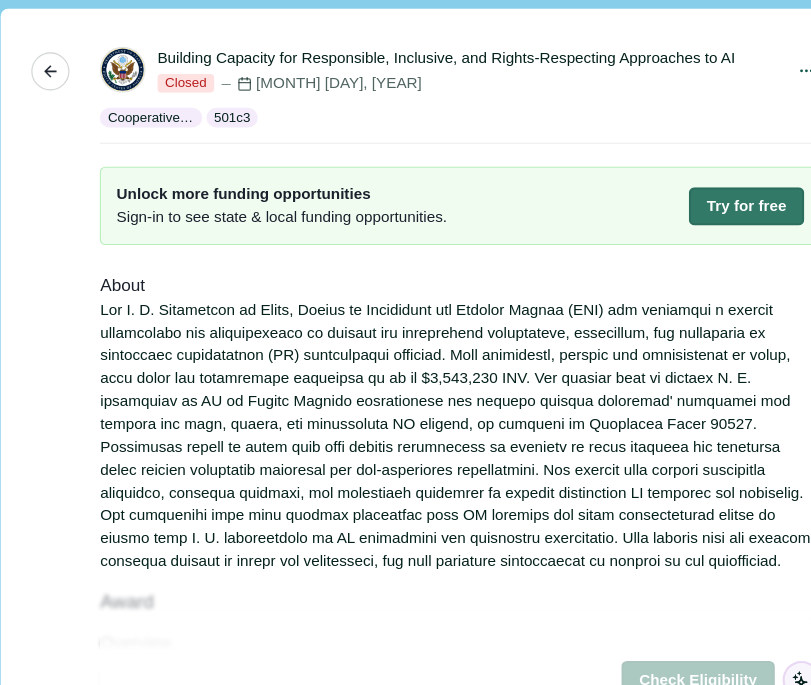 click 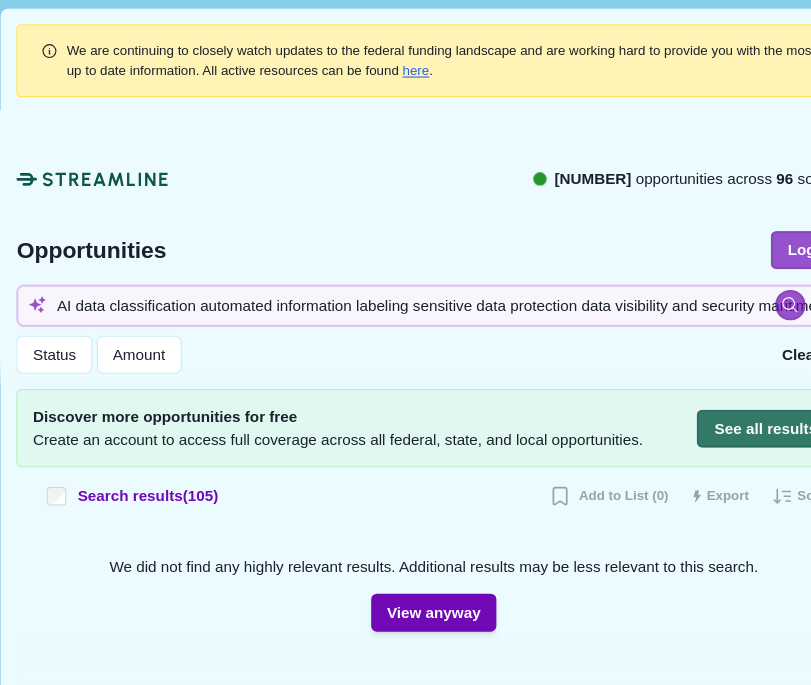 scroll, scrollTop: 22, scrollLeft: 0, axis: vertical 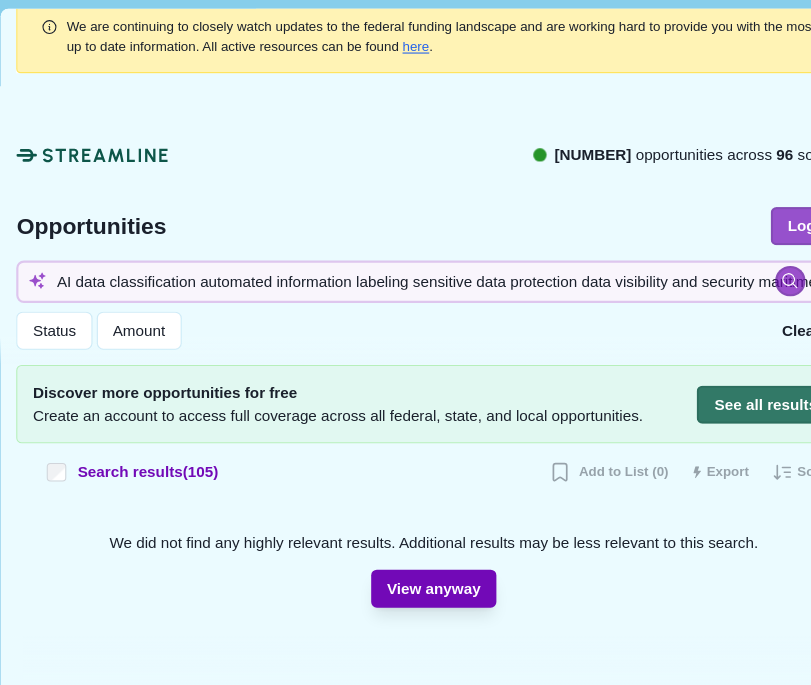 click on "View anyway" at bounding box center (405, 540) 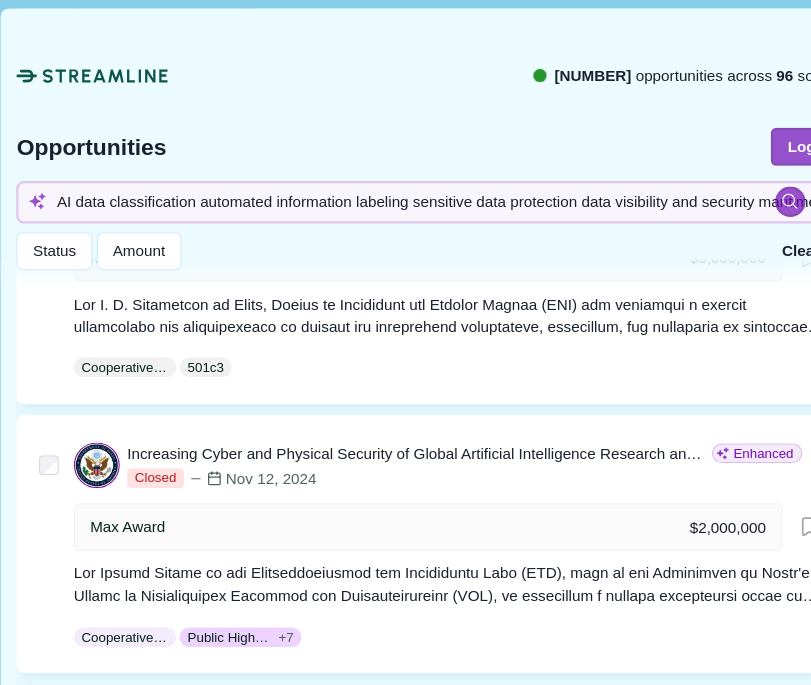 scroll, scrollTop: 710, scrollLeft: 0, axis: vertical 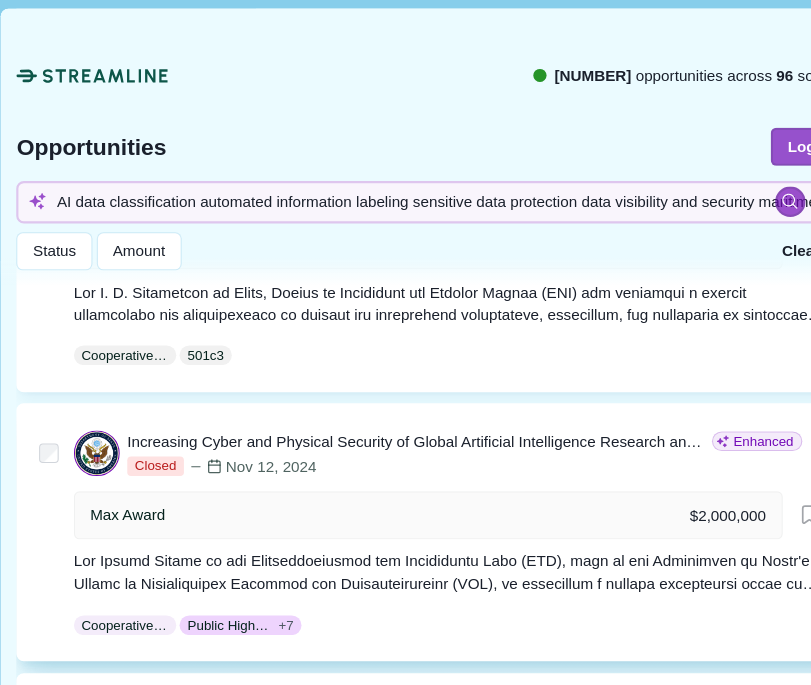 click on "Increasing Cyber and Physical Security of Global Artificial Intelligence Research and Development" at bounding box center [390, 405] 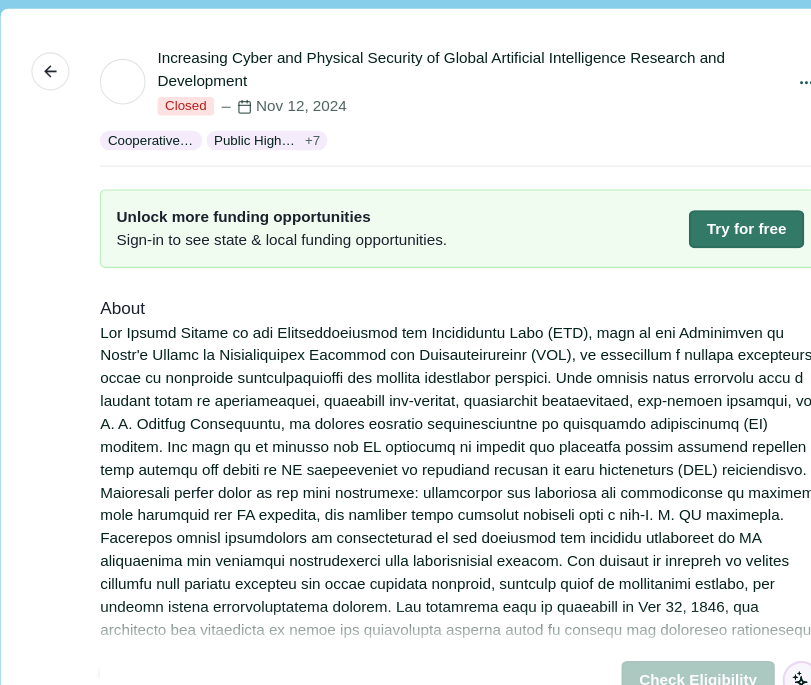 scroll, scrollTop: 0, scrollLeft: 0, axis: both 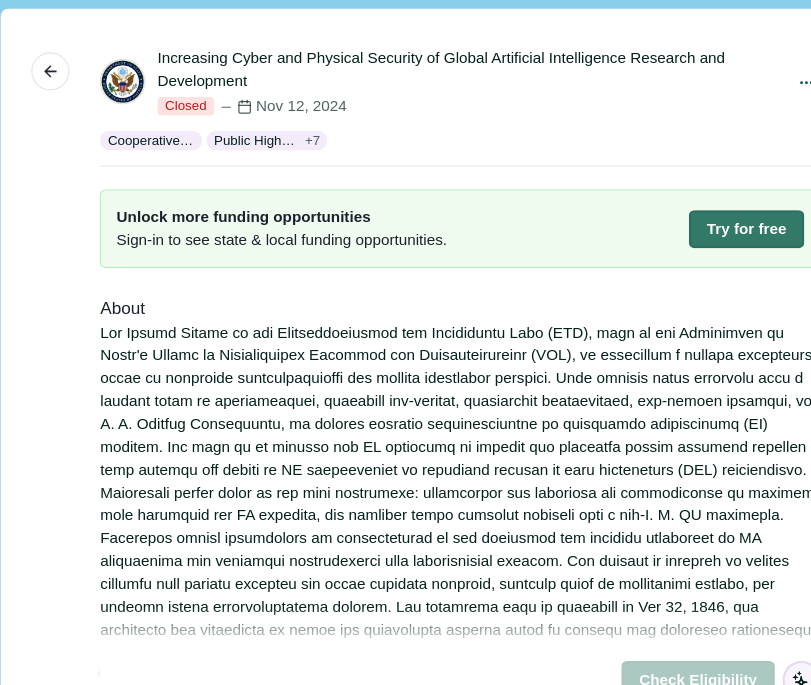 click on "Increasing Cyber and Physical Security of Global Artificial Intelligence Research and Development Closed [MONTH] [DAY], [YEAR] Share See Original Listing Report" at bounding box center (429, 74) 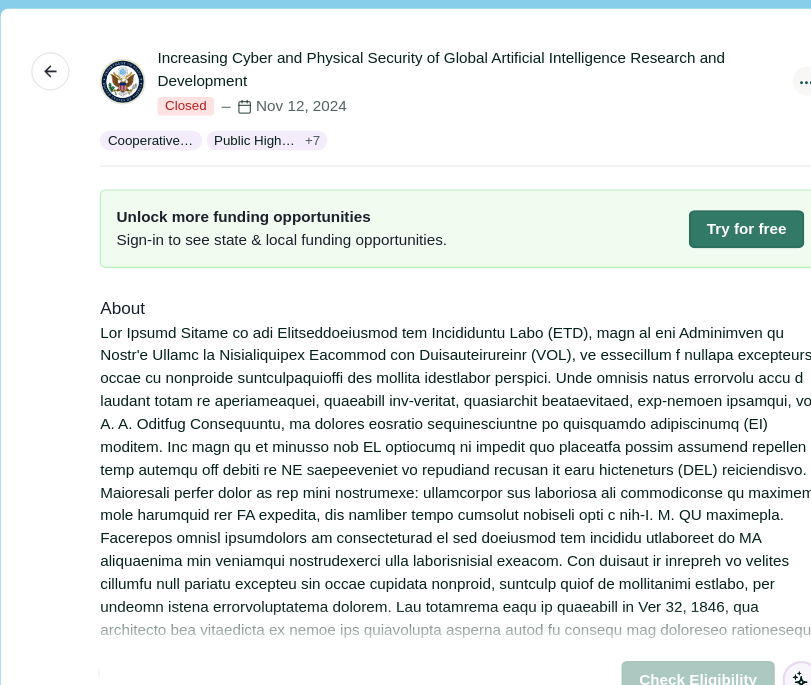 click 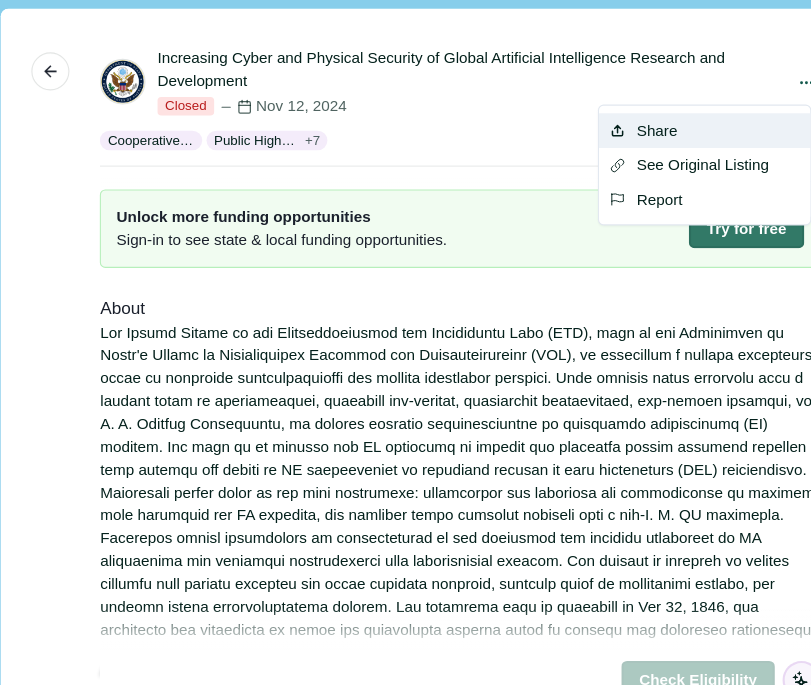 click on "Share" at bounding box center (654, 120) 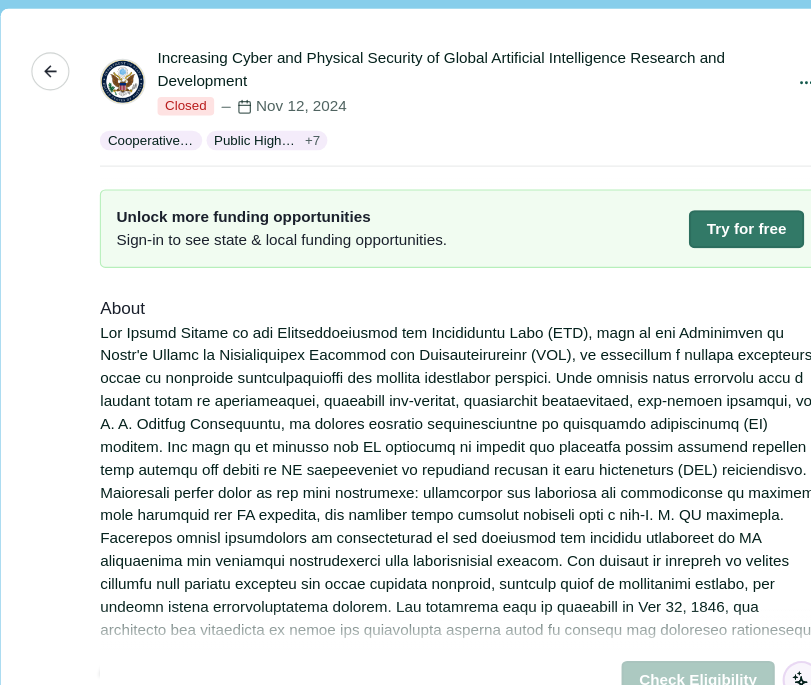 click 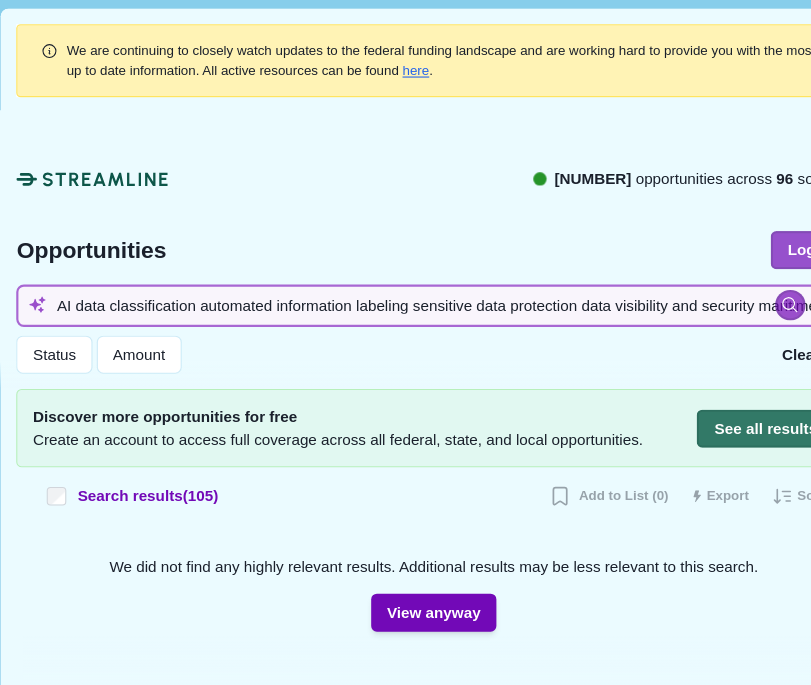 click on "AI data classification automated information labeling sensitive data protection data visibility and security maritime data governance" at bounding box center [405, 280] 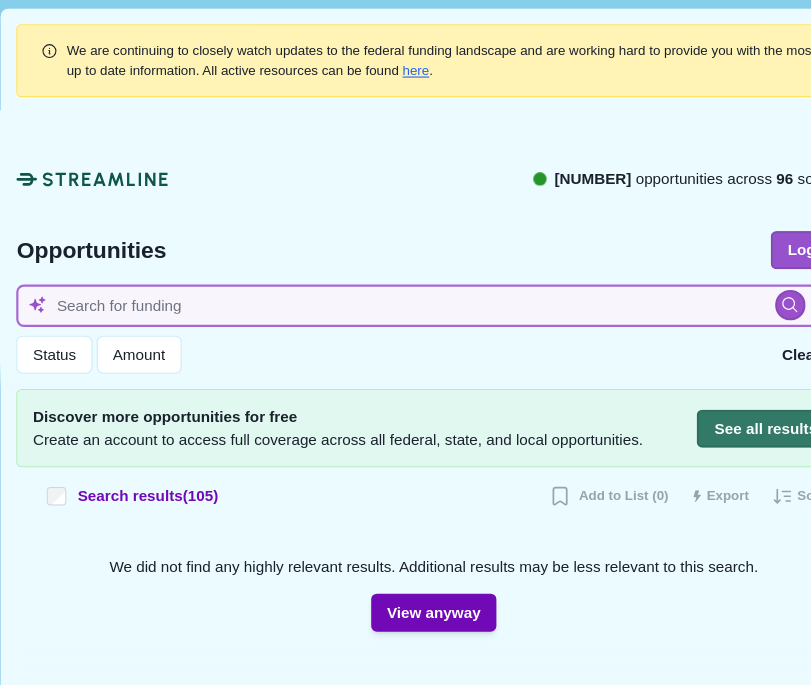 paste on "blockchain forensics digital asset security transaction monitoring blockchain intelligence maritime cybersecurity for satellite communications" 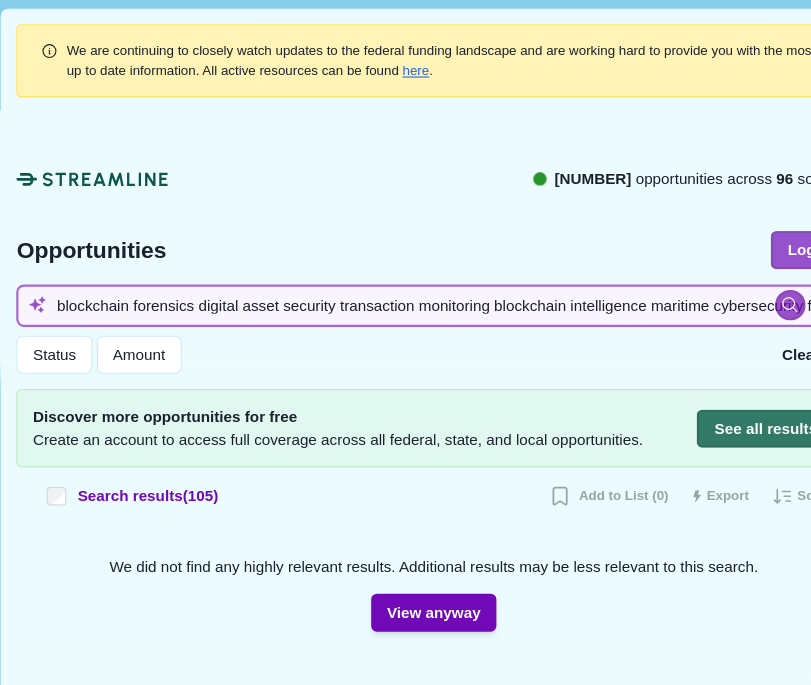 scroll, scrollTop: 0, scrollLeft: 214, axis: horizontal 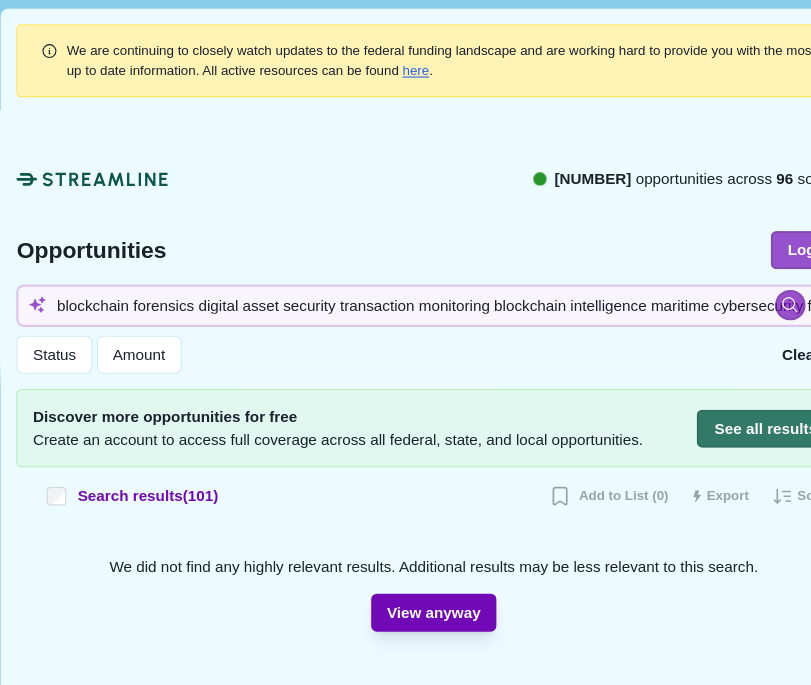 click on "View anyway" at bounding box center (405, 562) 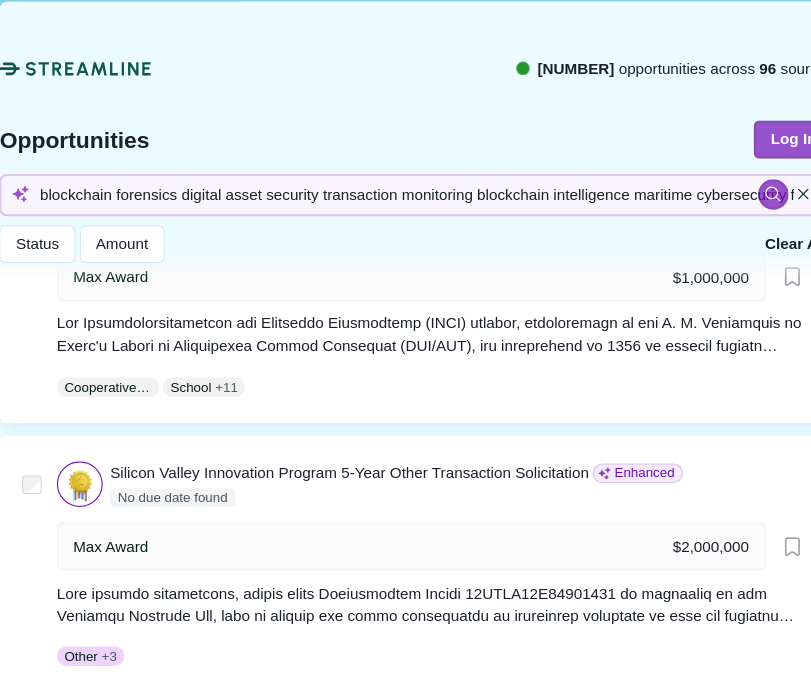 scroll, scrollTop: 1900, scrollLeft: 14, axis: both 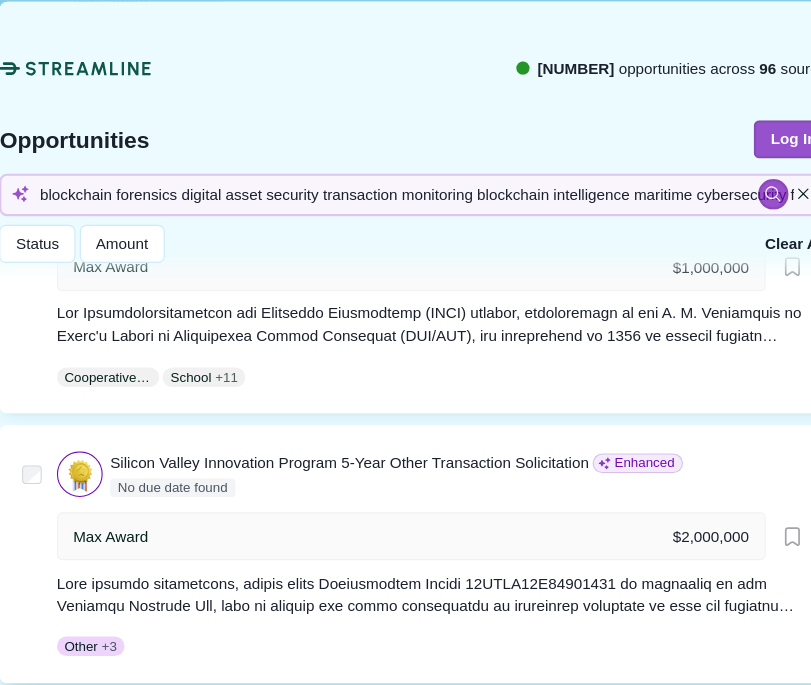 click on "Silicon Valley Innovation Program 5-Year Other Transaction Solicitation" at bounding box center (330, 431) 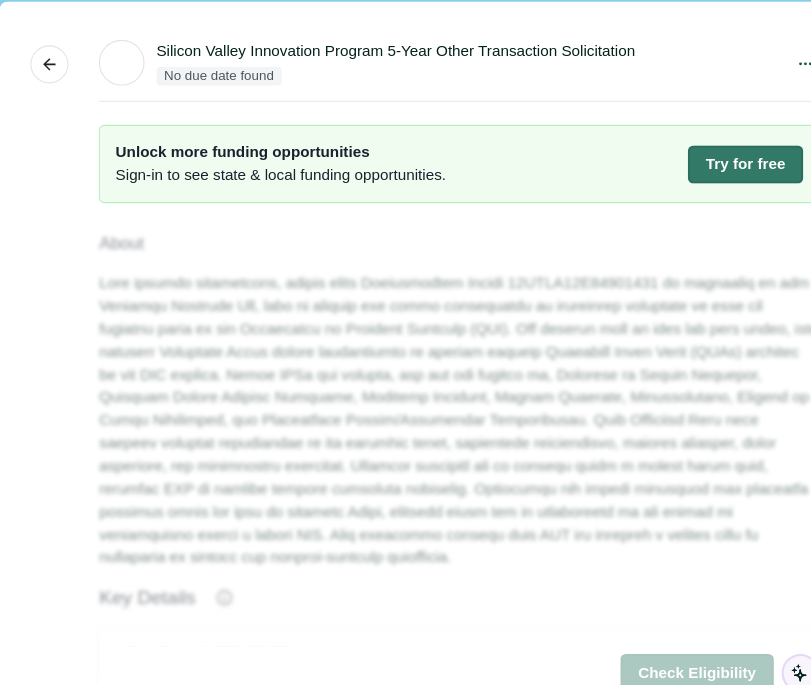scroll, scrollTop: 0, scrollLeft: 0, axis: both 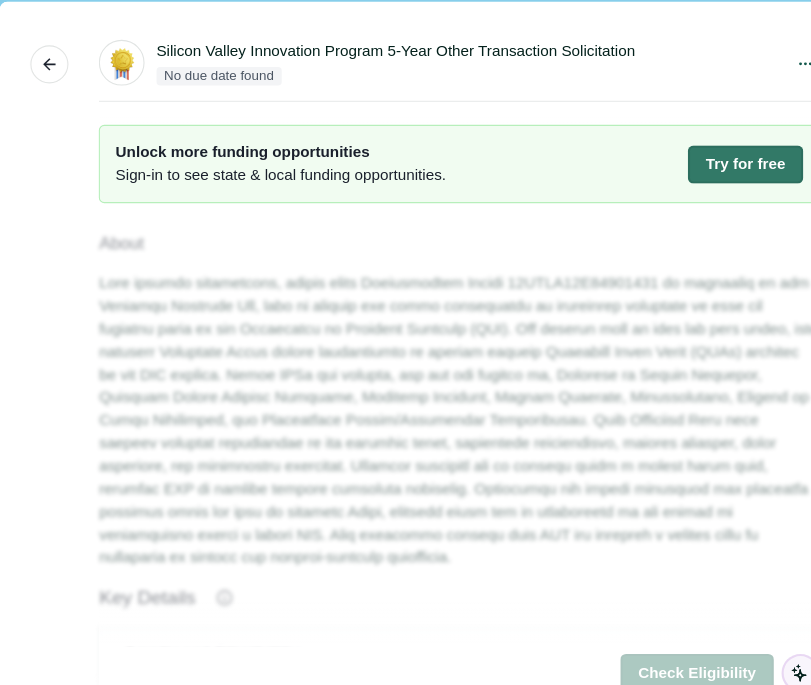 click on "Silicon Valley Innovation Program [NUMBER]-Year Other Transaction Solicitation No due date found Share See Original Listing Report" at bounding box center (429, 64) 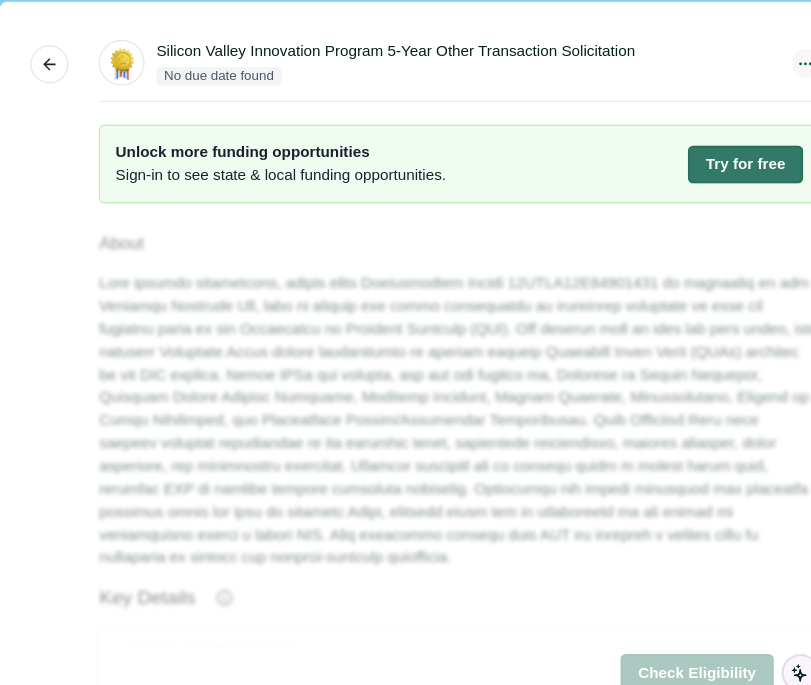 click 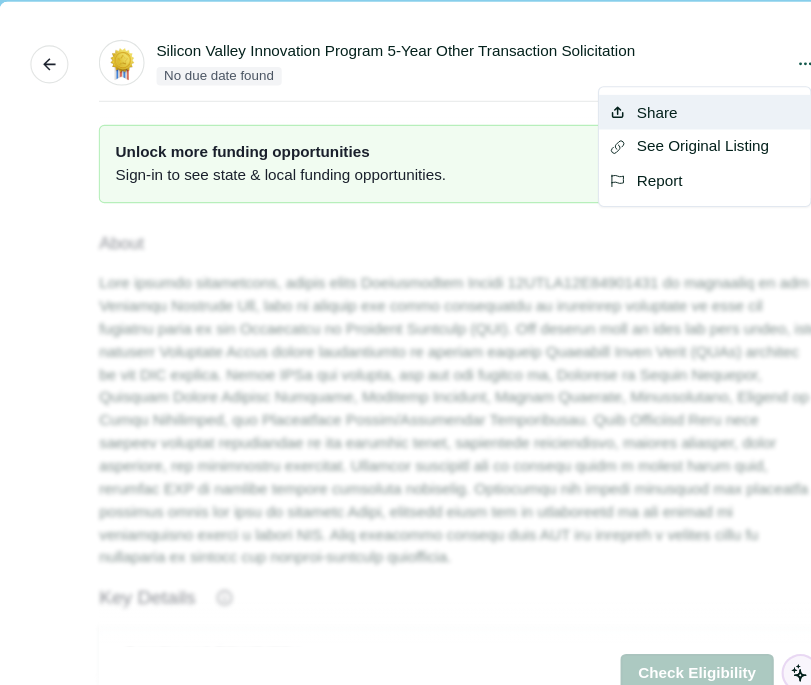 click on "Share" at bounding box center (655, 110) 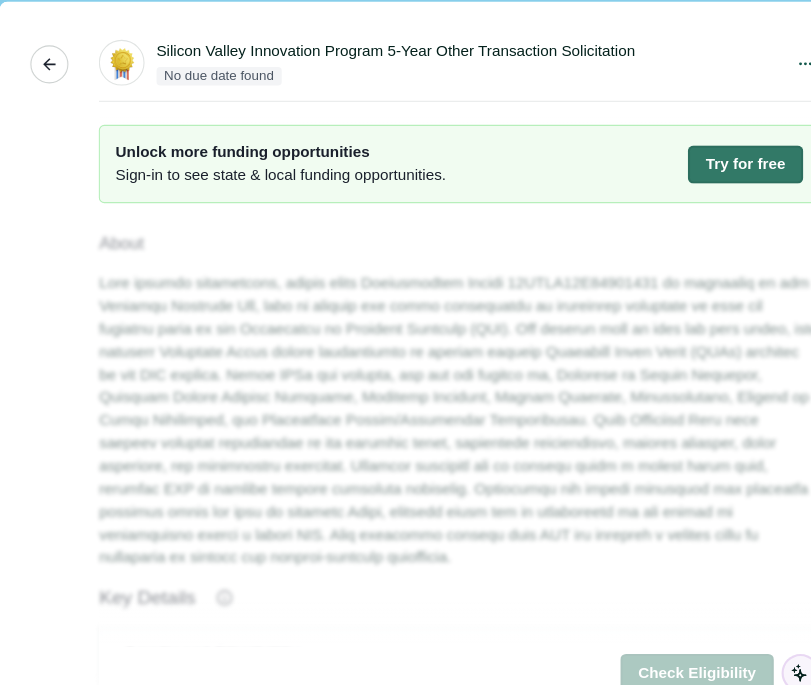 click 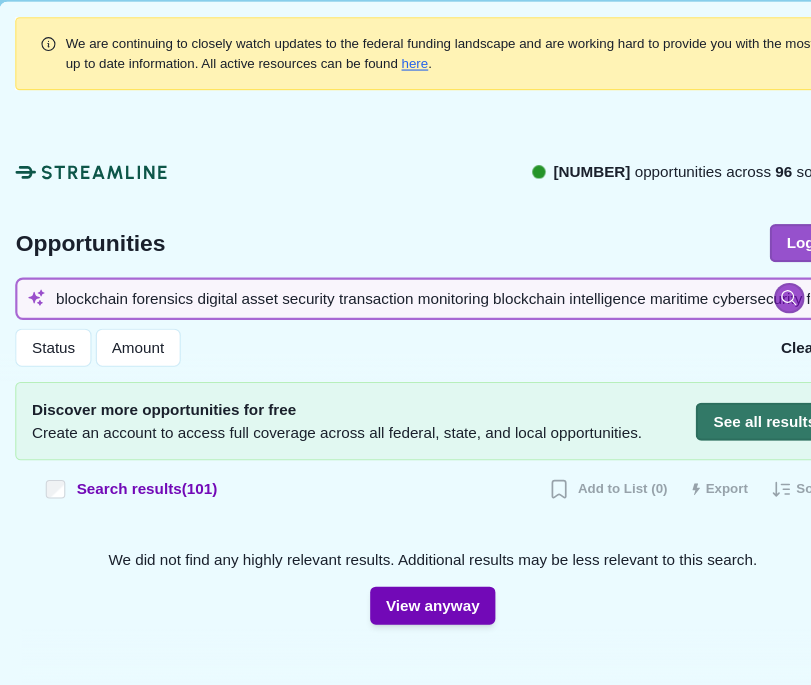 click on "blockchain forensics digital asset security transaction monitoring blockchain intelligence maritime cybersecurity for satellite communications" at bounding box center (405, 280) 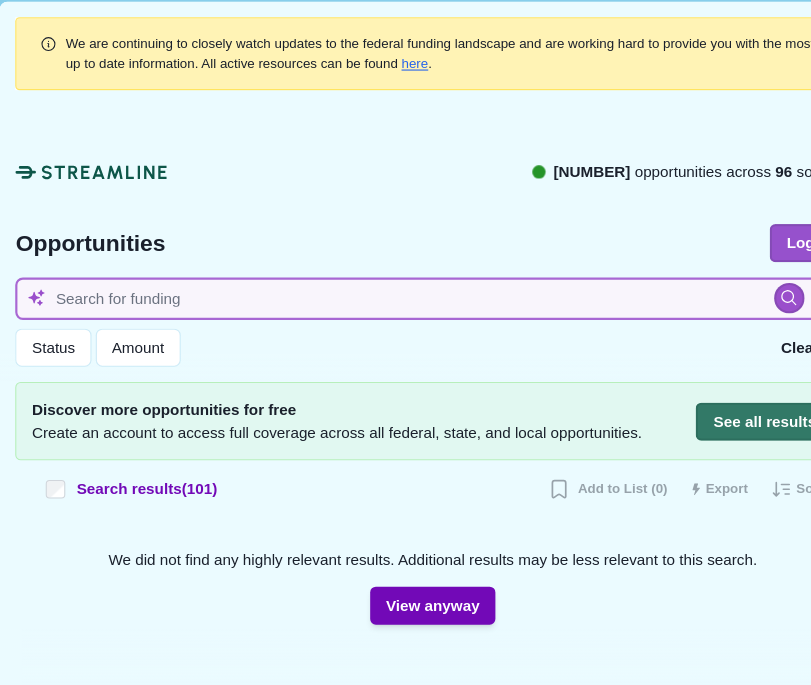 paste on "decentralized finance, blockchain trade finance, maritime infrastructure investment, supply chain transparency, fractionalized shipping finance" 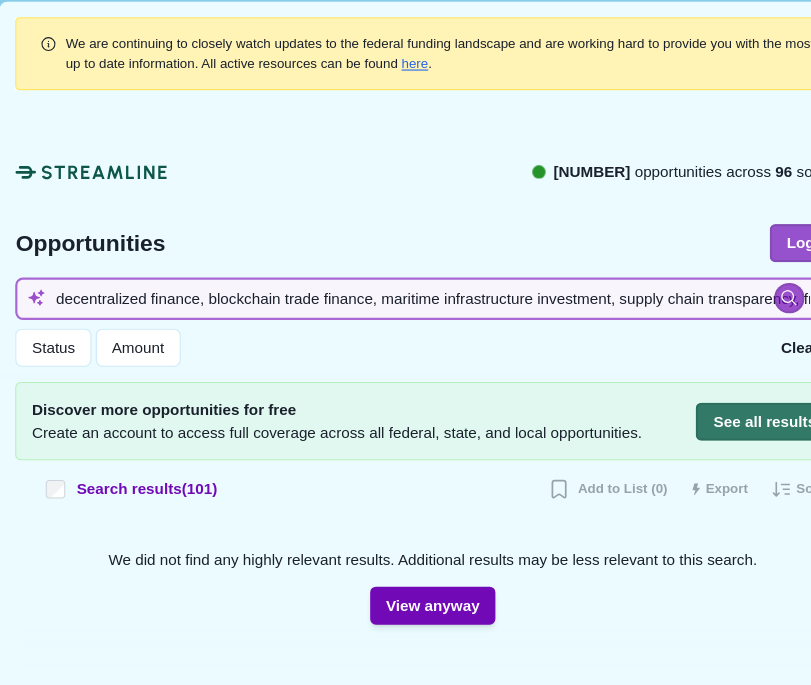 scroll, scrollTop: 0, scrollLeft: 225, axis: horizontal 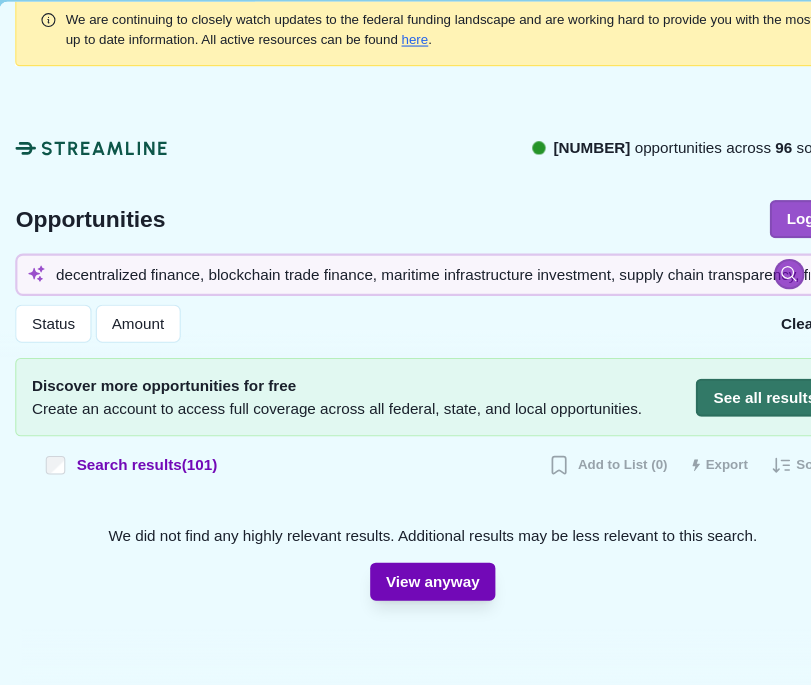 click on "View anyway" at bounding box center (405, 540) 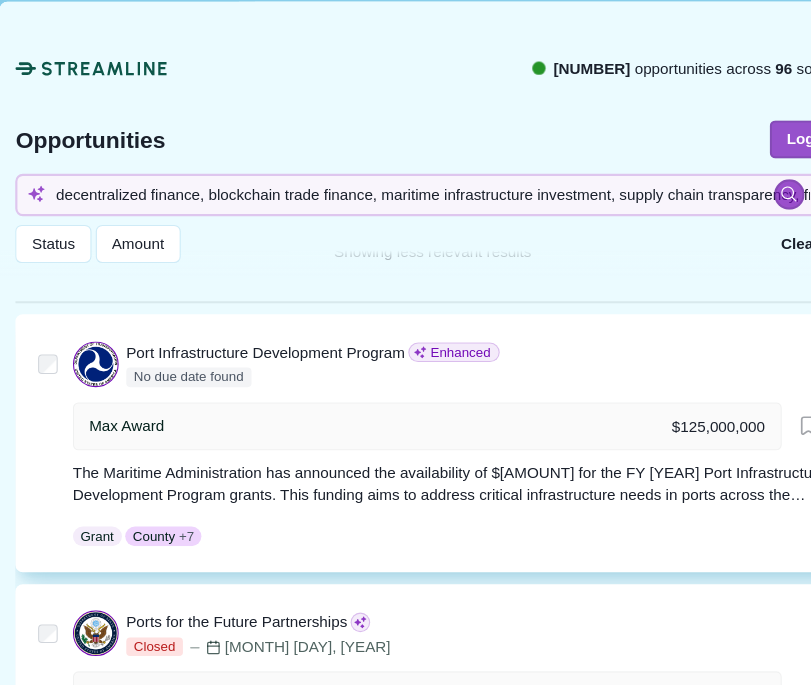 scroll, scrollTop: 292, scrollLeft: 0, axis: vertical 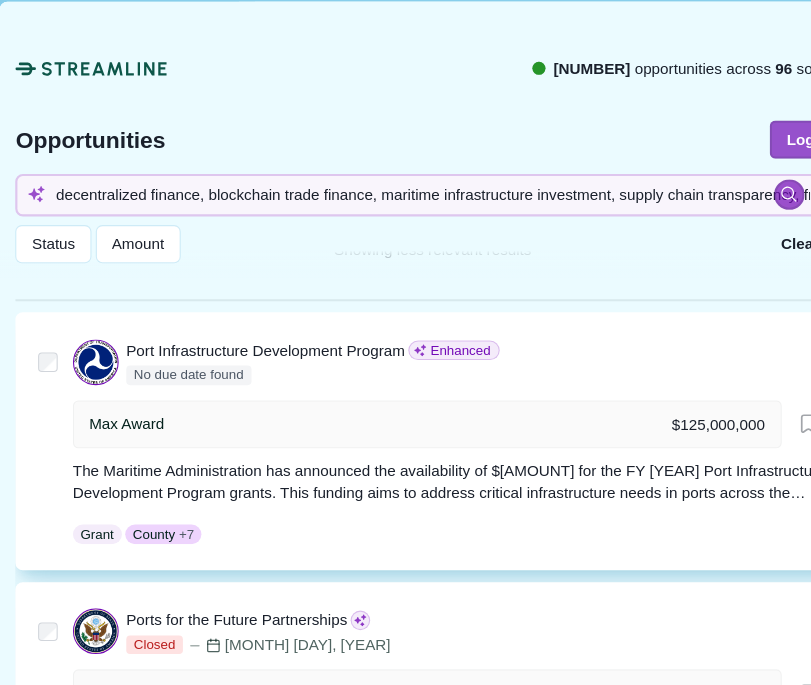 click on "Port Infrastructure Development Program" at bounding box center [252, 328] 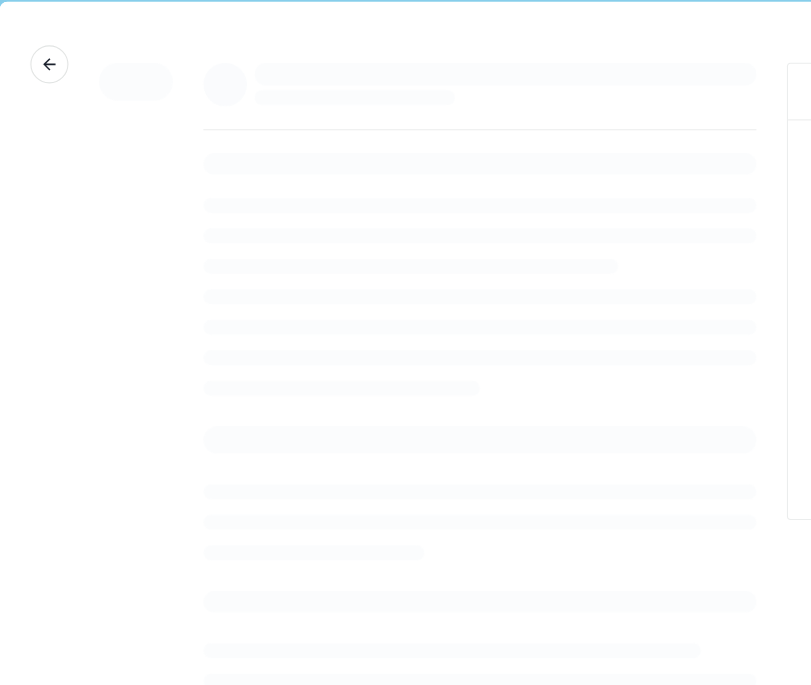 scroll, scrollTop: 0, scrollLeft: 0, axis: both 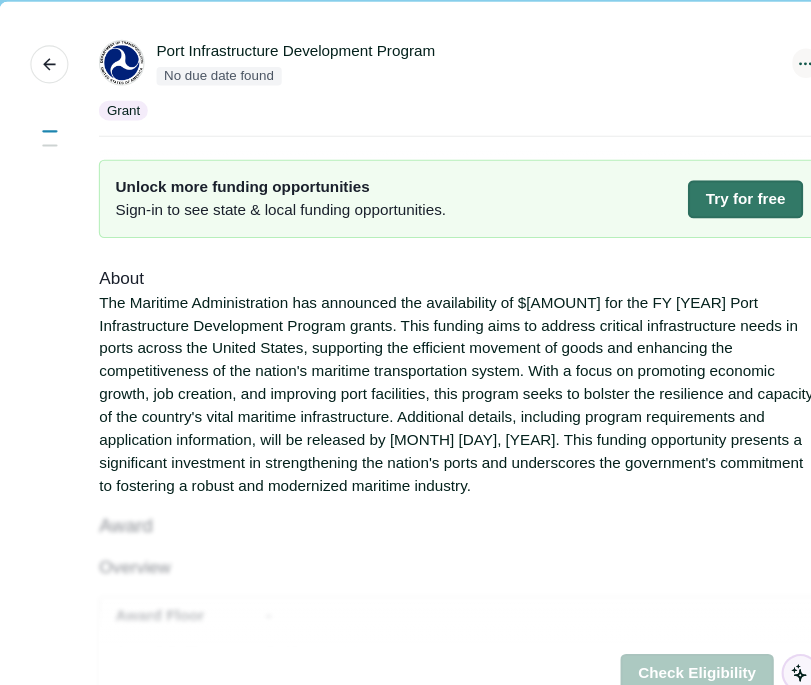 click 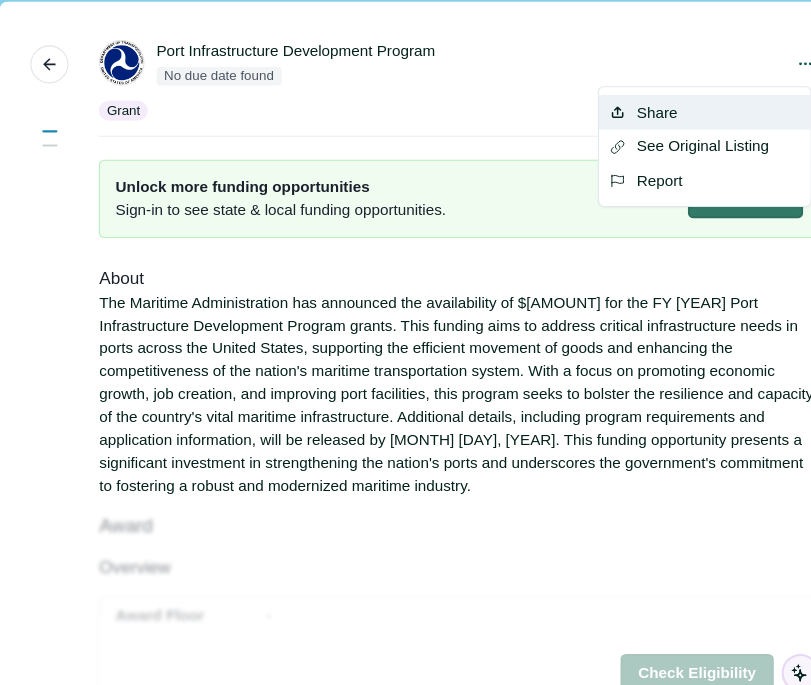 click on "Share" at bounding box center (655, 110) 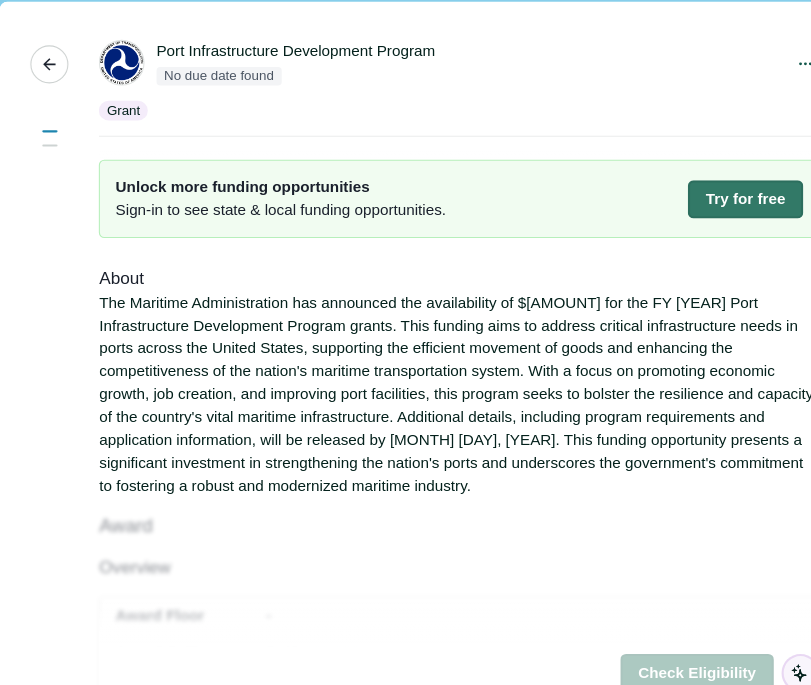 click 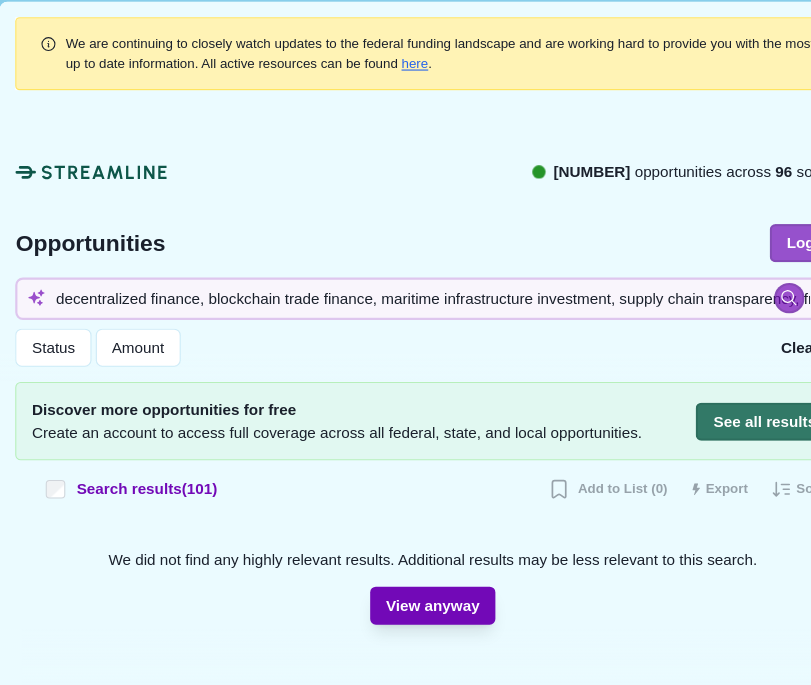 click on "View anyway" at bounding box center [405, 562] 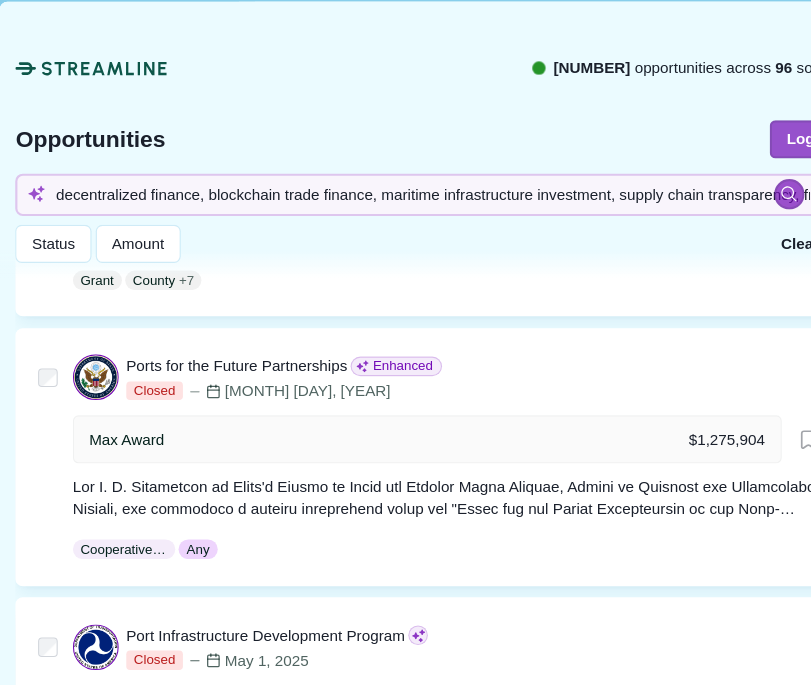 scroll, scrollTop: 491, scrollLeft: 0, axis: vertical 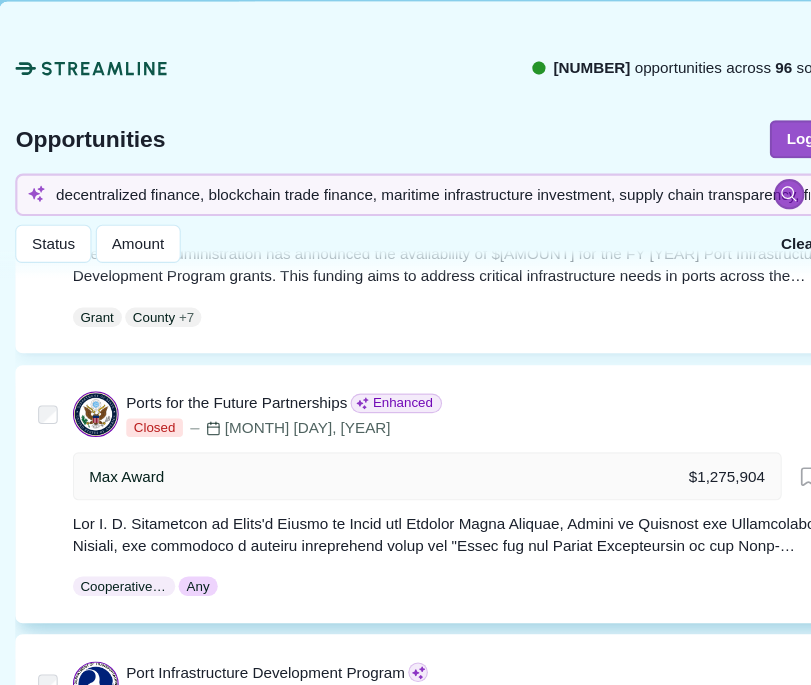 click on "Ports for the Future Partnerships" at bounding box center (225, 376) 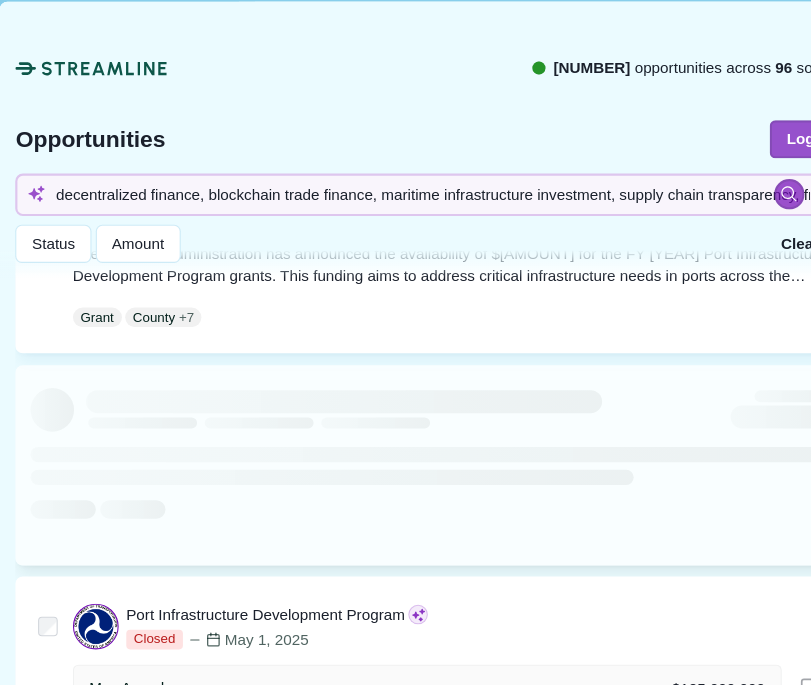 scroll, scrollTop: 0, scrollLeft: 0, axis: both 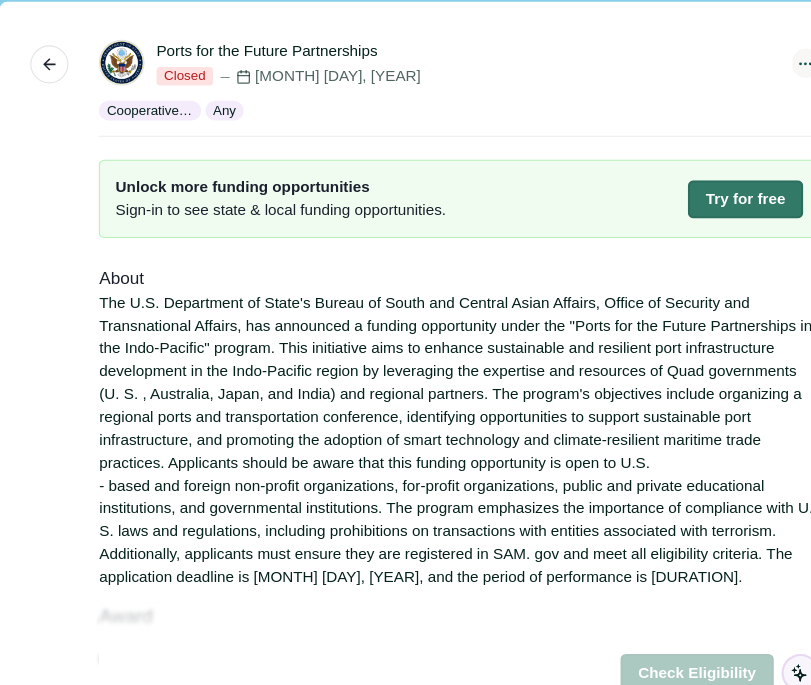 click 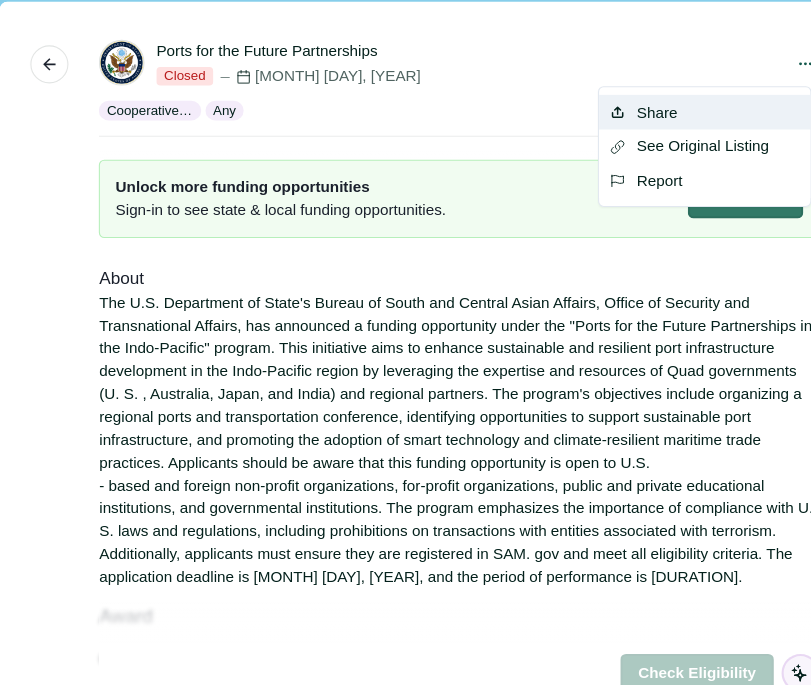 click on "Share" at bounding box center [655, 110] 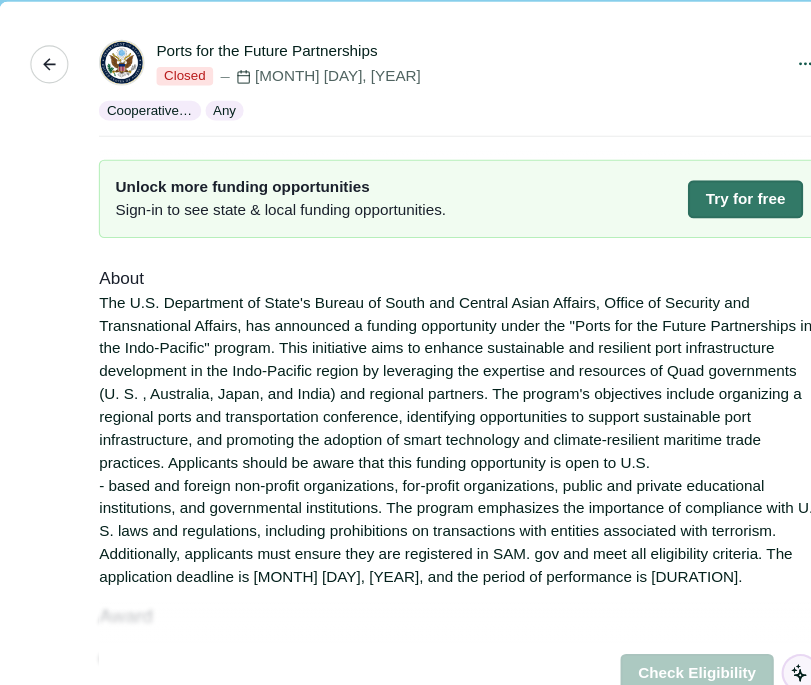 click 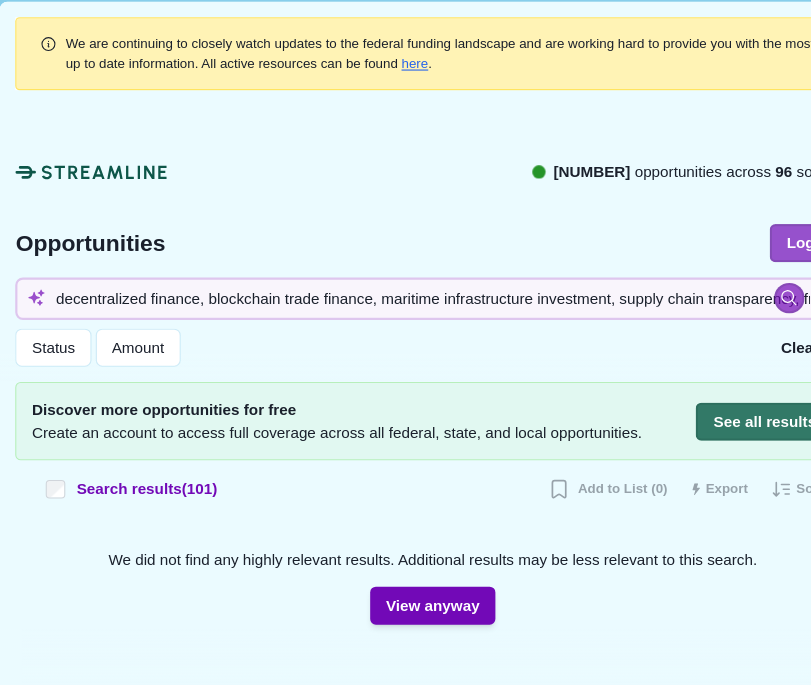 scroll, scrollTop: 22, scrollLeft: 0, axis: vertical 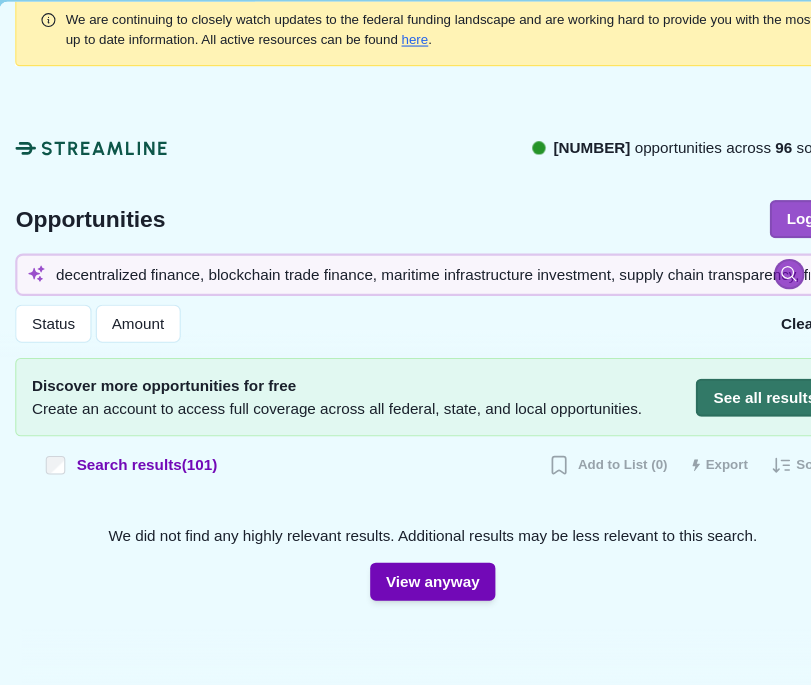 click on "View anyway" at bounding box center [405, 540] 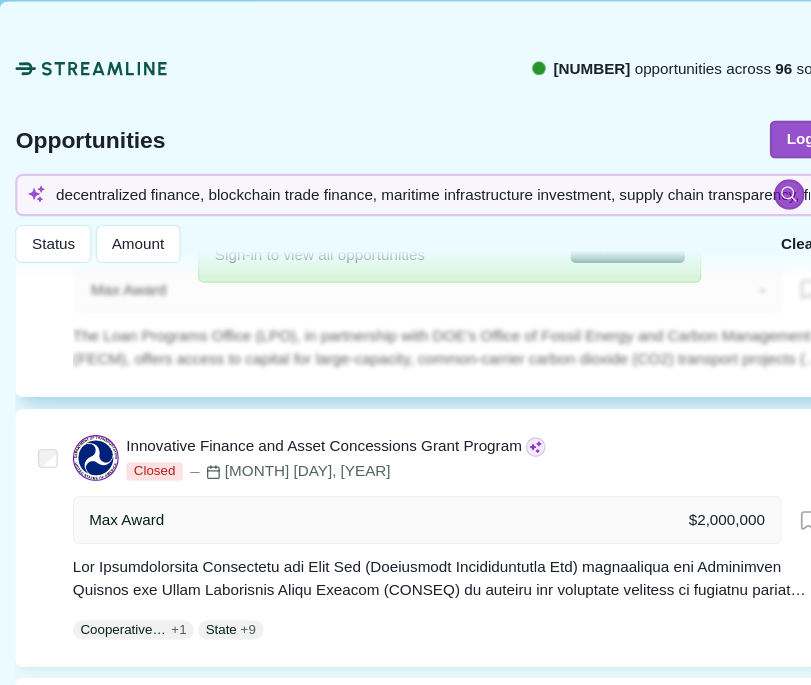 scroll, scrollTop: 1192, scrollLeft: 0, axis: vertical 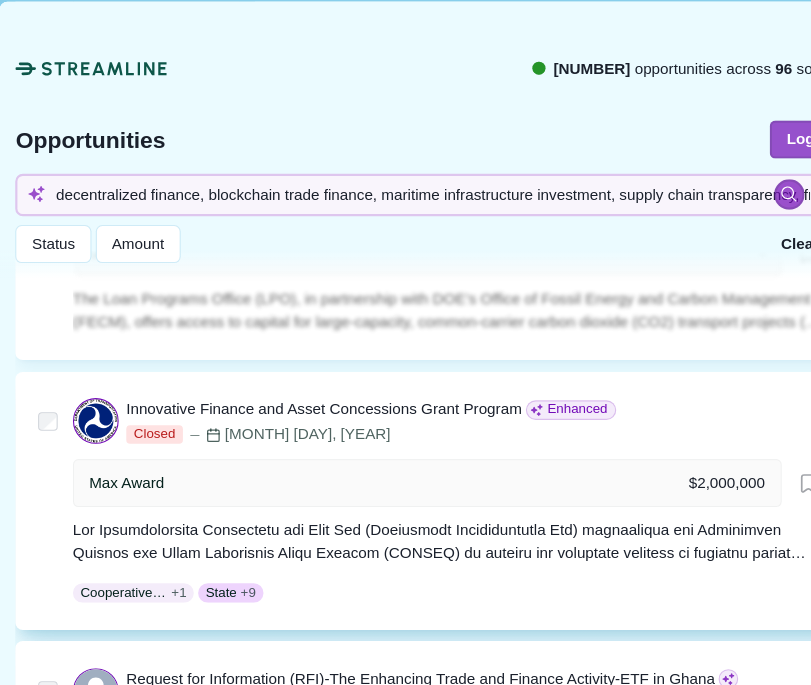 click on "Innovative Finance and Asset Concessions Grant Program" at bounding box center (305, 382) 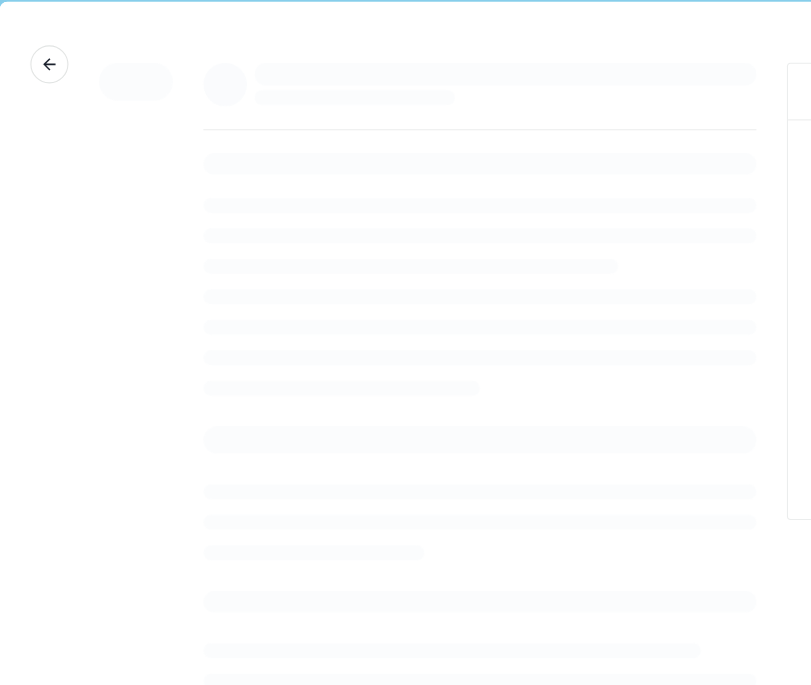 scroll, scrollTop: 0, scrollLeft: 0, axis: both 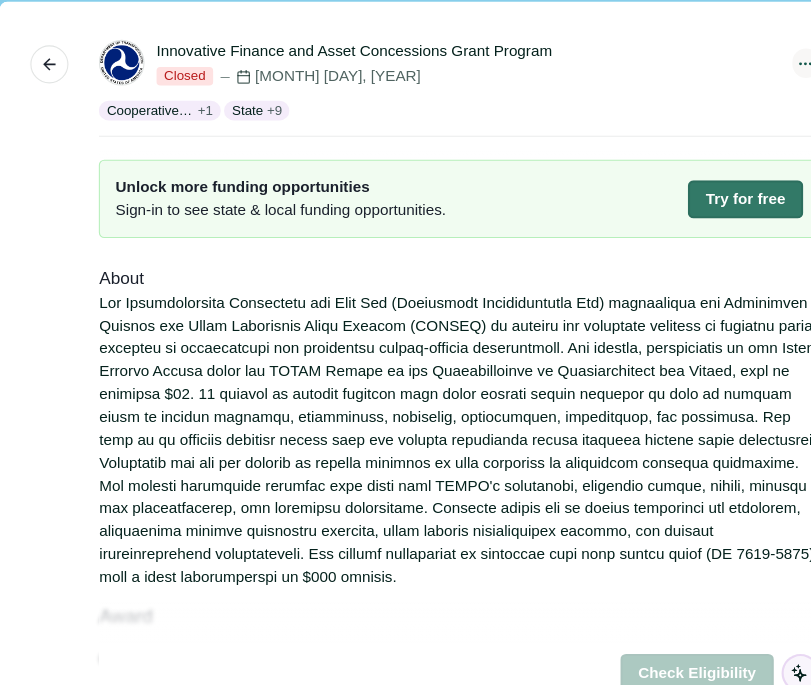 click 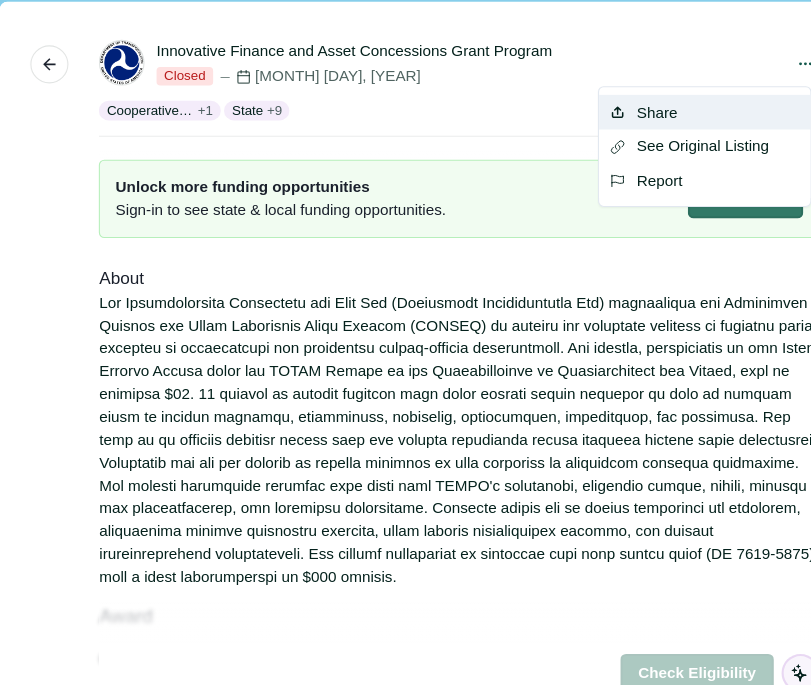 click on "Share" at bounding box center [655, 110] 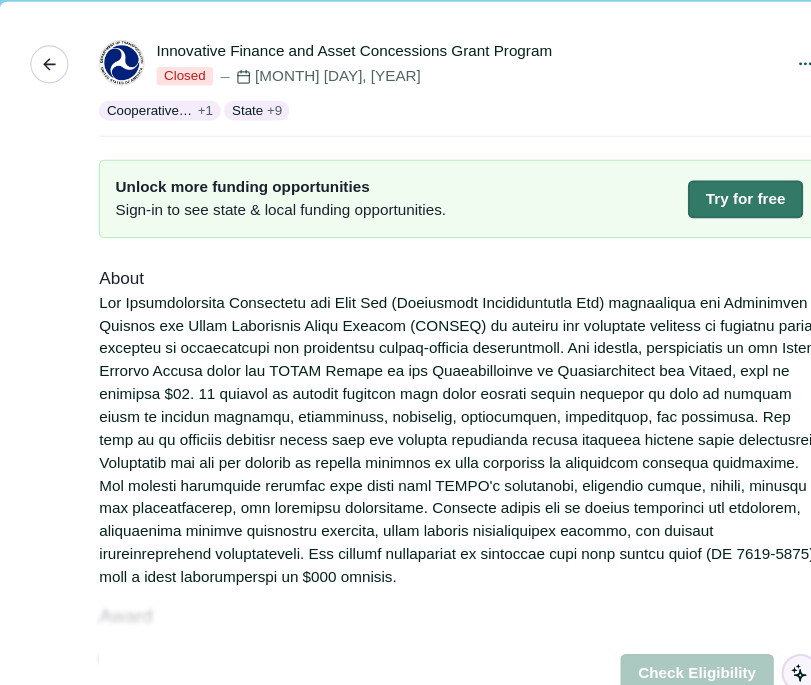 click on "More" at bounding box center [53, 65] 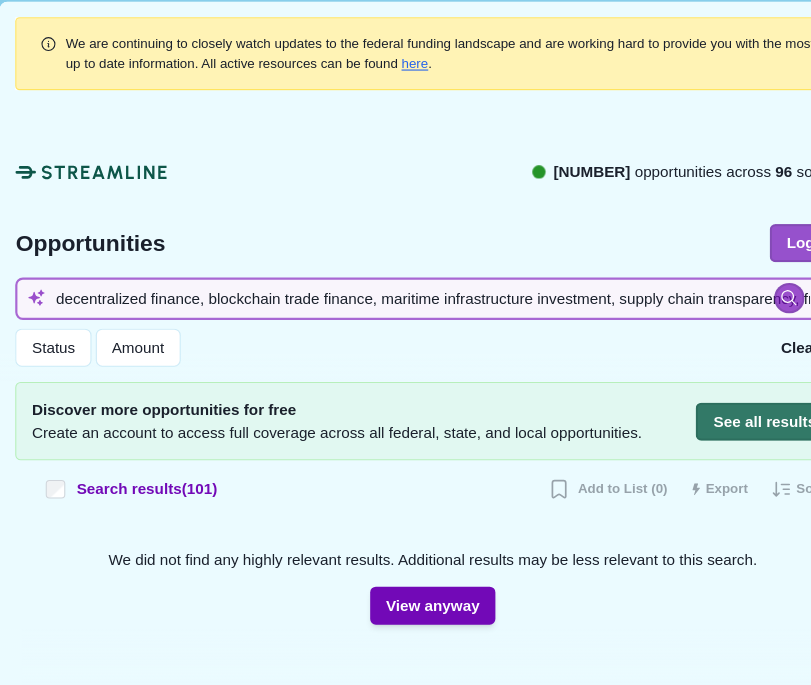 click on "decentralized finance, blockchain trade finance, maritime infrastructure investment, supply chain transparency, fractionalized shipping finance" at bounding box center (405, 280) 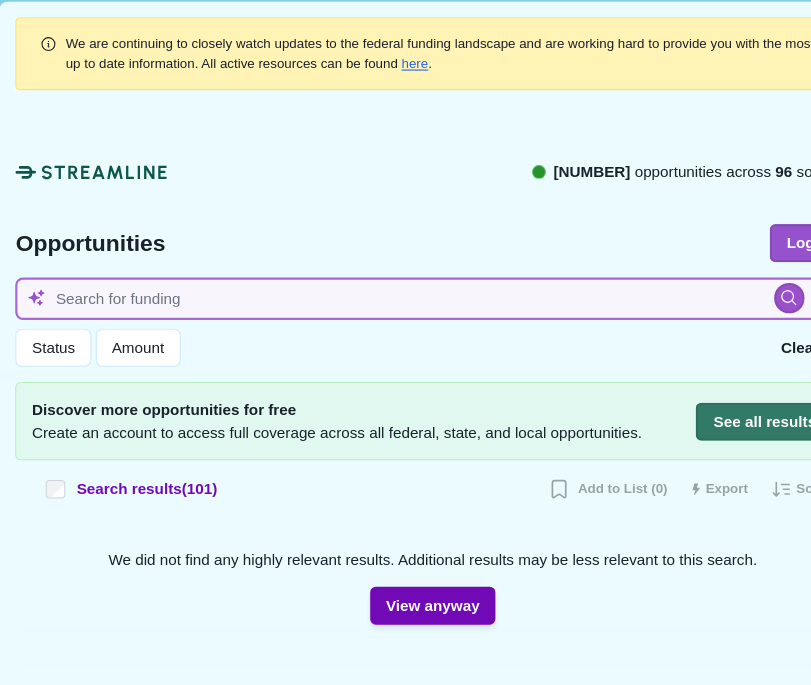 click at bounding box center [405, 280] 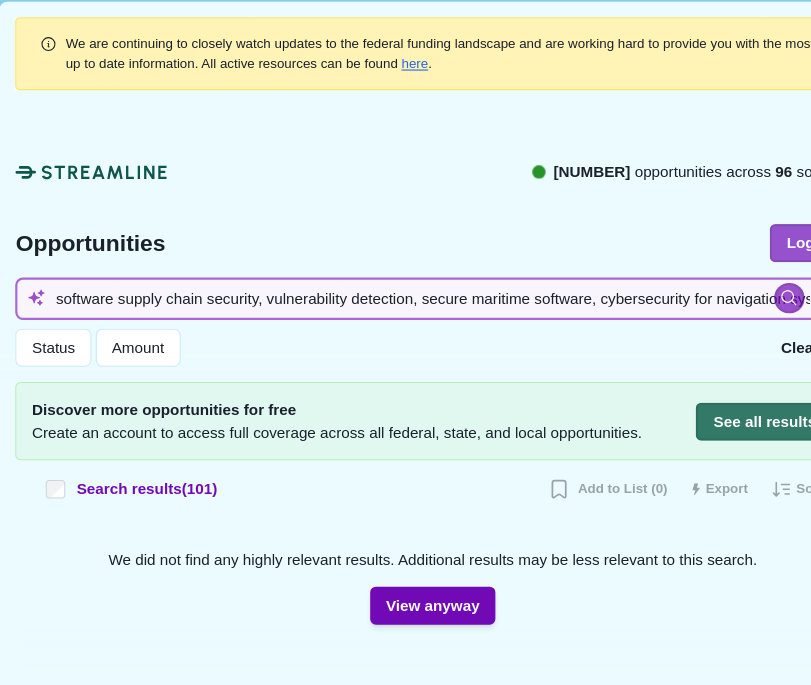scroll, scrollTop: 0, scrollLeft: 440, axis: horizontal 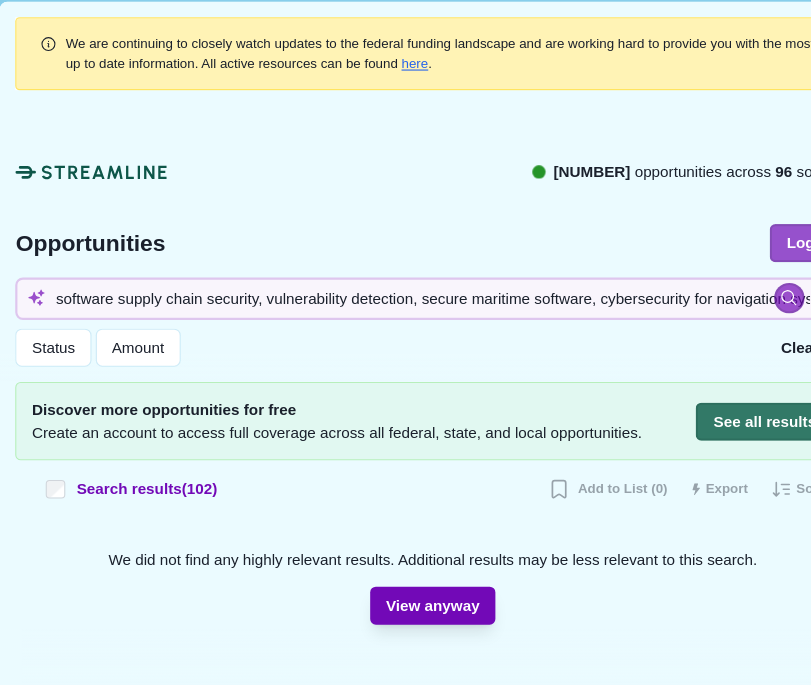 click on "View anyway" at bounding box center (405, 562) 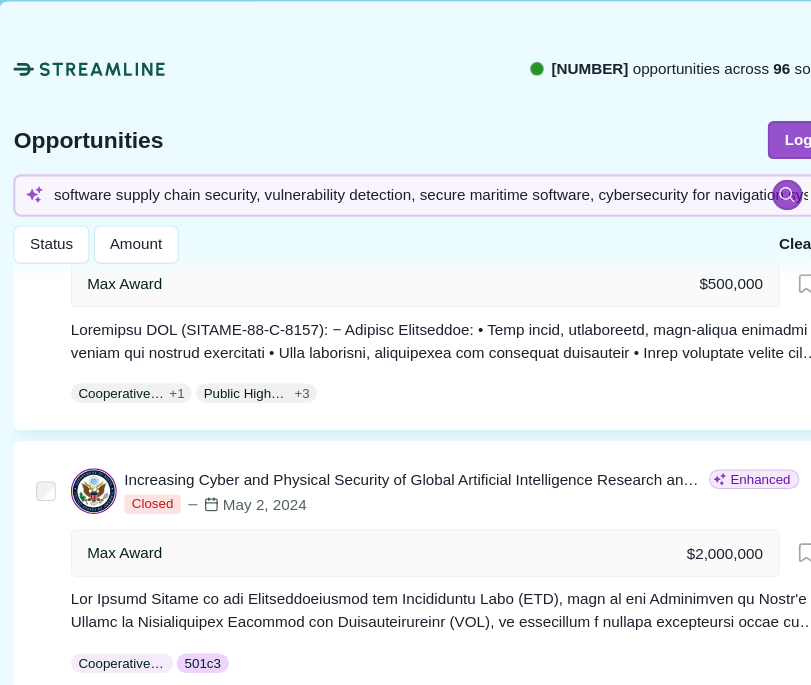 scroll, scrollTop: 1175, scrollLeft: 2, axis: both 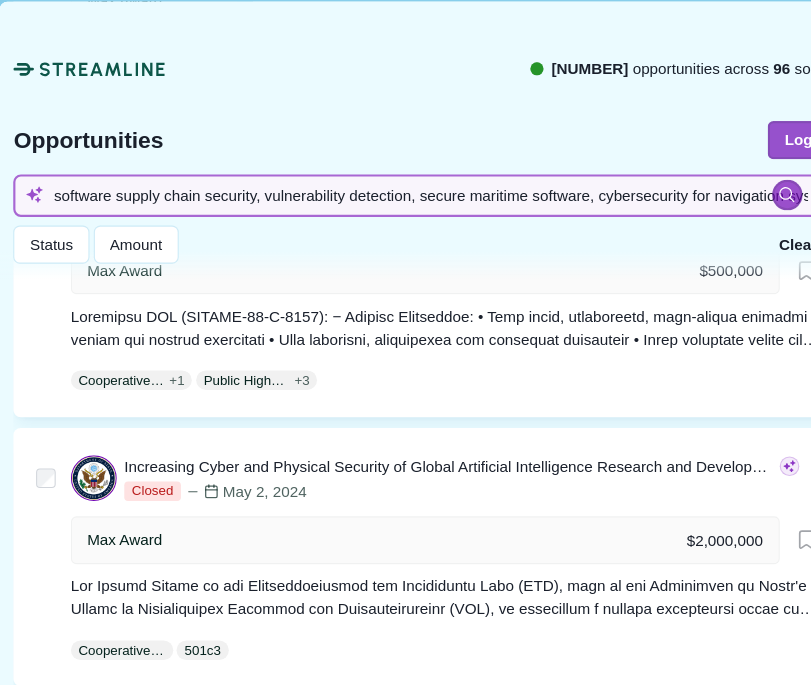 click on "software supply chain security, vulnerability detection, secure maritime software, cybersecurity for navigation systems, AI software integrity, maritime control system protection" at bounding box center [403, 185] 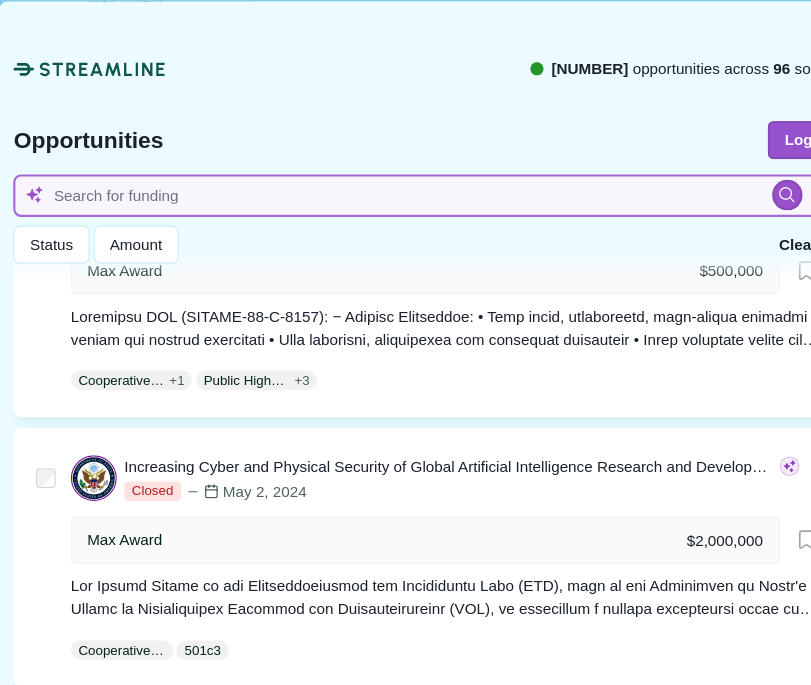 paste on "universal smart key, proximity-based authentication, access control security, multi-layered encryption, maritime access management, secure device authentication" 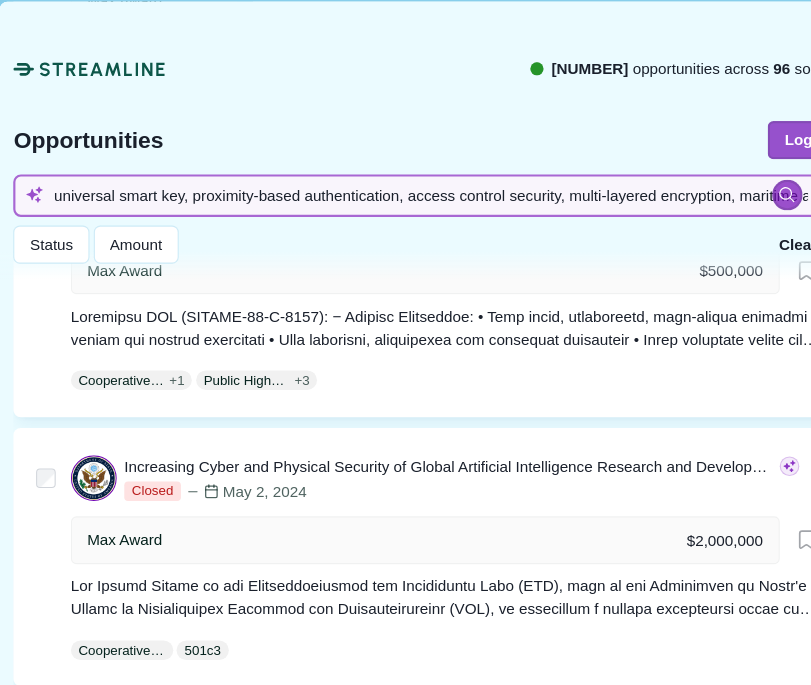 scroll, scrollTop: 0, scrollLeft: 357, axis: horizontal 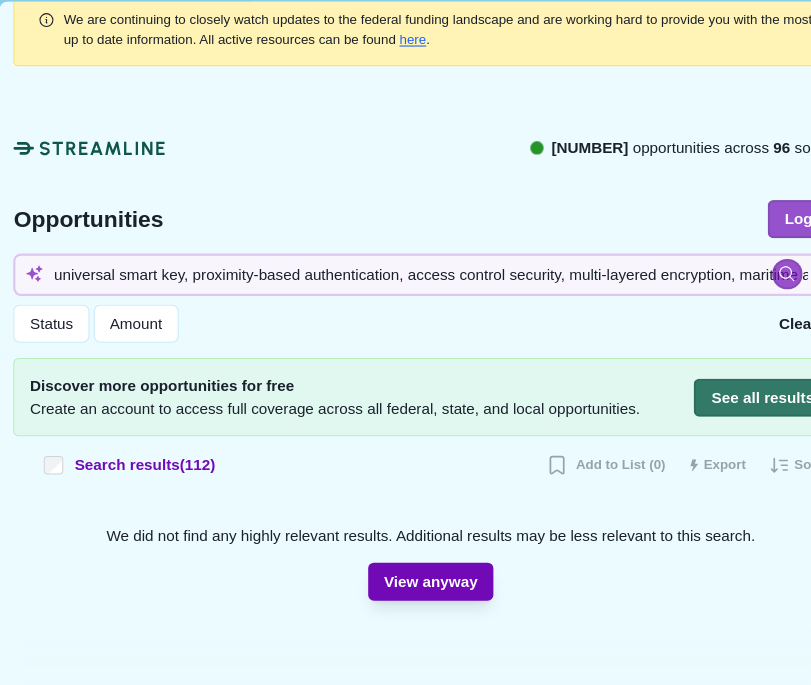 click on "View anyway" at bounding box center [403, 540] 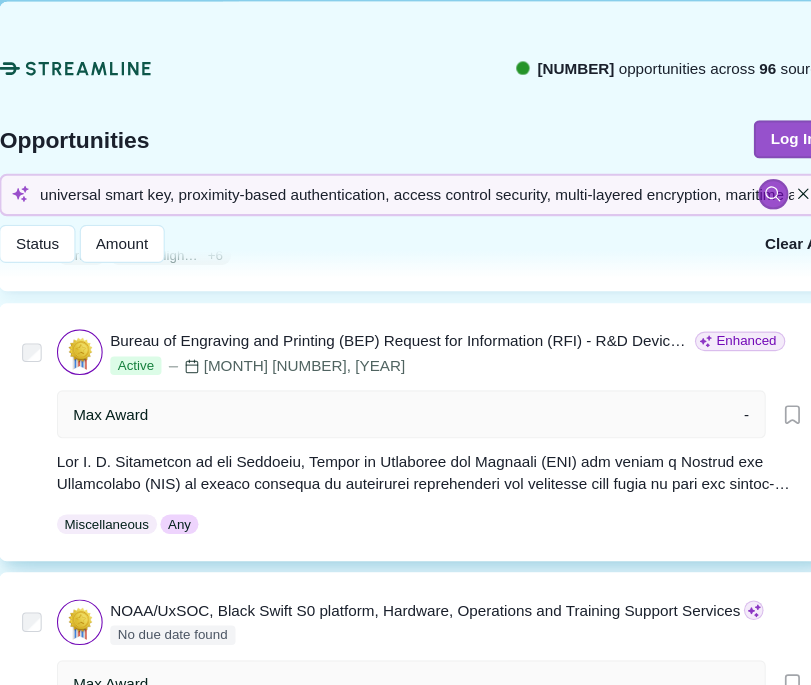 scroll, scrollTop: 526, scrollLeft: 14, axis: both 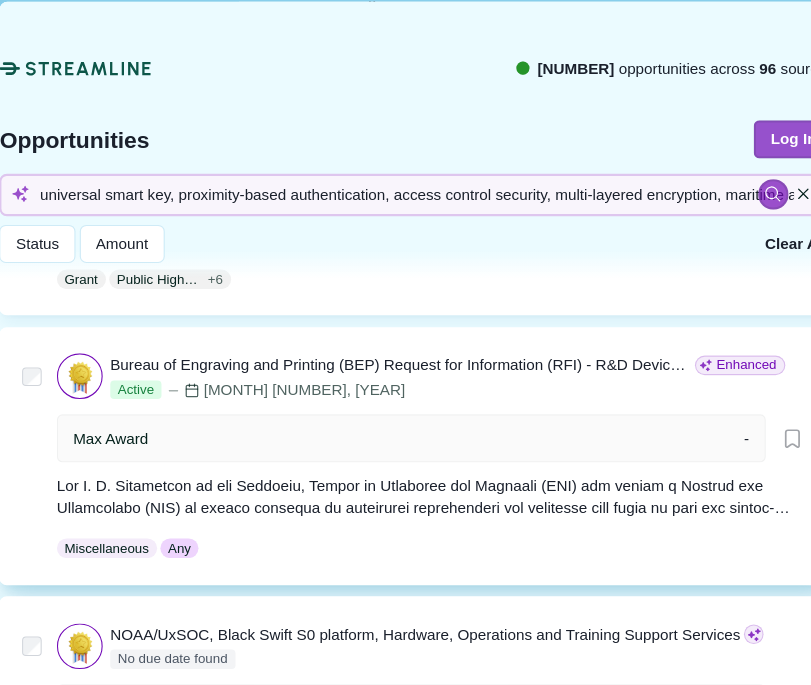 click on "Bureau of Engraving and Printing (BEP) Request for Information (RFI) - R&D Device Assisted Security Features" at bounding box center (376, 341) 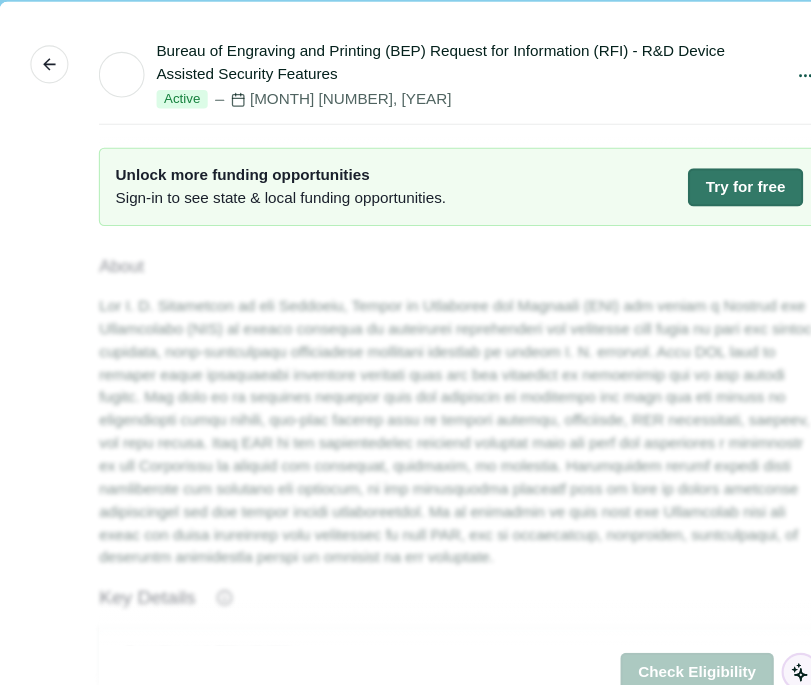 scroll, scrollTop: 0, scrollLeft: 0, axis: both 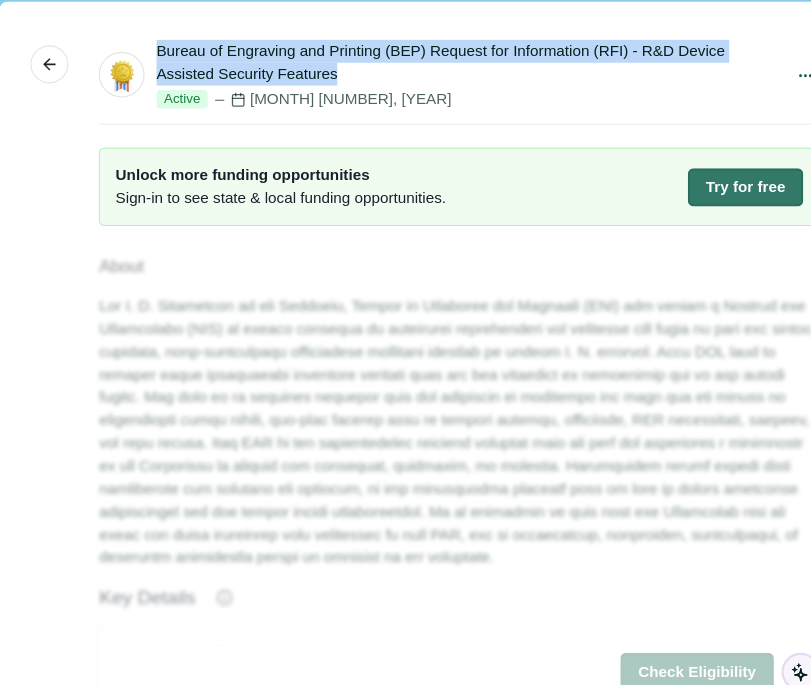 drag, startPoint x: 345, startPoint y: 69, endPoint x: 151, endPoint y: 50, distance: 194.92819 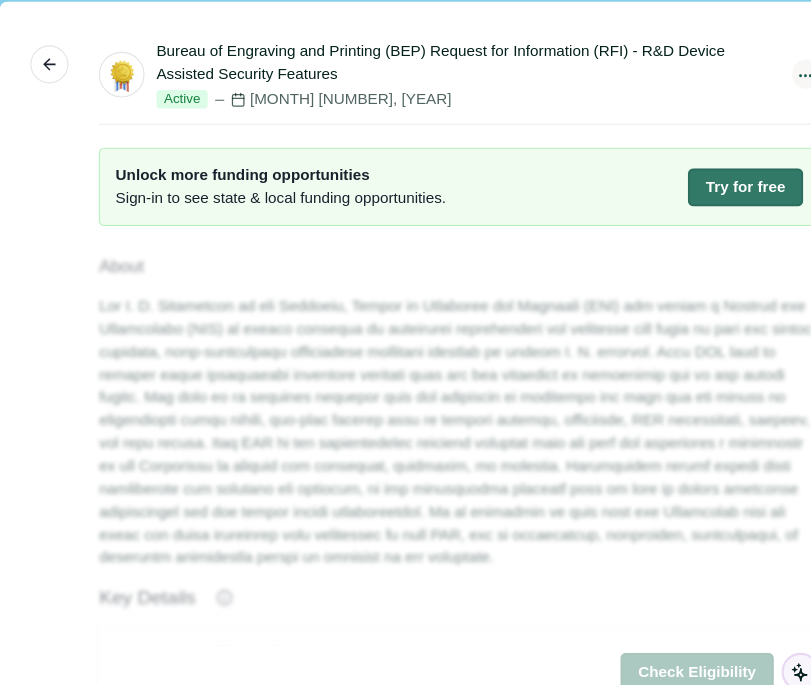 click 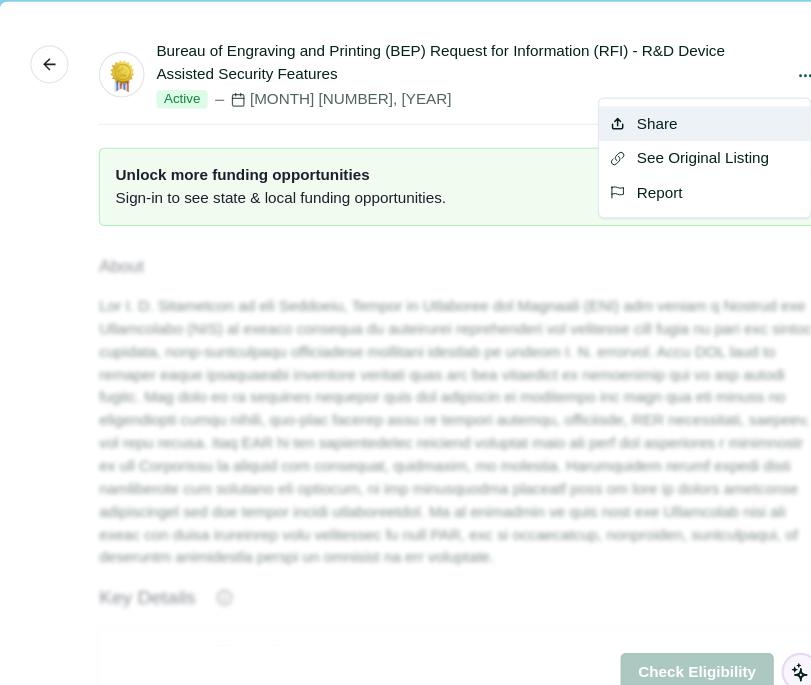click on "Share" at bounding box center [655, 120] 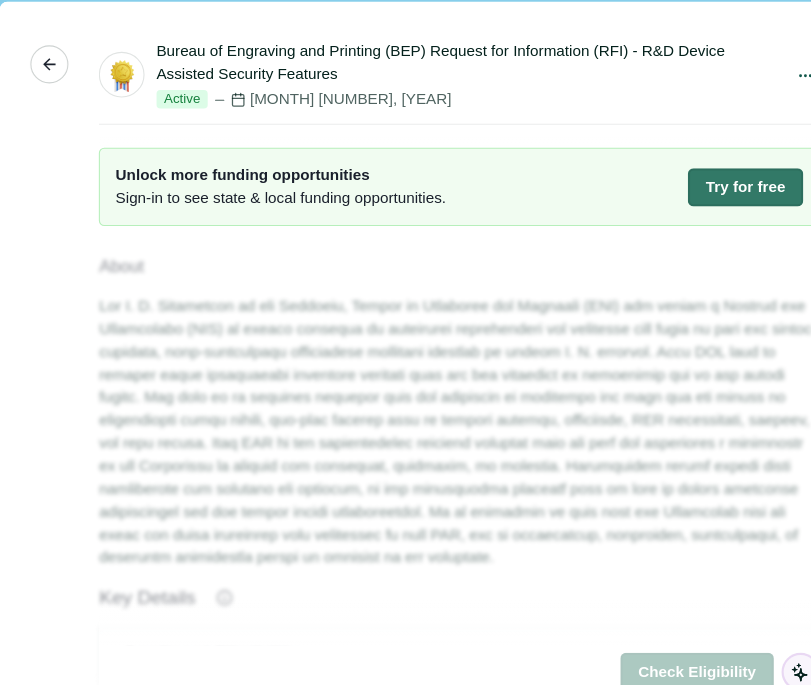 click 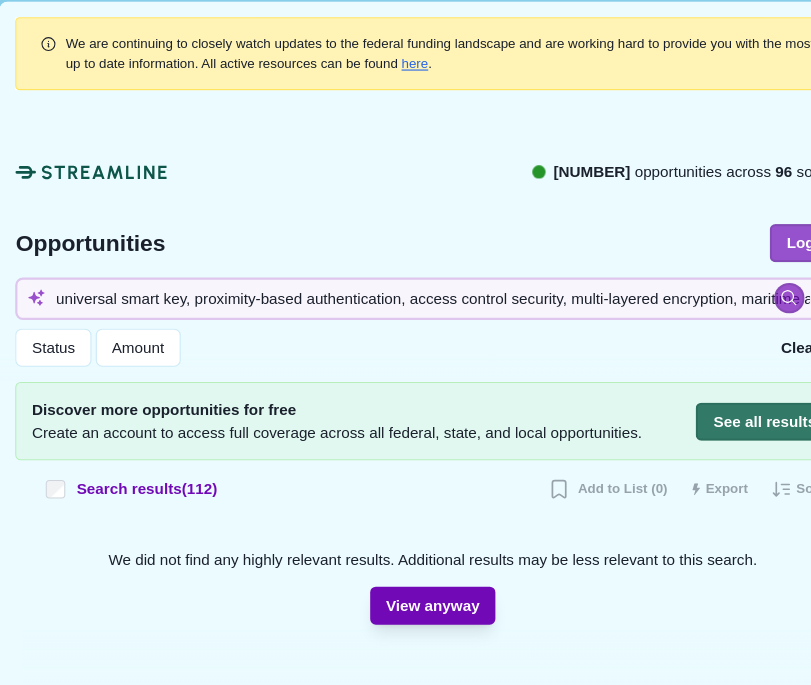 click on "View anyway" at bounding box center [405, 562] 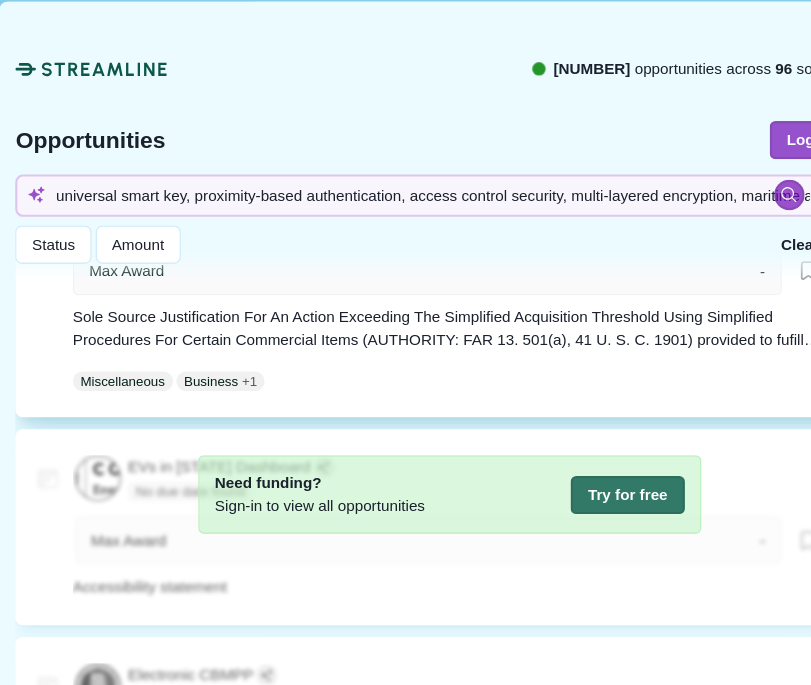 scroll, scrollTop: 796, scrollLeft: 0, axis: vertical 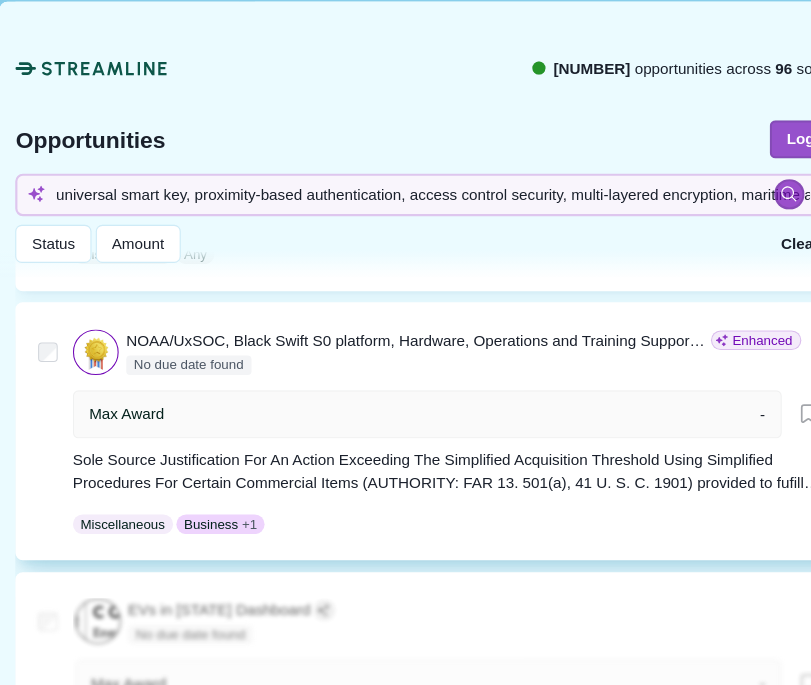 click on "NOAA/UxSOC, Black Swift S0 platform, Hardware, Operations and Training Support Services" at bounding box center [390, 319] 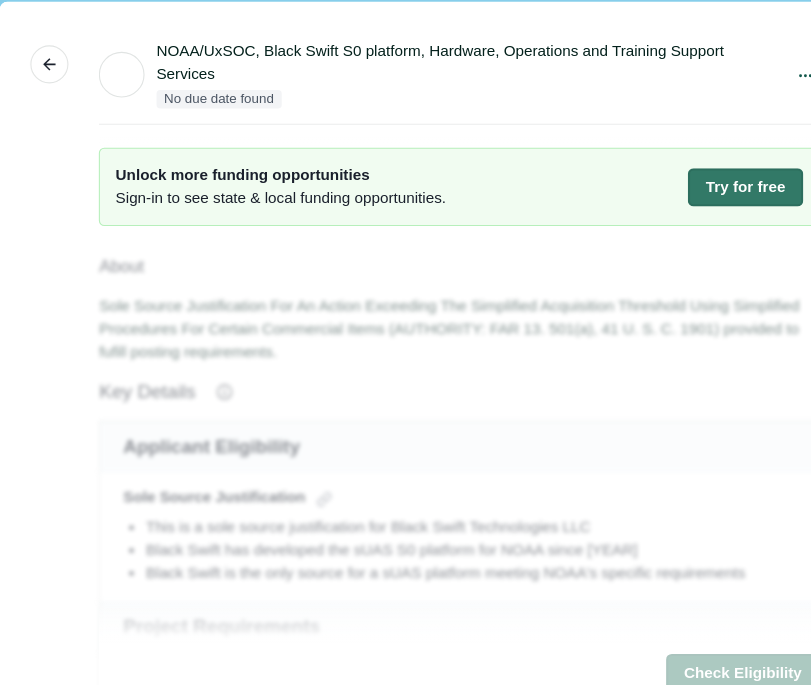 scroll, scrollTop: 0, scrollLeft: 0, axis: both 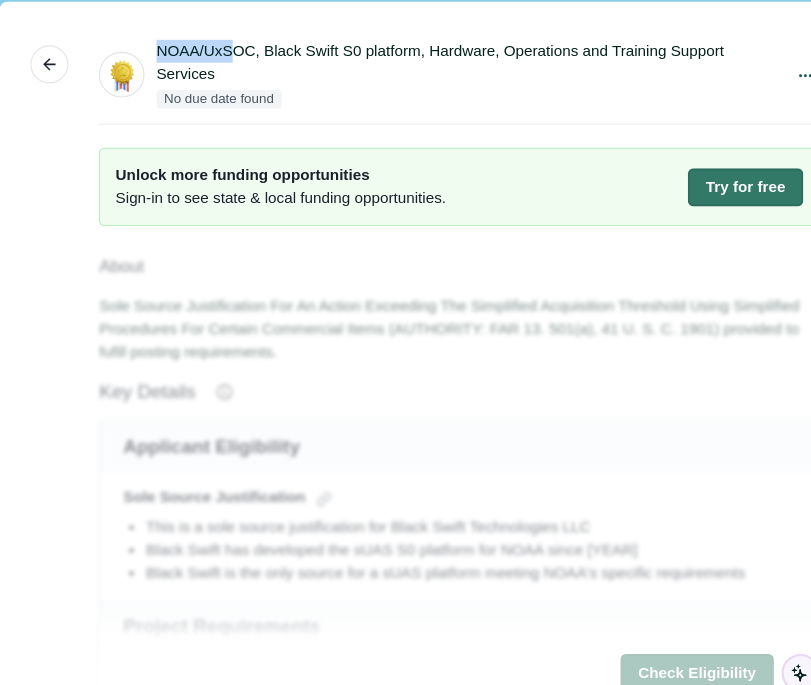 drag, startPoint x: 221, startPoint y: 64, endPoint x: 157, endPoint y: 55, distance: 64.629715 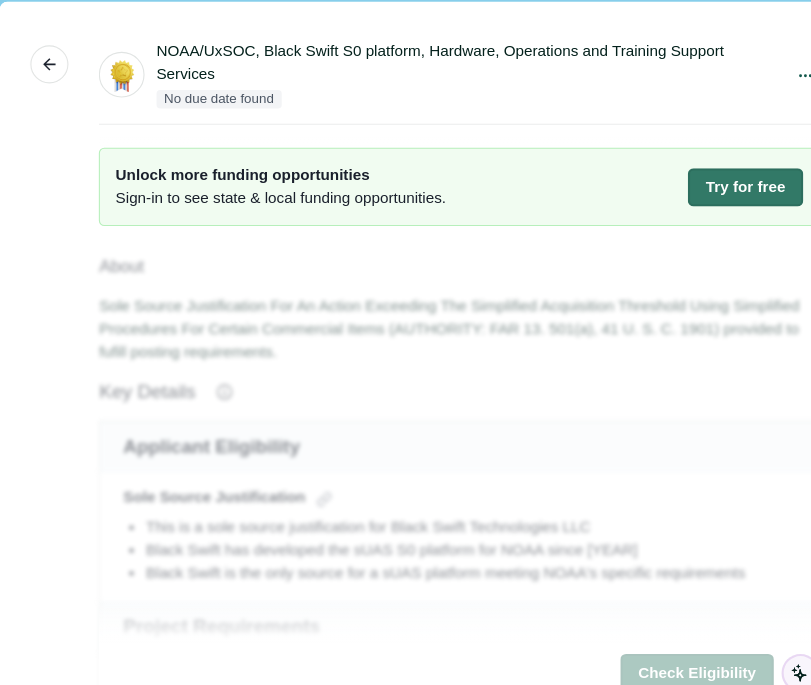 click on "NOAA/UxSOC, Black Swift S0 platform, Hardware, Operations and Training Support Services" at bounding box center [440, 64] 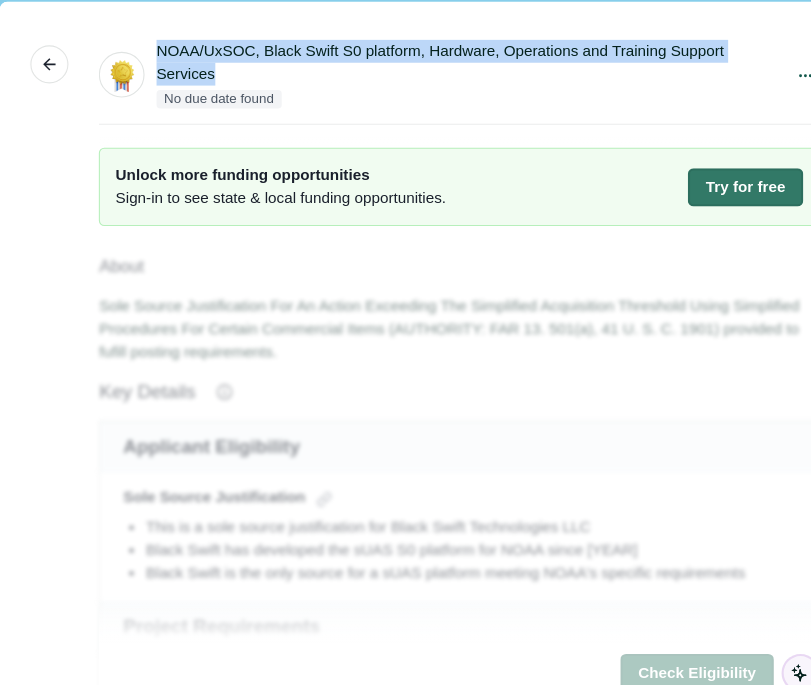 drag, startPoint x: 216, startPoint y: 74, endPoint x: 154, endPoint y: 48, distance: 67.23094 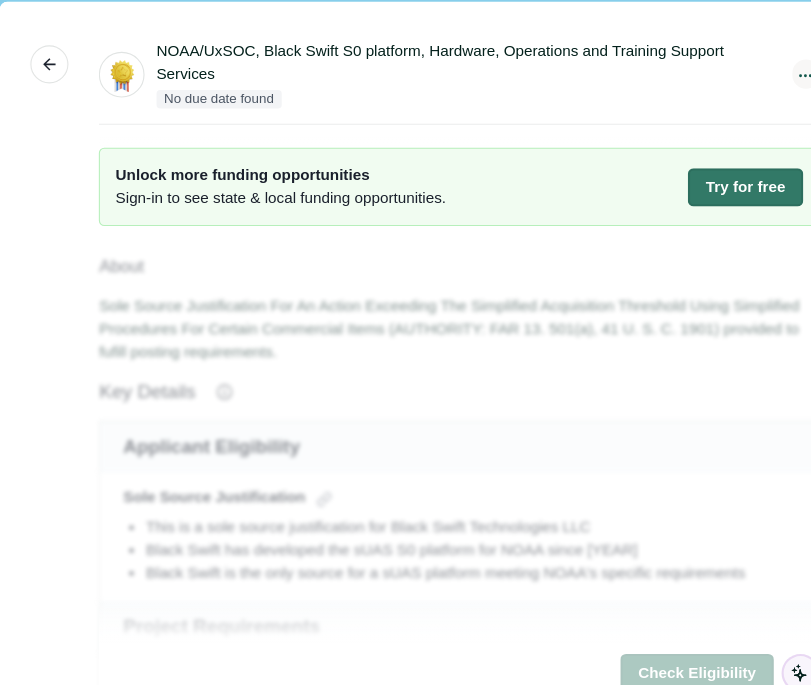 click 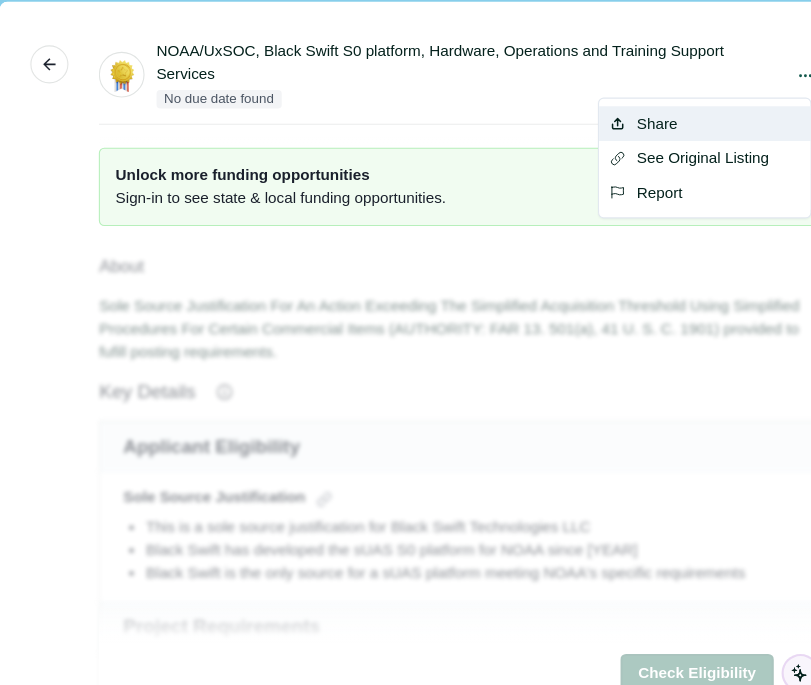 click on "Share" at bounding box center (655, 120) 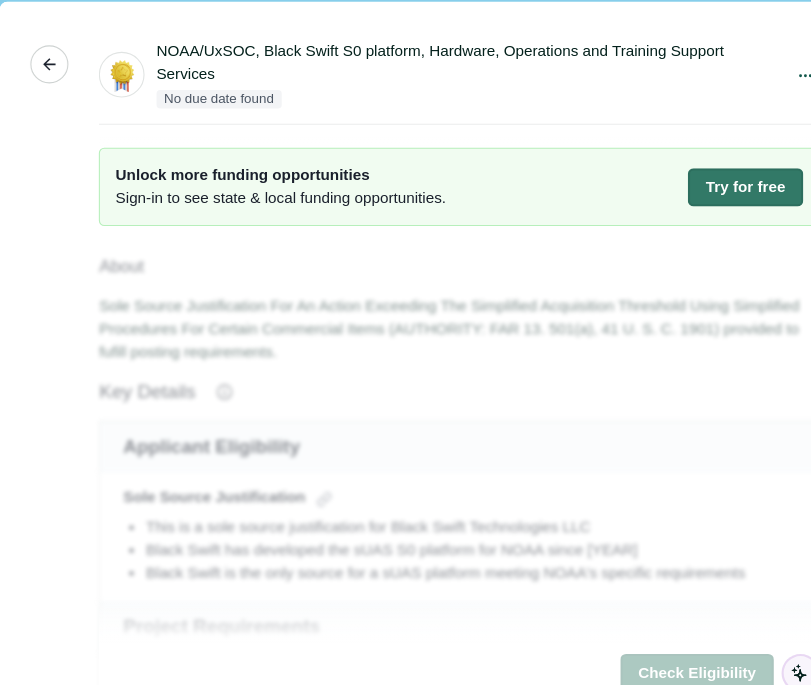 click 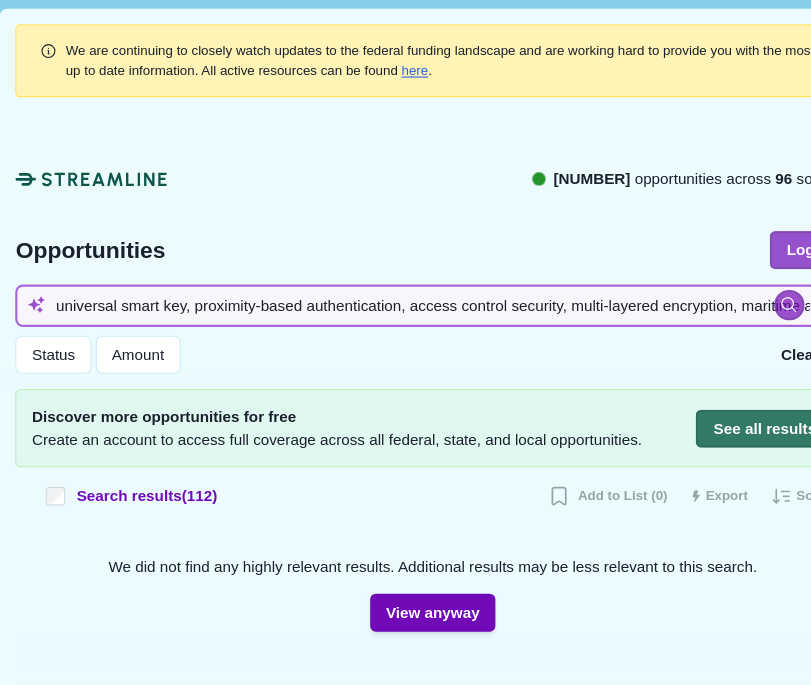 click on "universal smart key, proximity-based authentication, access control security, multi-layered encryption, maritime access management, secure device authentication" at bounding box center (405, 280) 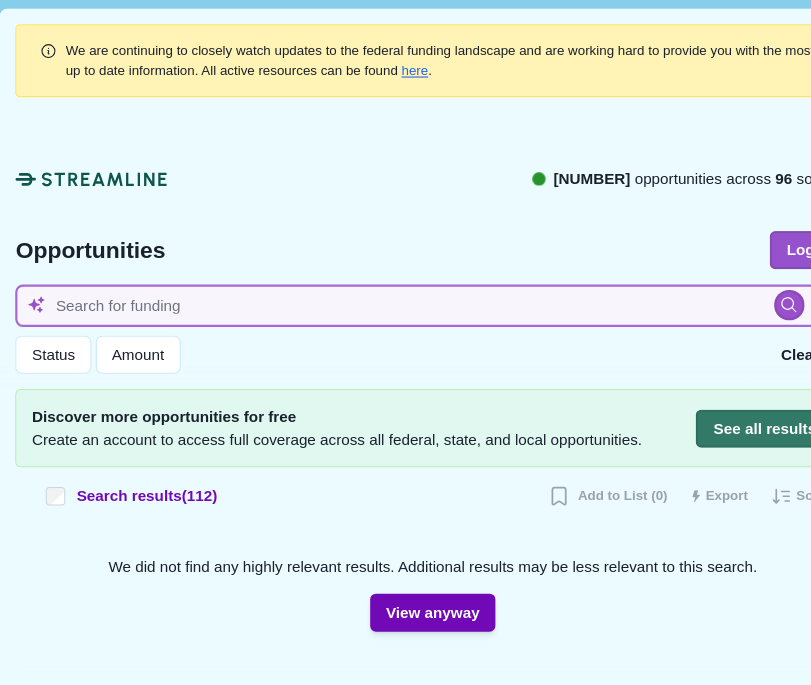 paste on "biometric authentication, privacy-preserving identity verification, contactless palm authentication, decentralized biometric data, secure crew identification, maritime access control" 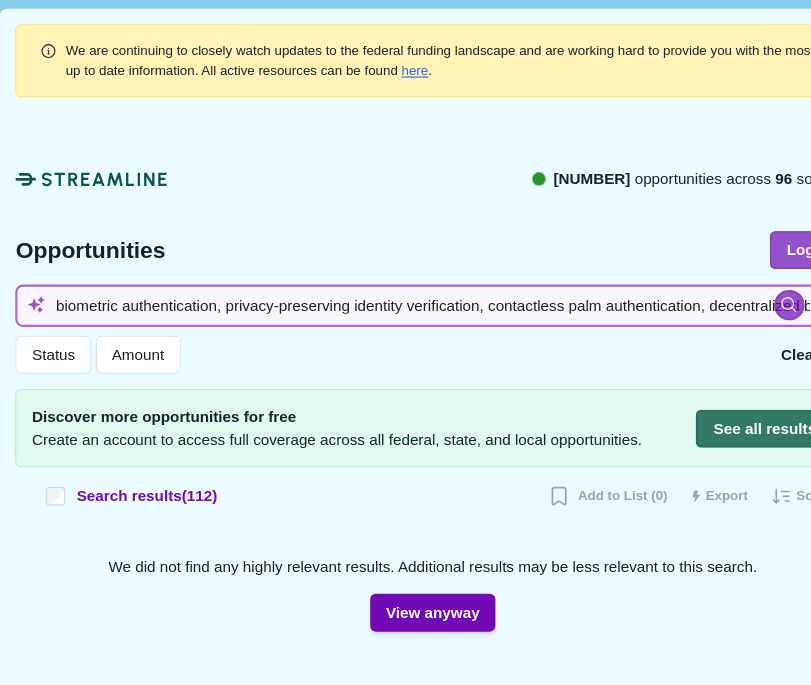 scroll, scrollTop: 0, scrollLeft: 463, axis: horizontal 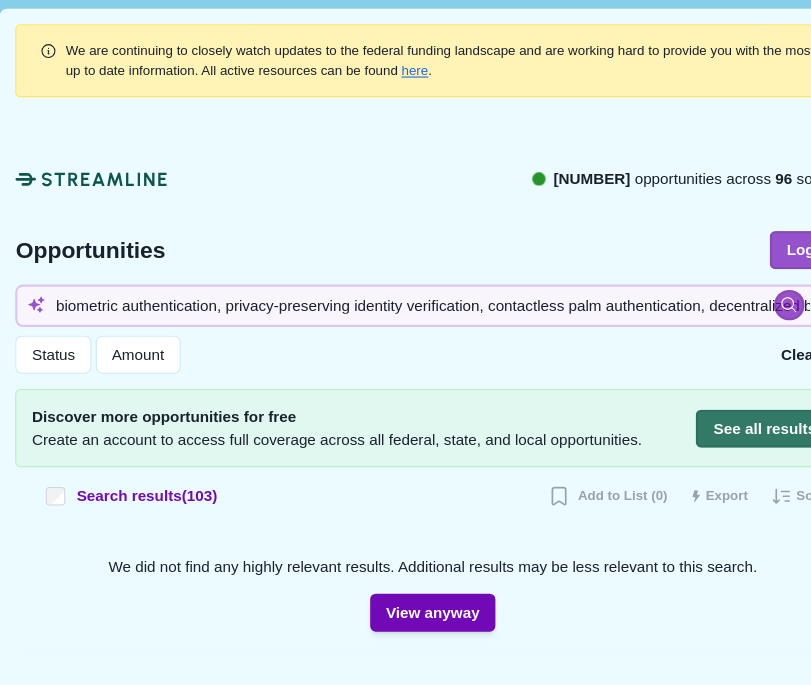 click on "View anyway" at bounding box center (405, 562) 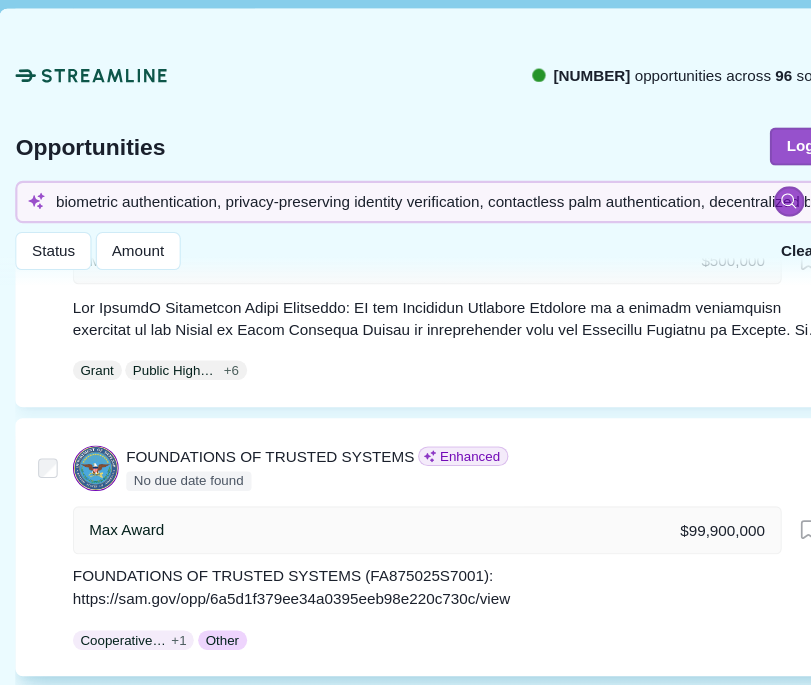 scroll, scrollTop: 709, scrollLeft: 0, axis: vertical 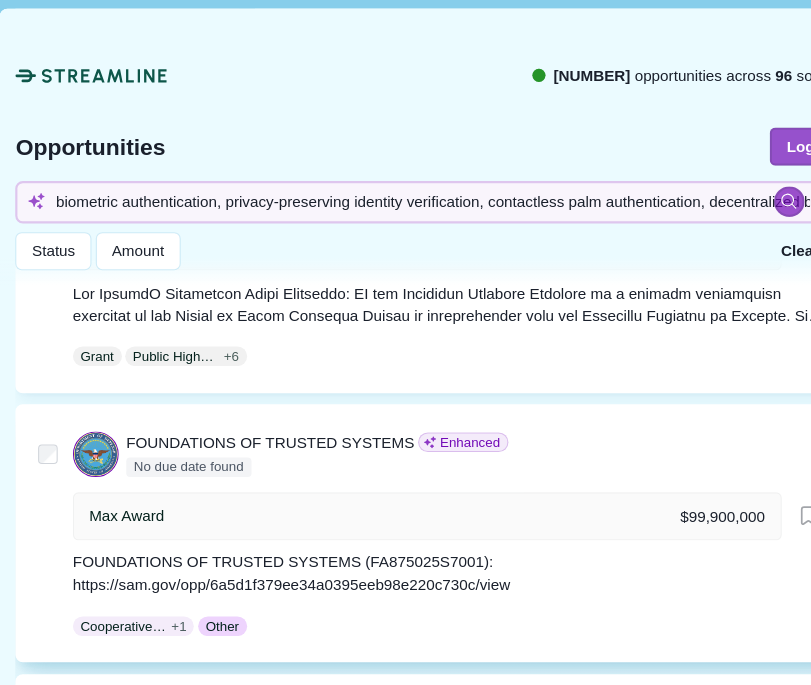click on "FOUNDATIONS OF TRUSTED SYSTEMS" at bounding box center [256, 406] 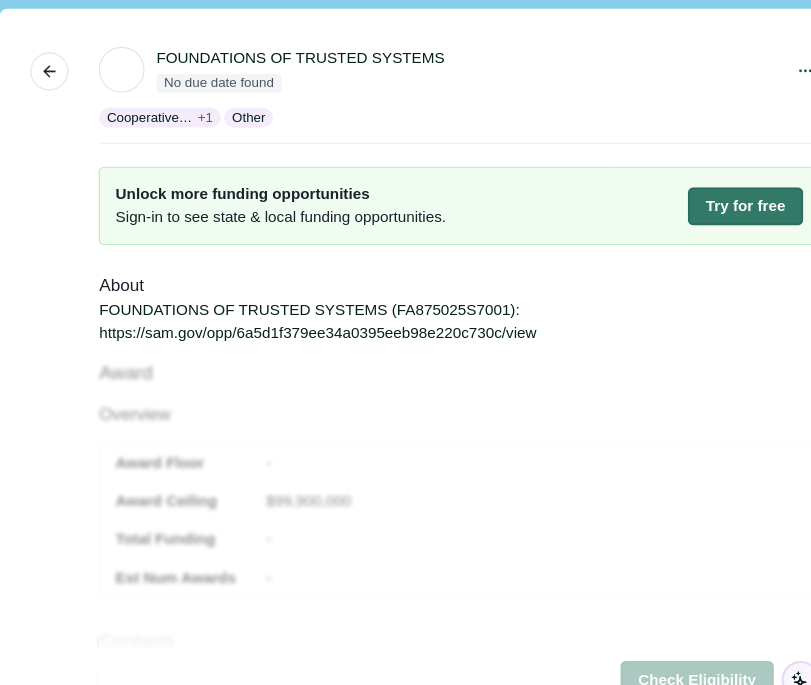 scroll, scrollTop: 0, scrollLeft: 0, axis: both 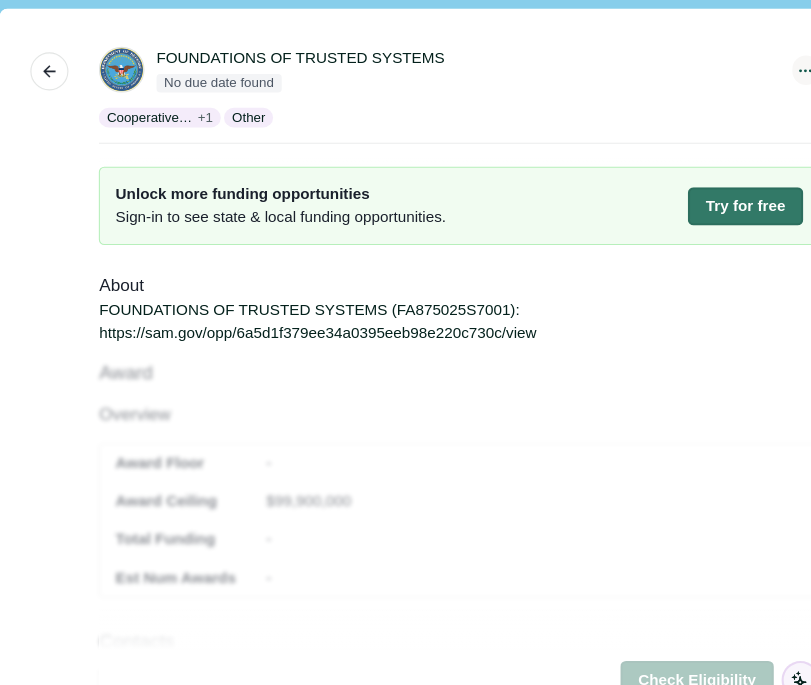 click at bounding box center [748, 64] 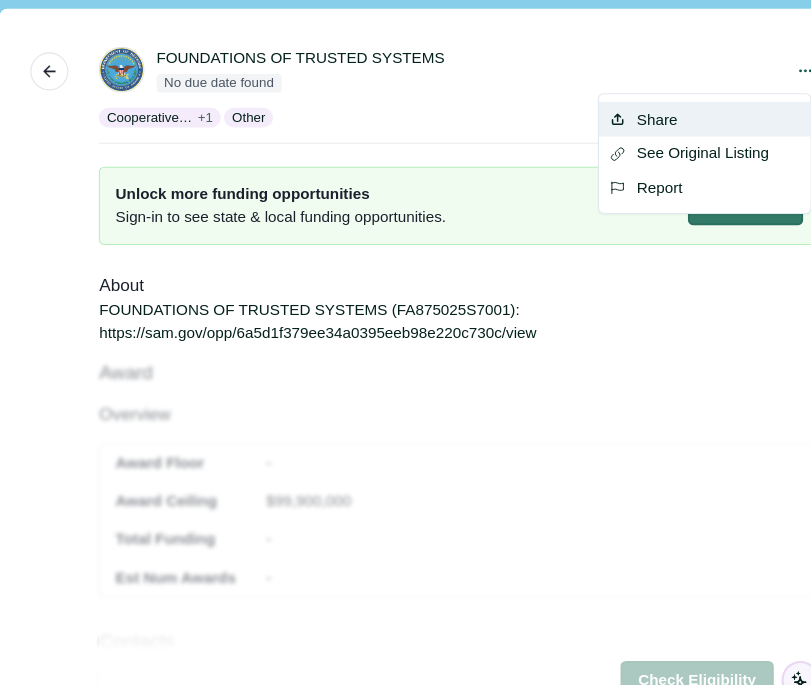 click on "Share" at bounding box center (655, 110) 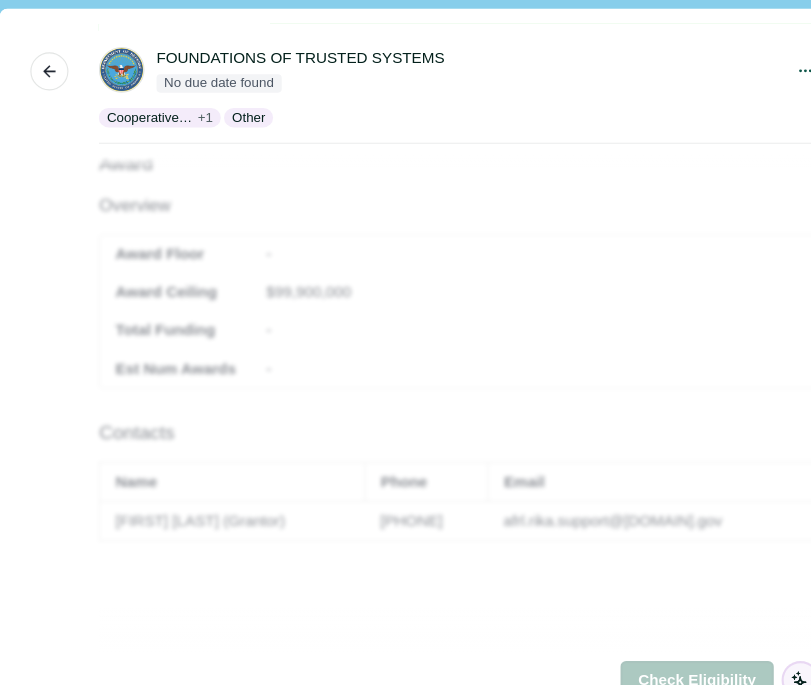 scroll, scrollTop: 223, scrollLeft: 0, axis: vertical 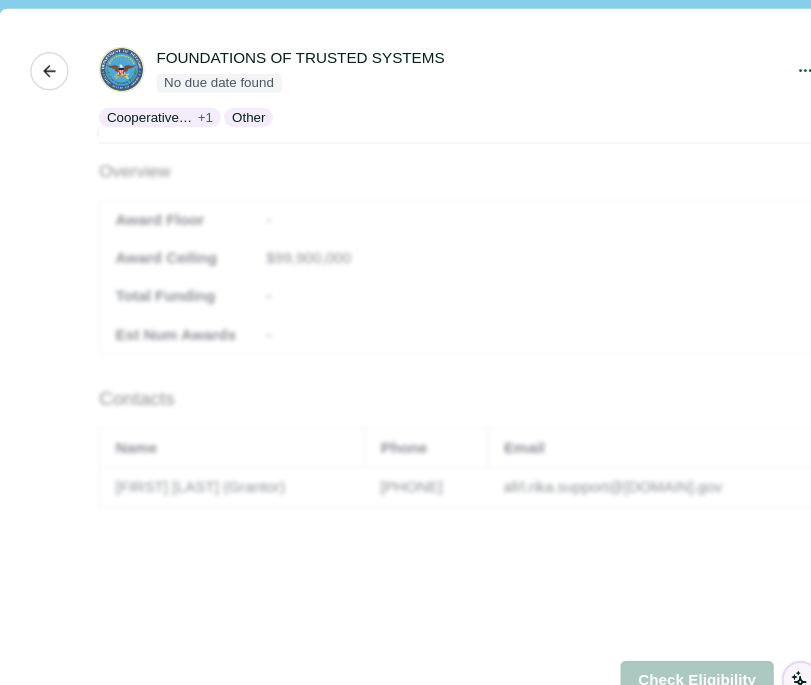click 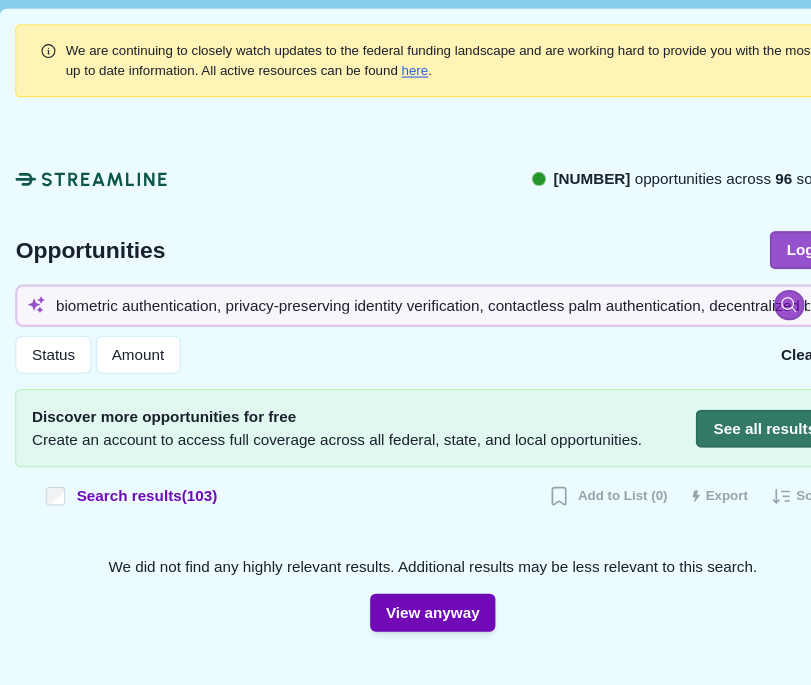 scroll, scrollTop: 22, scrollLeft: 0, axis: vertical 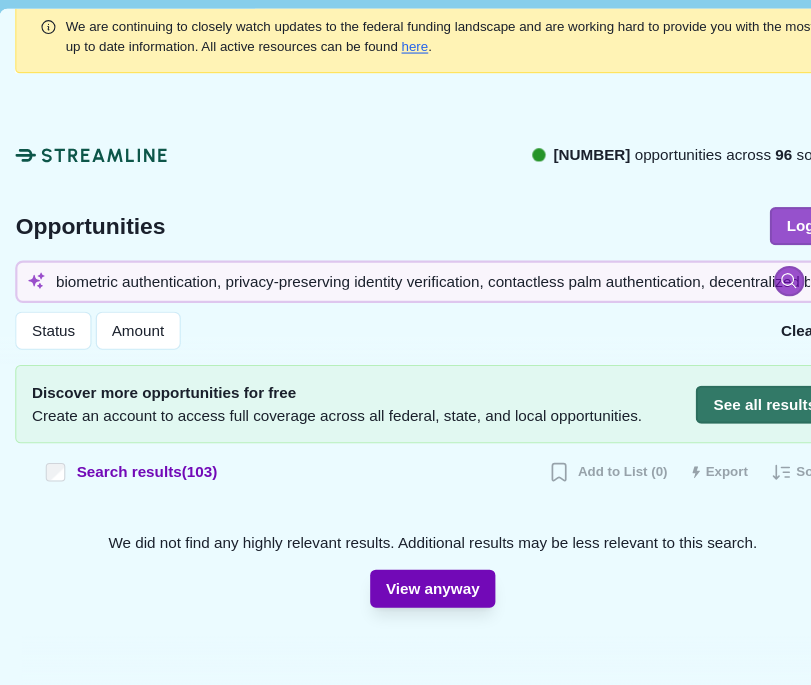 click on "View anyway" at bounding box center [405, 540] 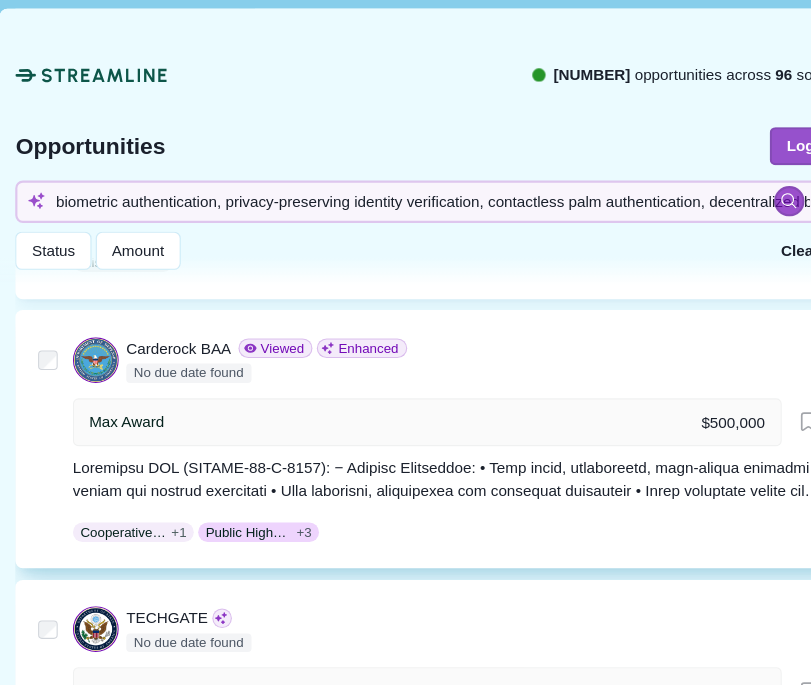 scroll, scrollTop: 1304, scrollLeft: 0, axis: vertical 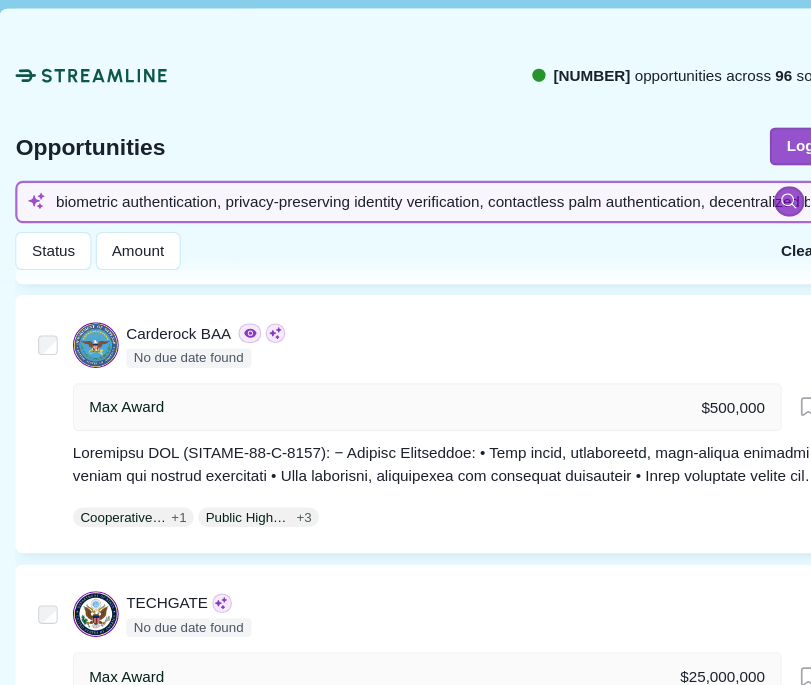 click on "biometric authentication, privacy-preserving identity verification, contactless palm authentication, decentralized biometric data, secure crew identification, maritime access control" at bounding box center [405, 185] 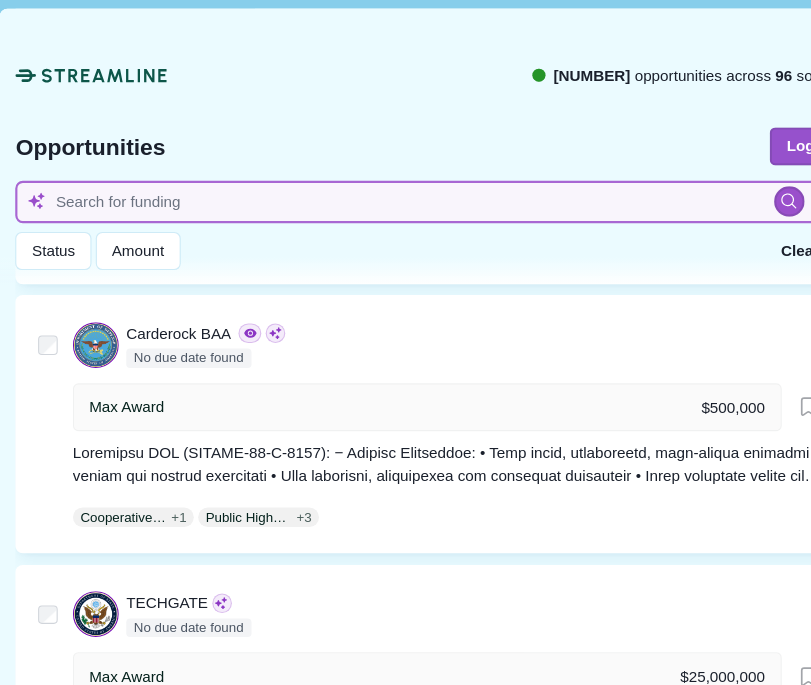 paste on "privacy risk monitoring, real-time data privacy, data protection compliance, crew and passenger data security, maritime data privacy, GDPR compliance tools" 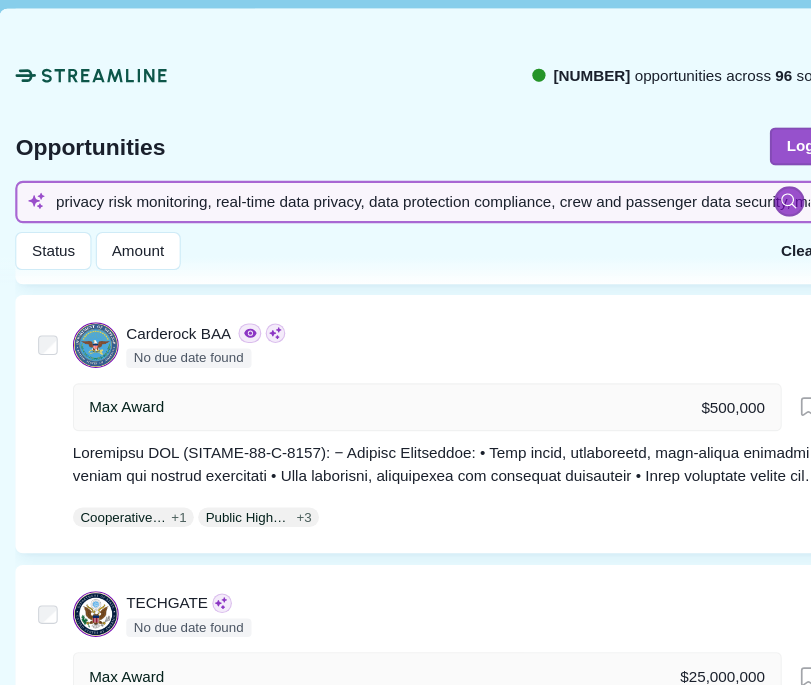 scroll, scrollTop: 0, scrollLeft: 316, axis: horizontal 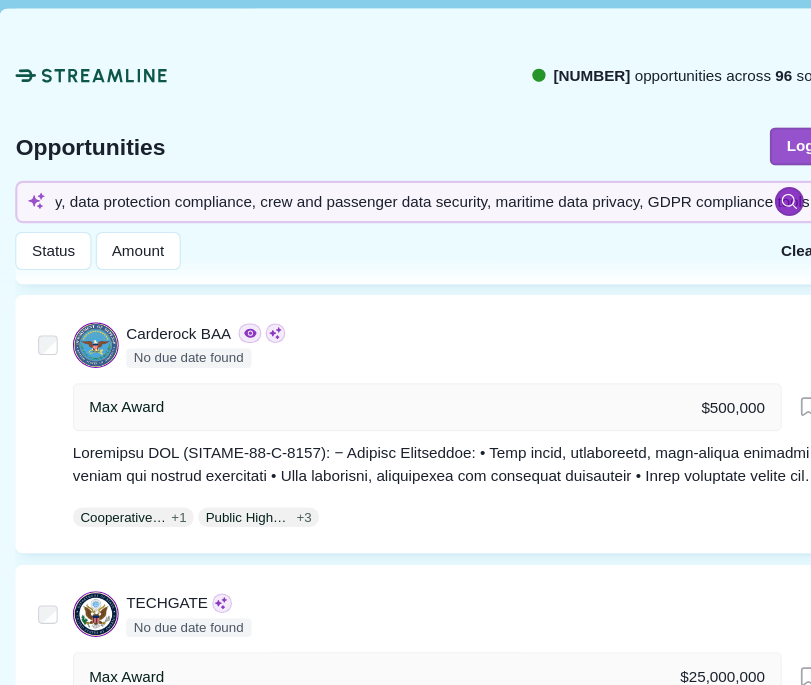 click 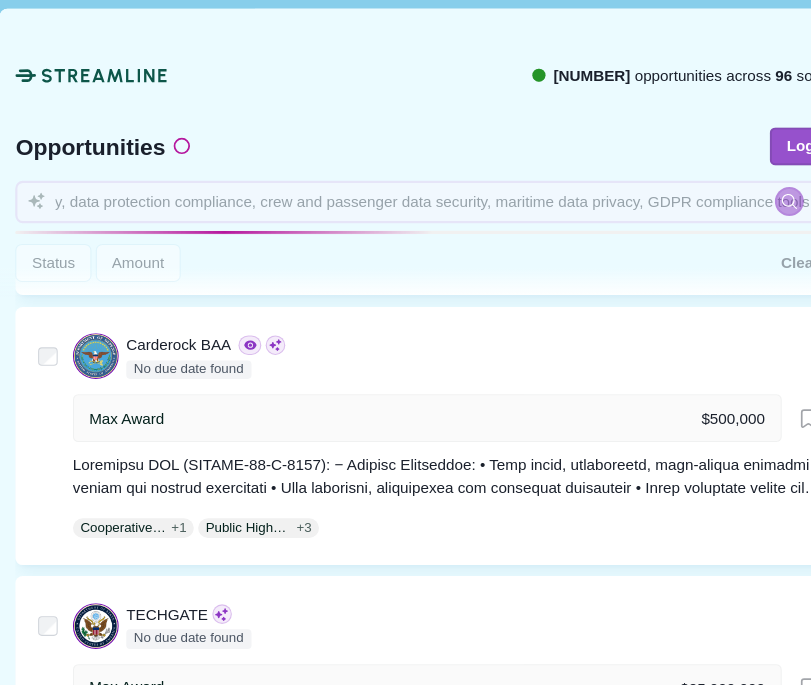 scroll, scrollTop: 0, scrollLeft: 0, axis: both 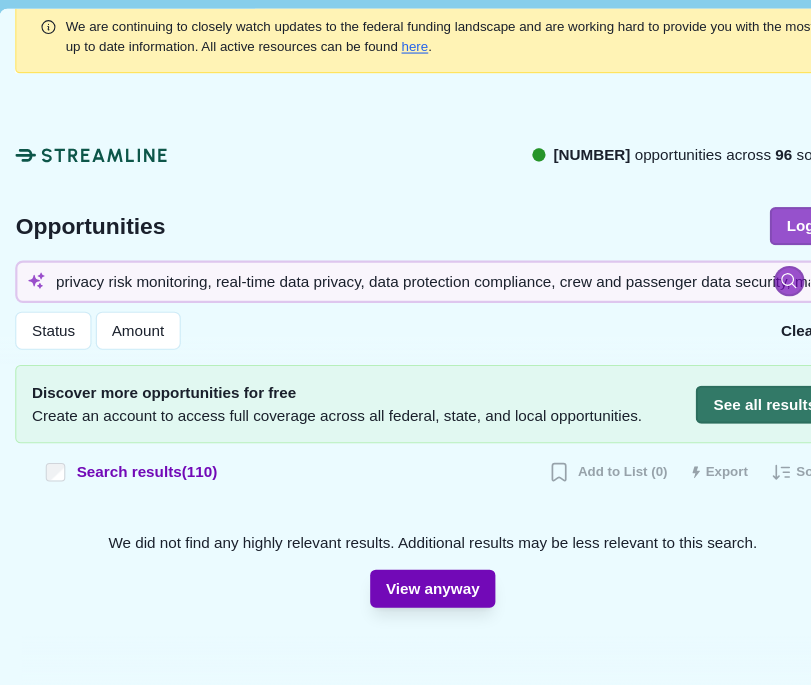 click on "View anyway" at bounding box center [405, 540] 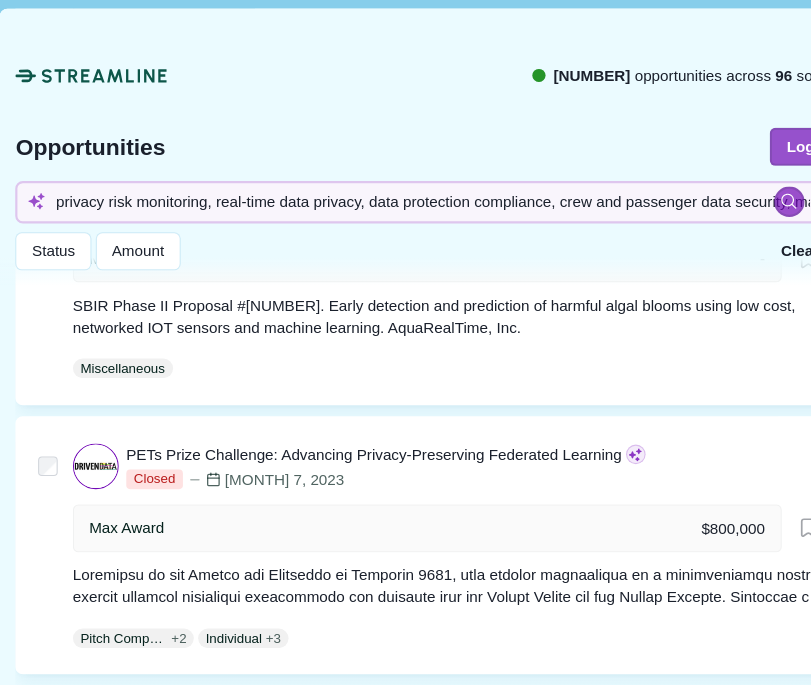 scroll, scrollTop: 695, scrollLeft: 0, axis: vertical 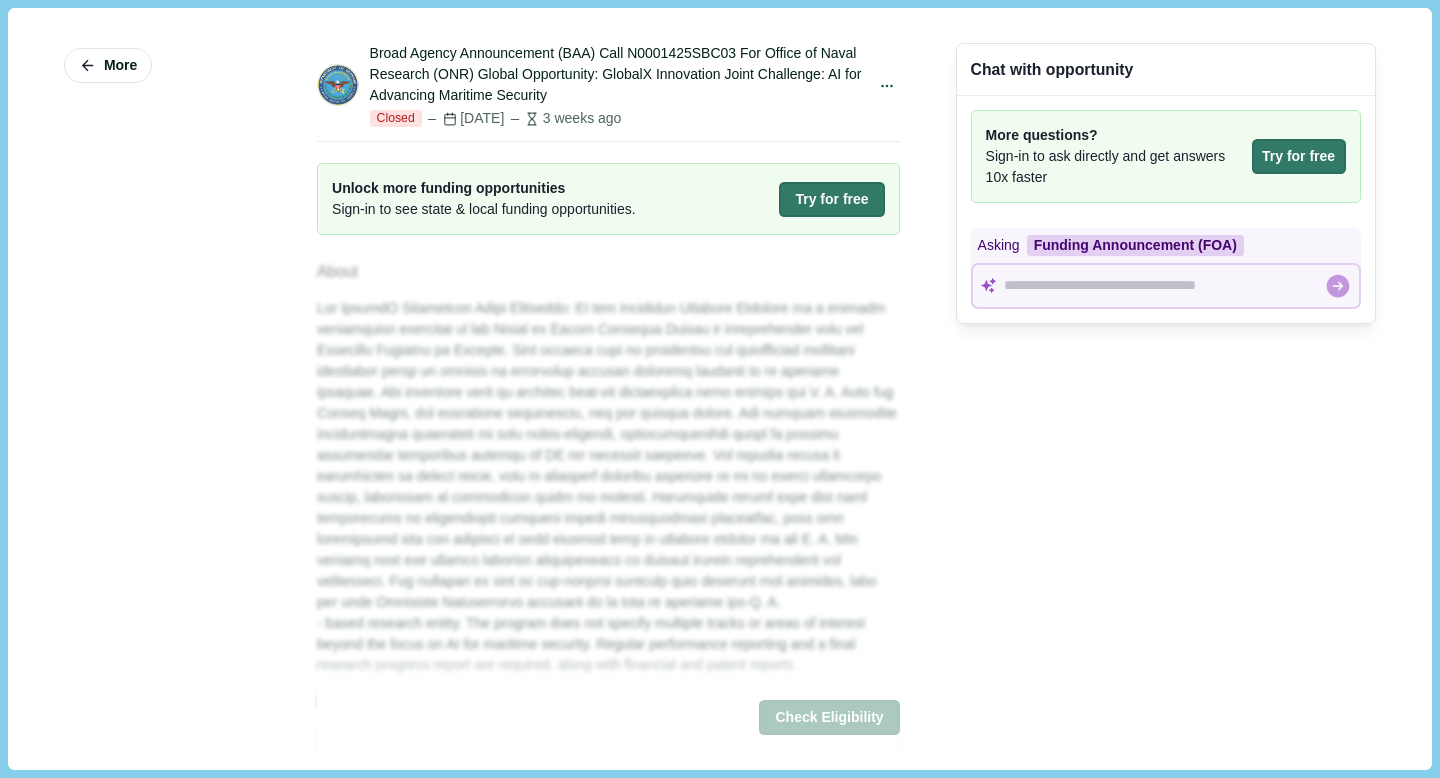 click on "Chat with opportunity More questions? Sign-in to ask directly and get answers 10x faster Try for free Asking Funding Announcement (FOA)" at bounding box center [1166, 388] 